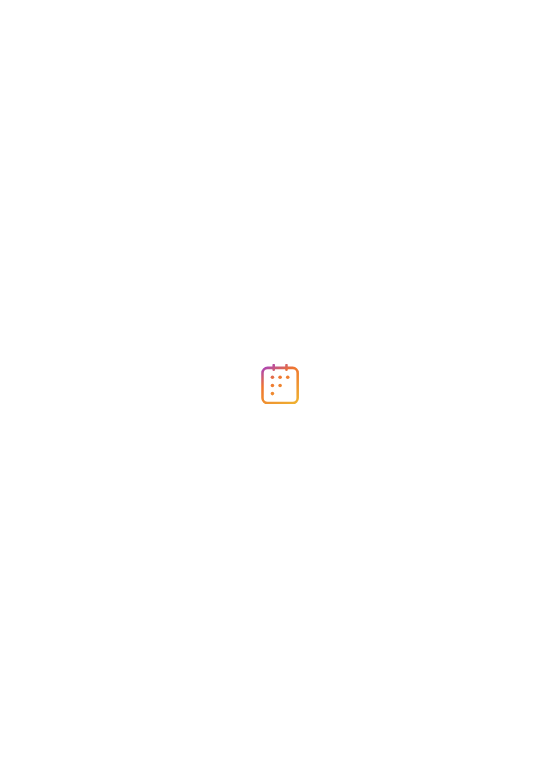 scroll, scrollTop: 0, scrollLeft: 0, axis: both 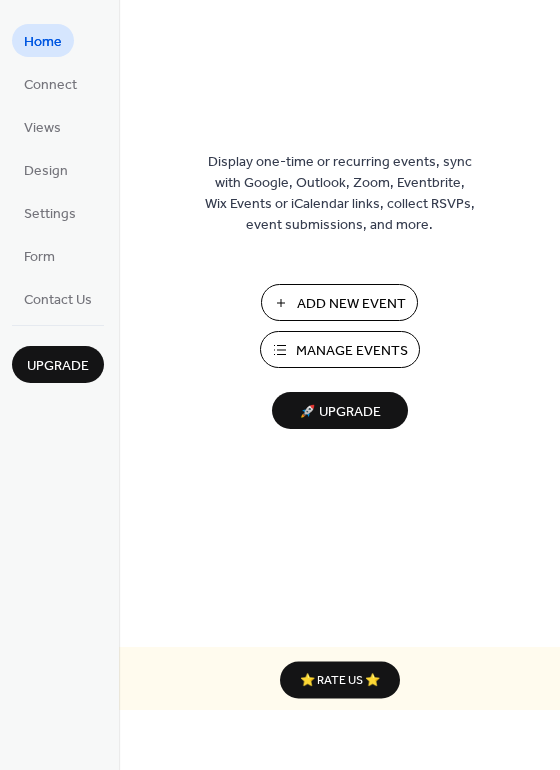 click on "Add New Event" at bounding box center [351, 304] 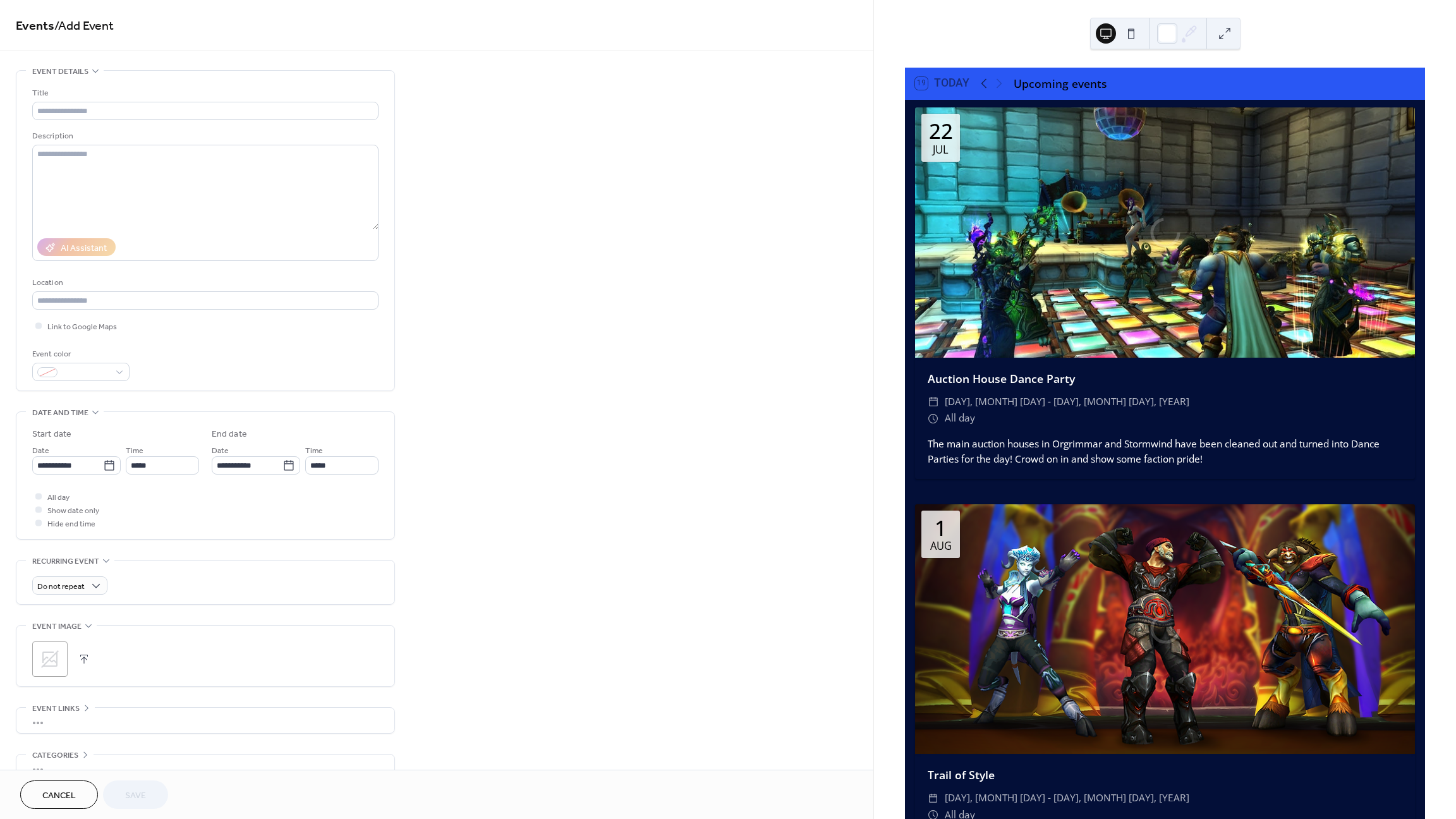 scroll, scrollTop: 0, scrollLeft: 0, axis: both 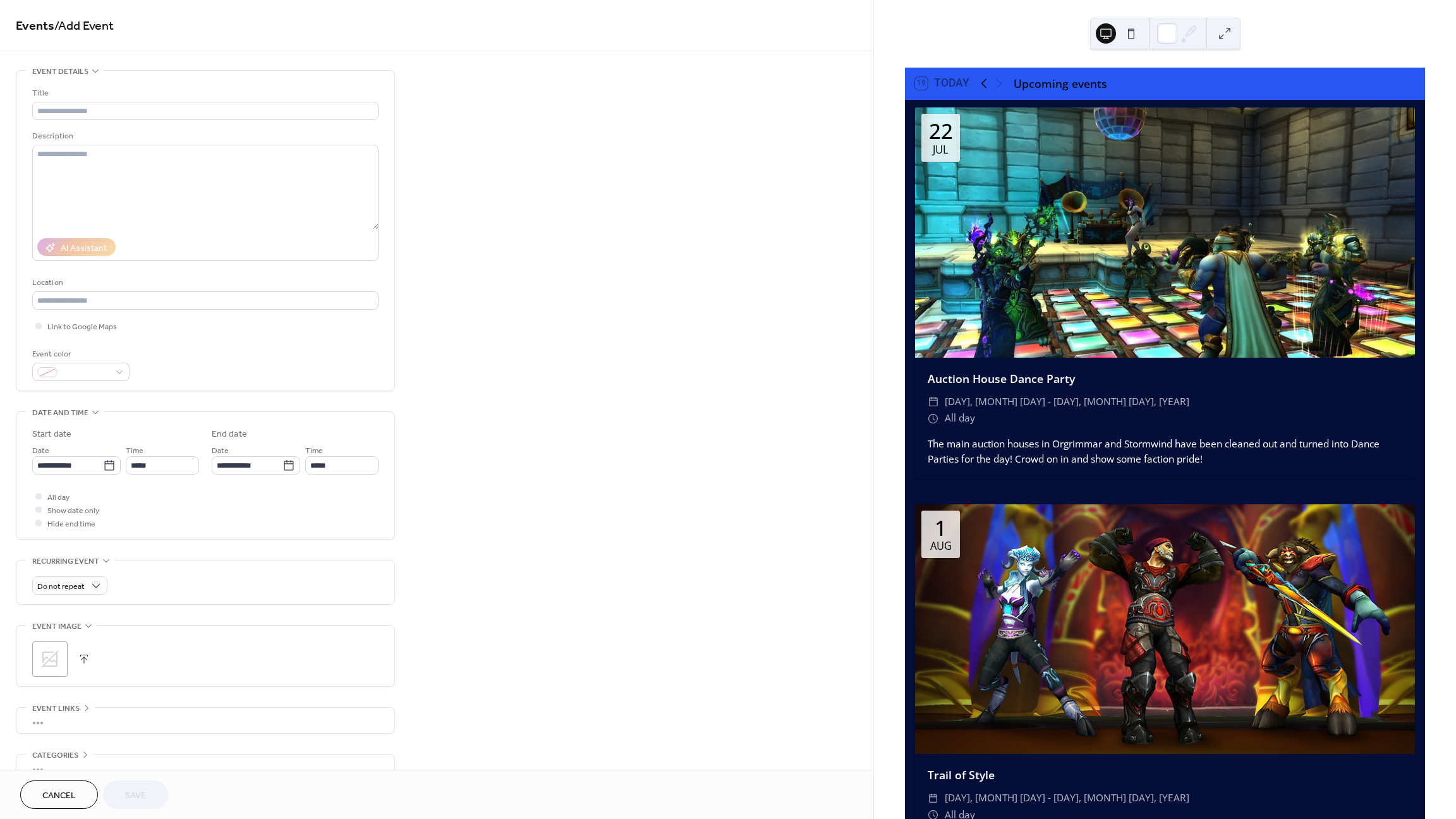 click 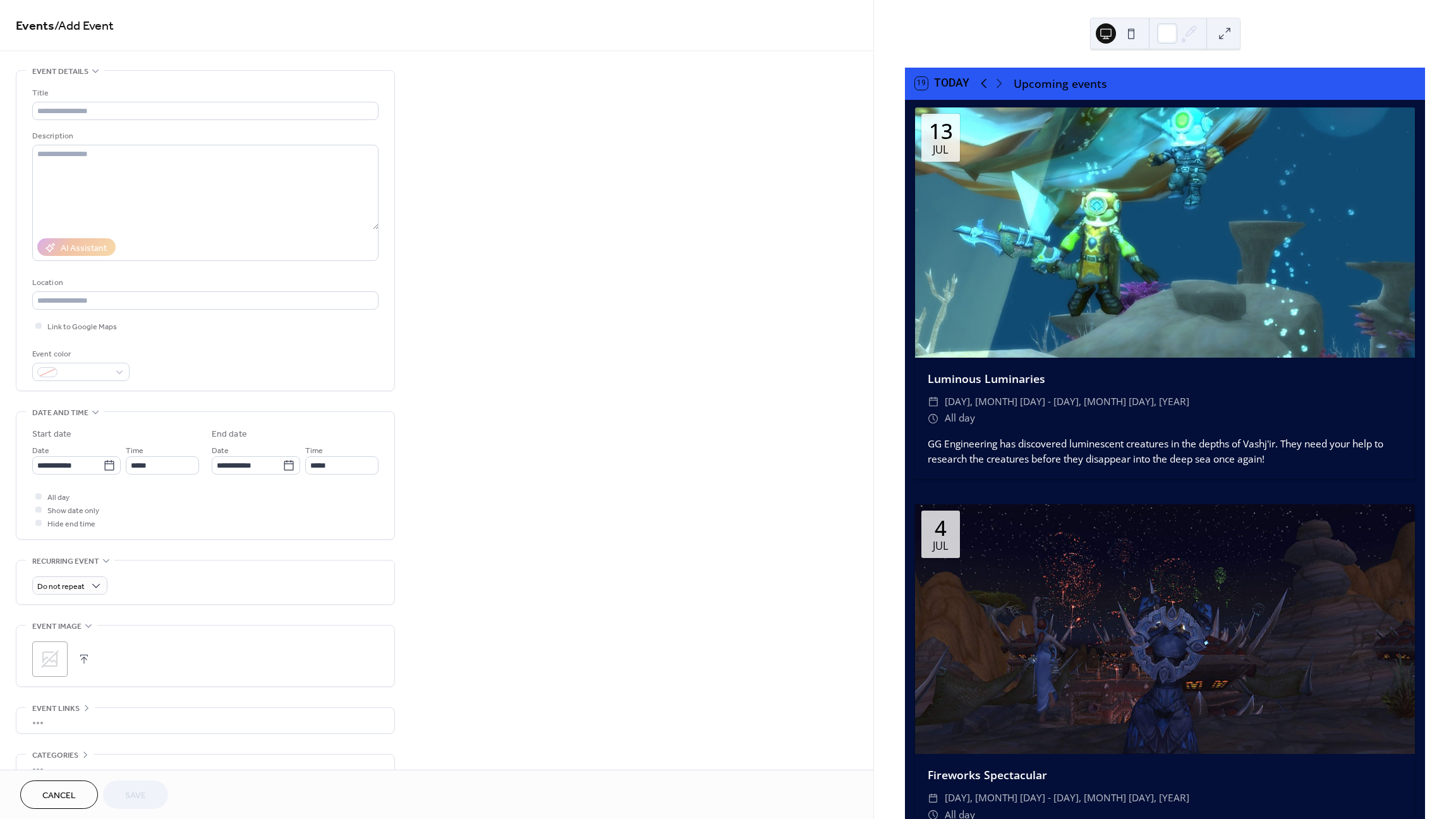 click 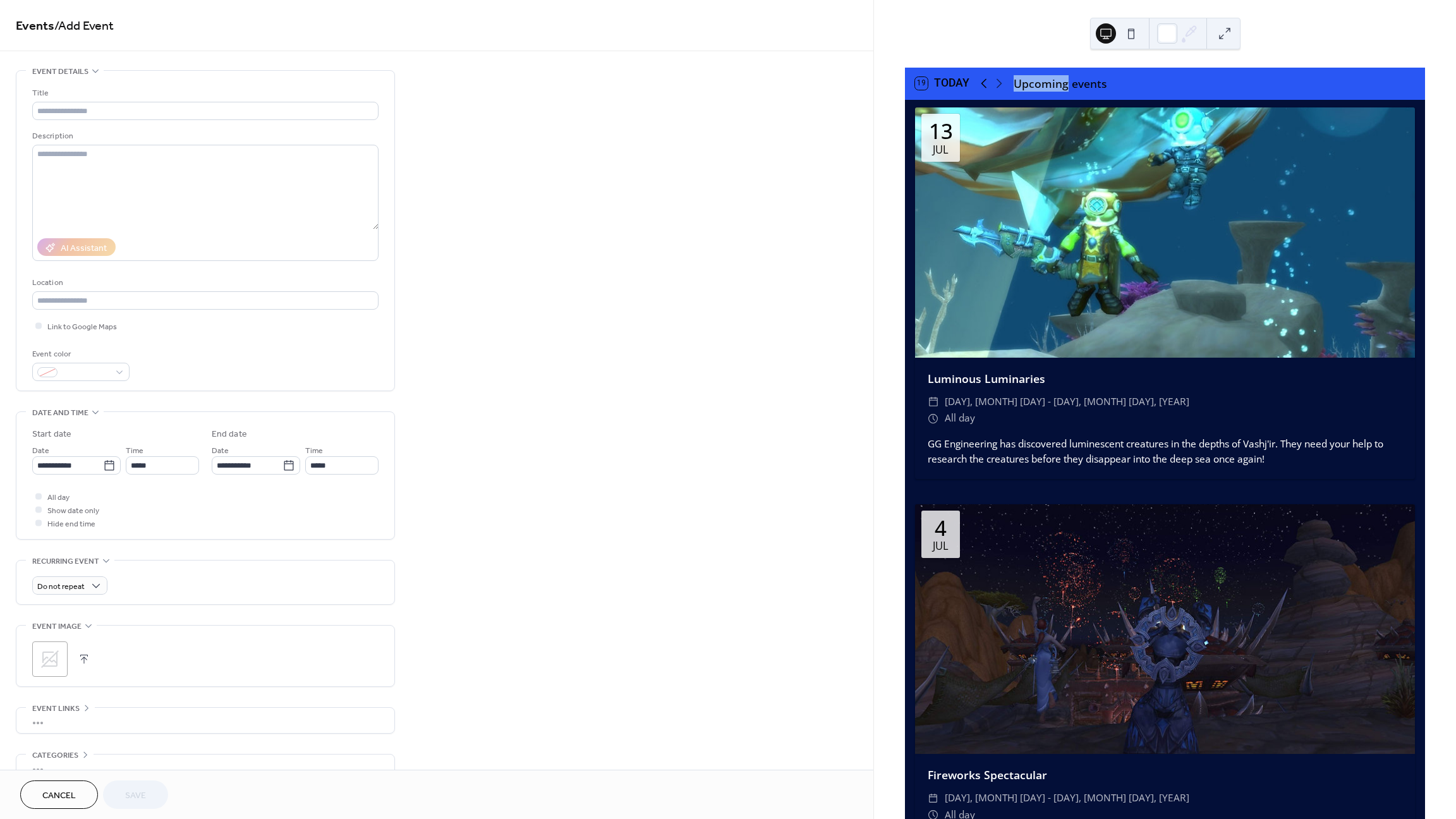 click at bounding box center [992, 83] 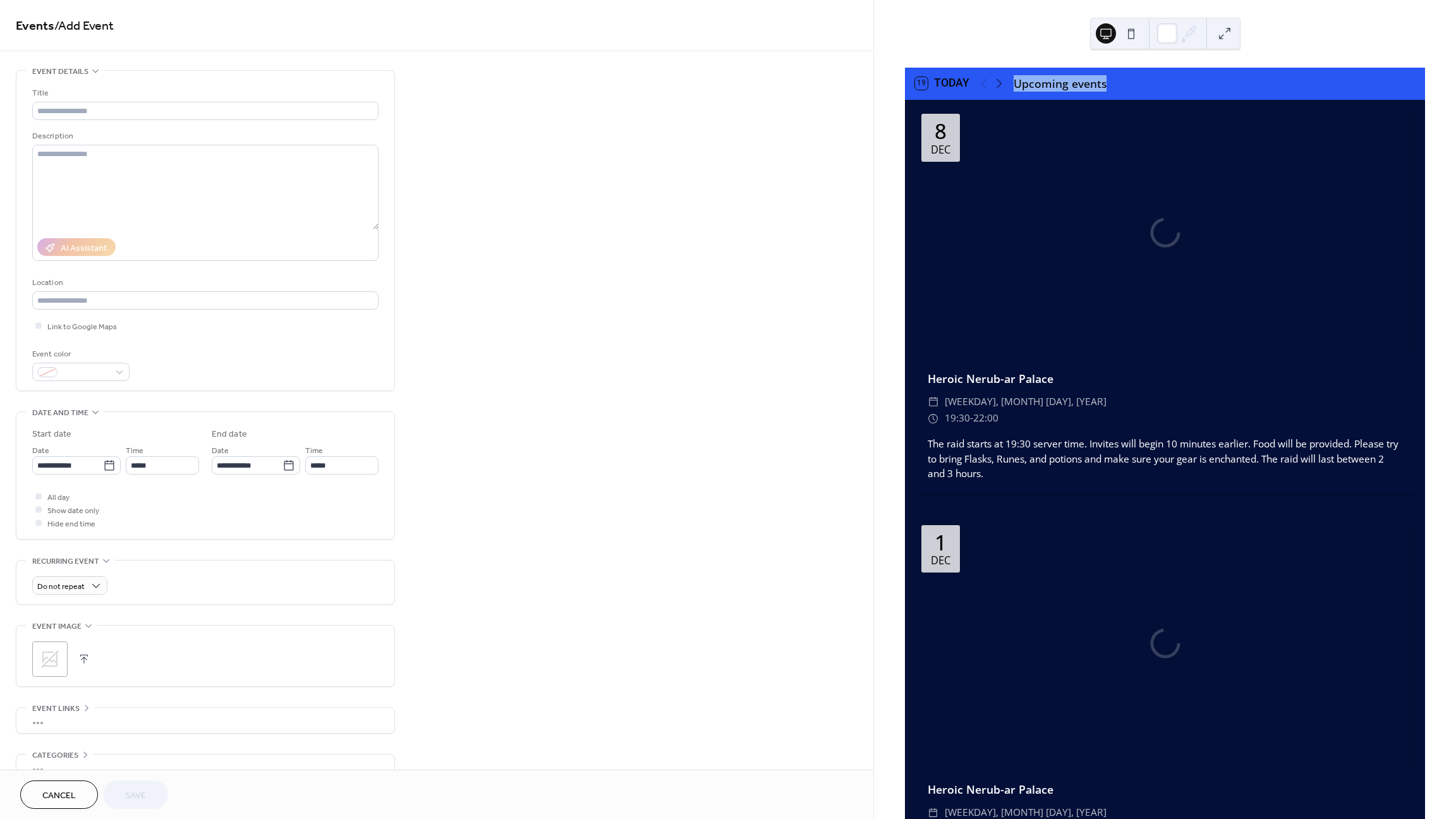 click at bounding box center [992, 83] 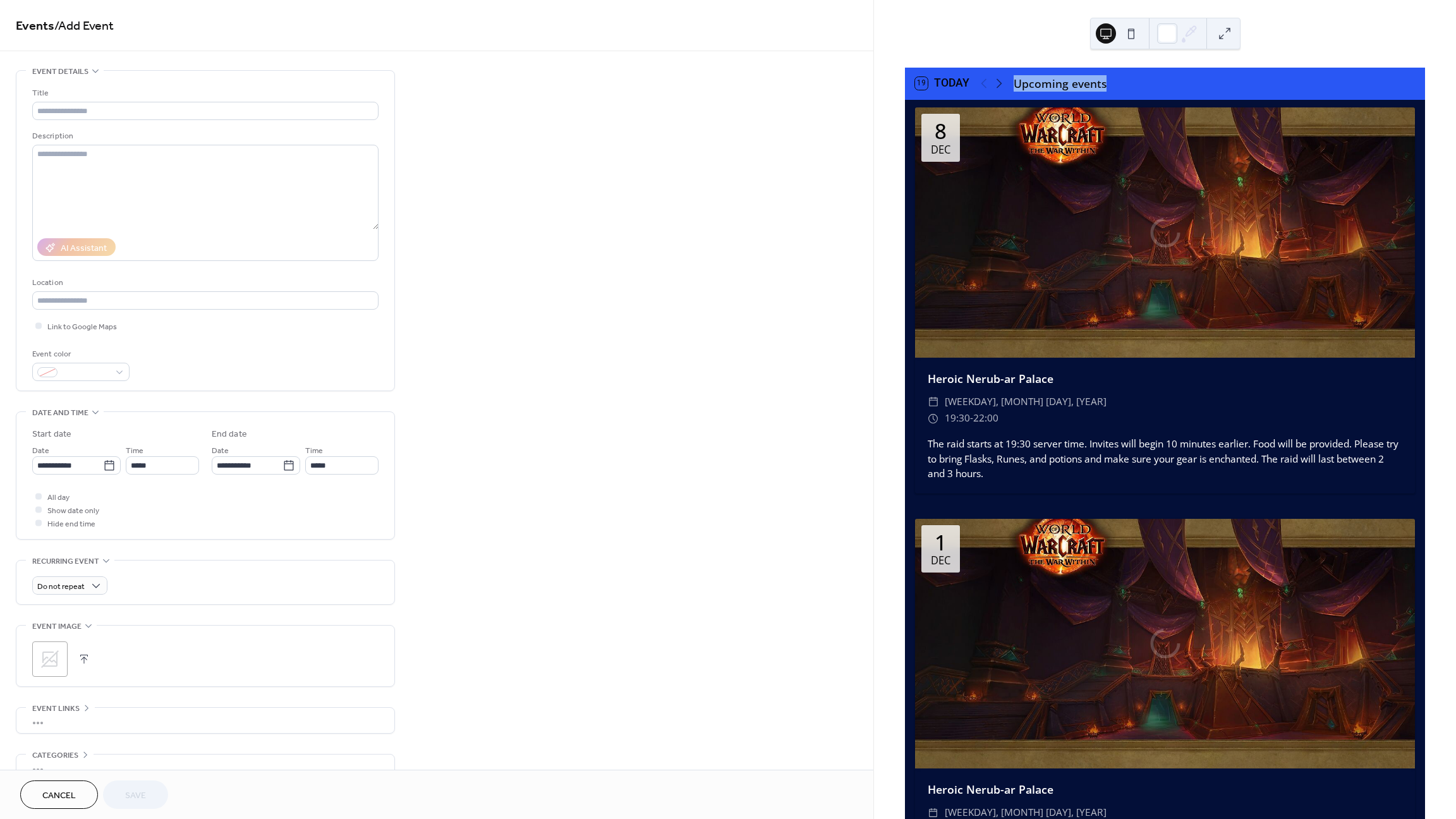 click at bounding box center [992, 83] 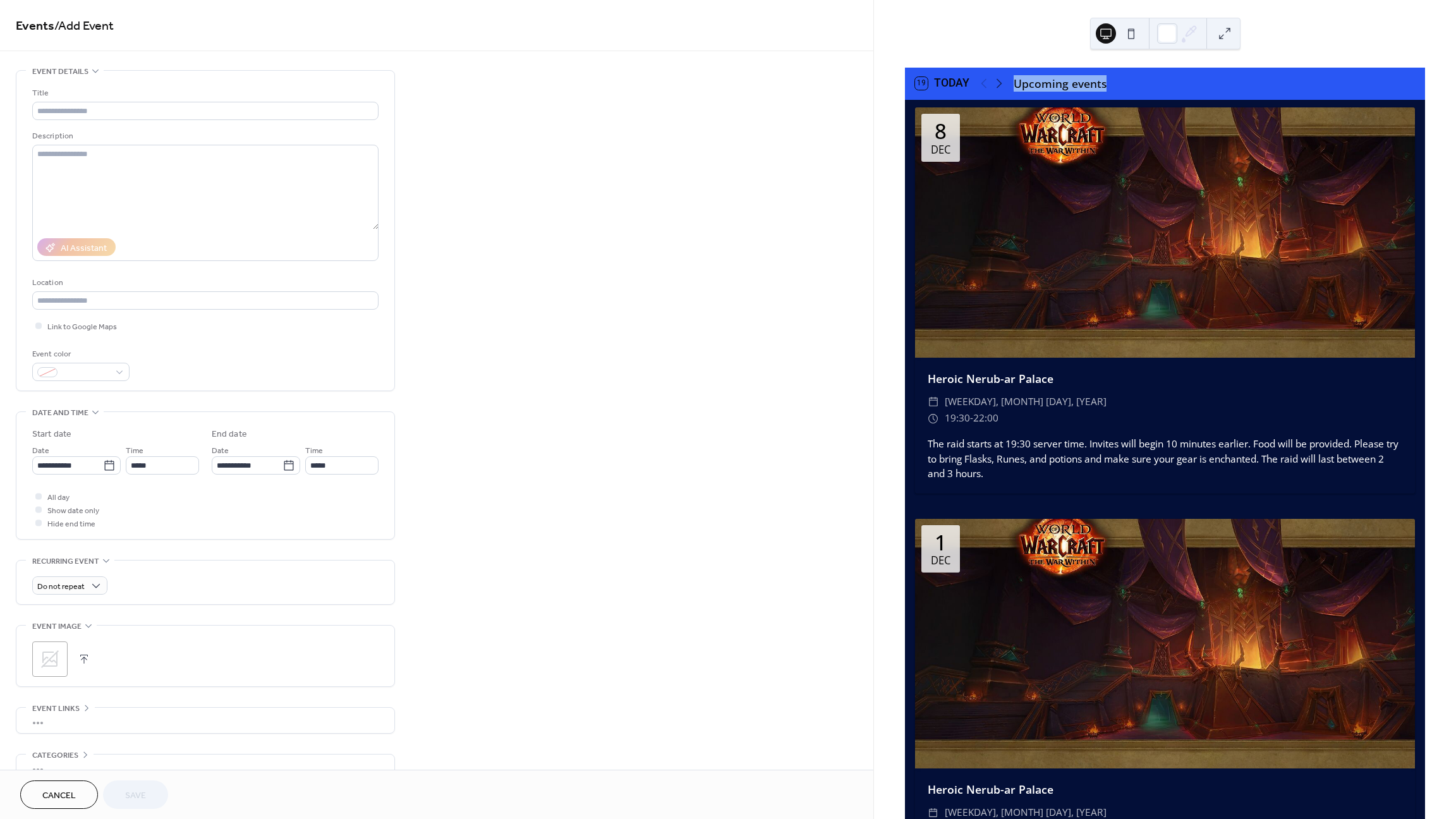 click at bounding box center [992, 83] 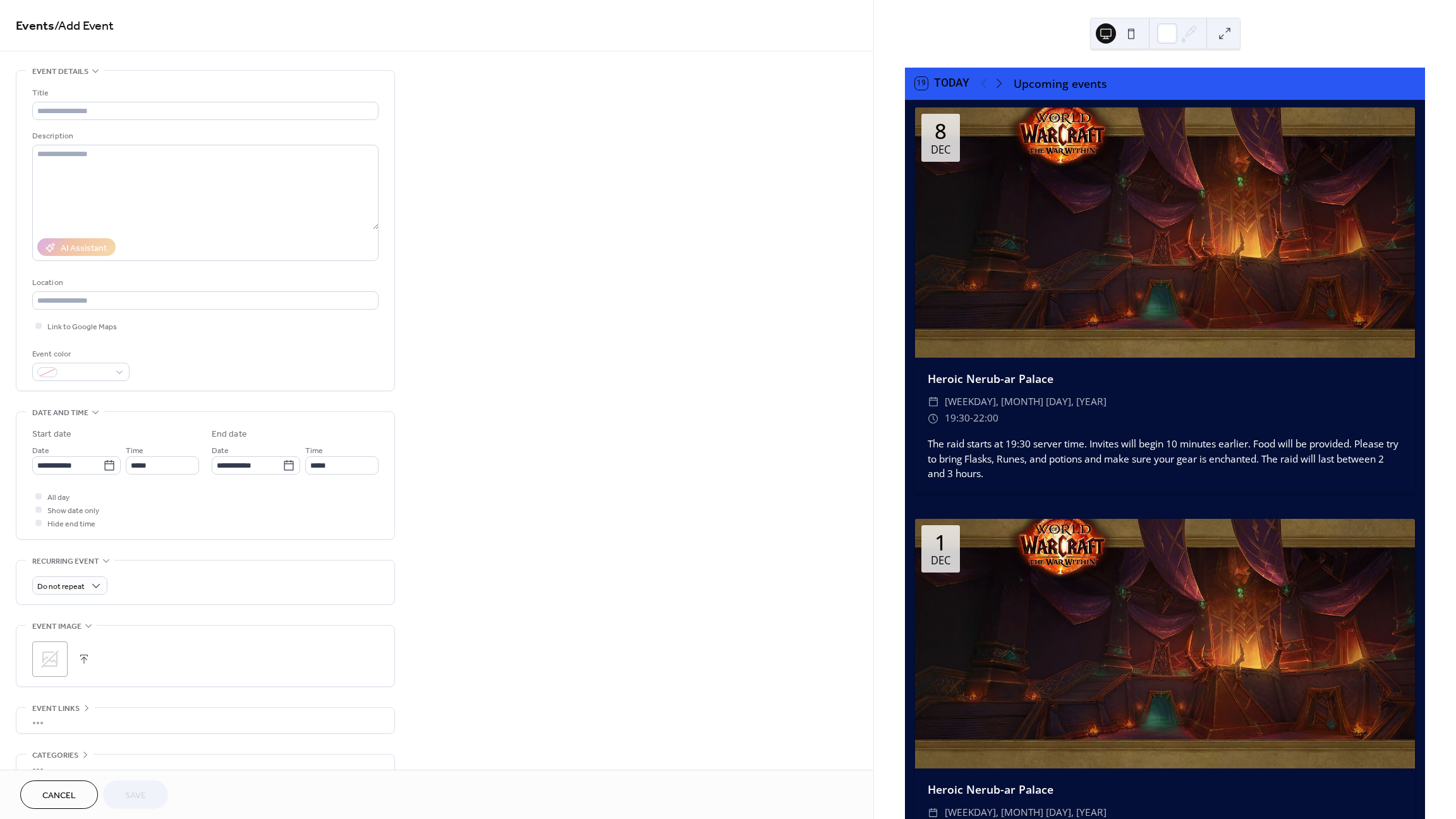 click on "The raid starts at 19:30 server time. Invites will begin 10 minutes earlier. Food will be provided. Please try to bring Flasks, Runes, and potions and make sure your gear is enchanted. The raid will last between 2 and 3 hours." at bounding box center (1165, 458) 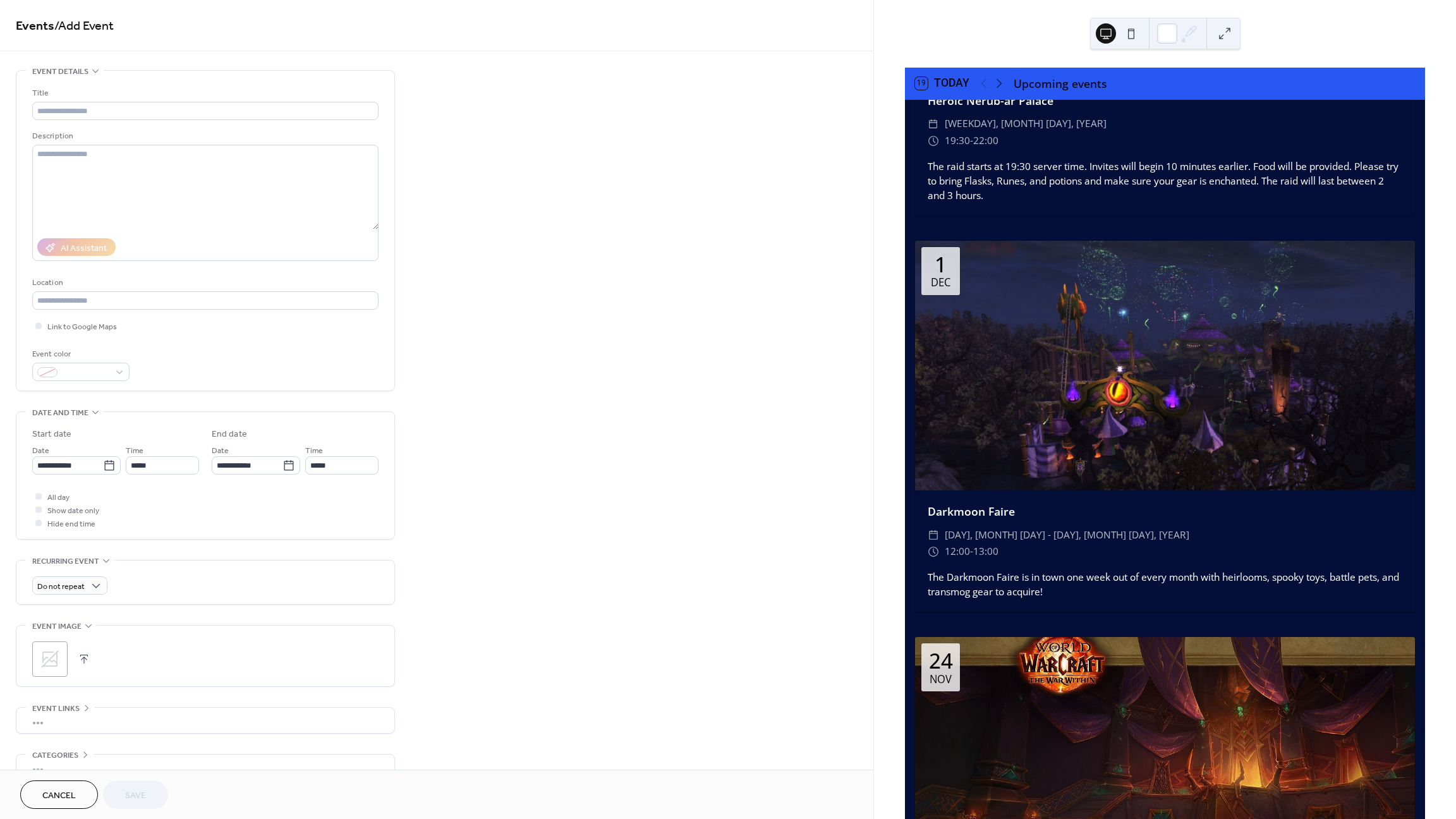 scroll, scrollTop: 689, scrollLeft: 0, axis: vertical 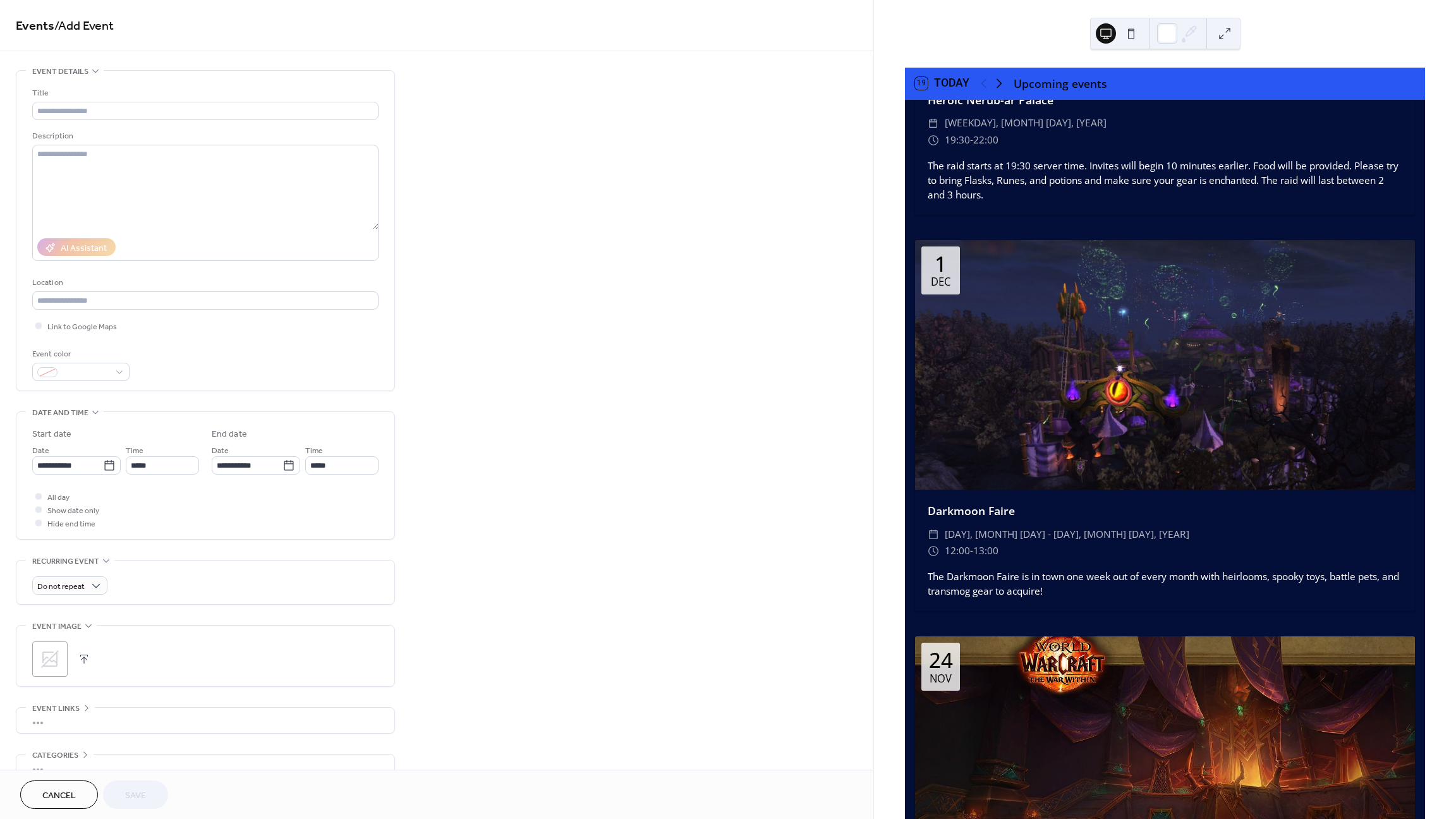 click 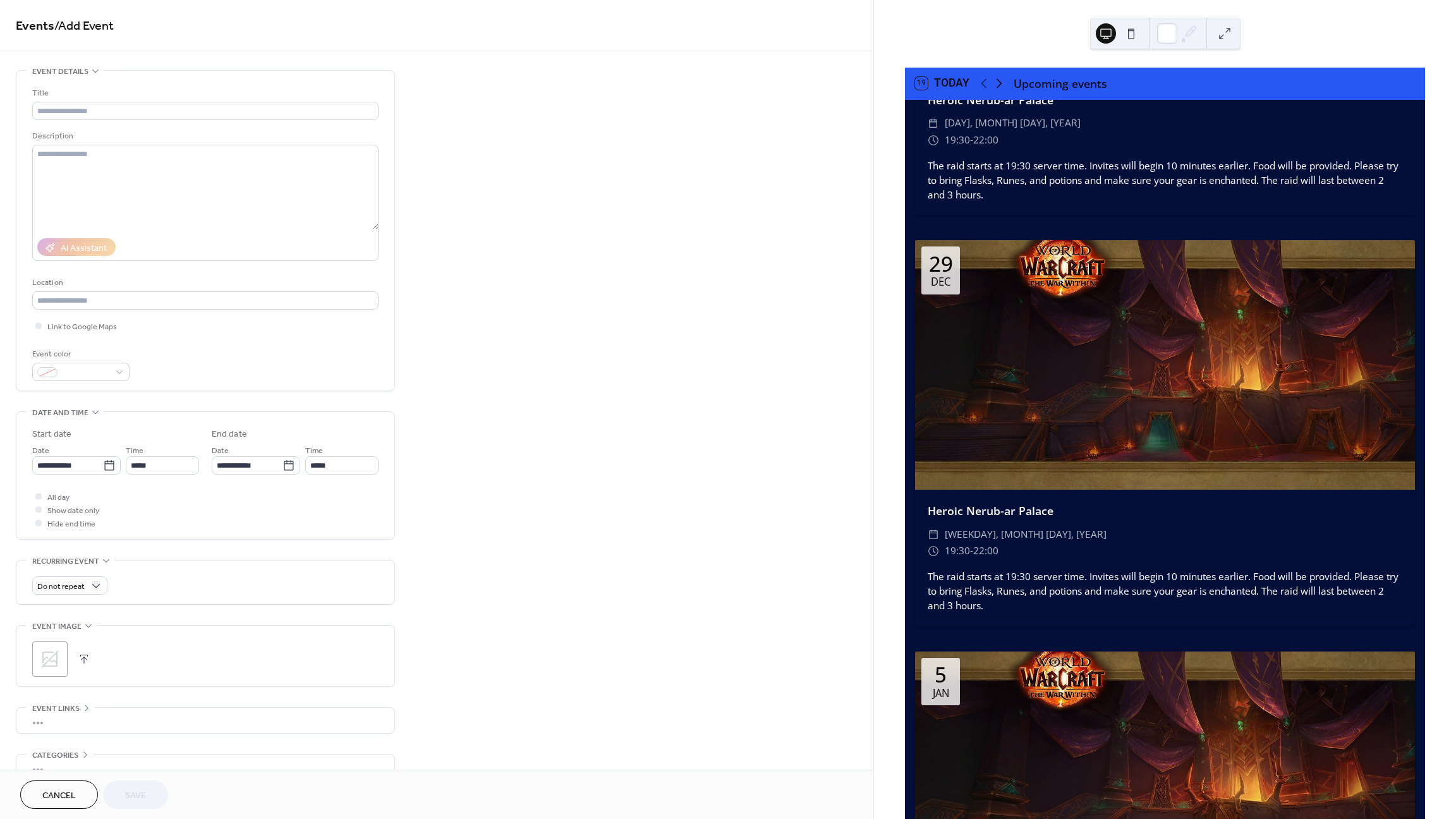 click 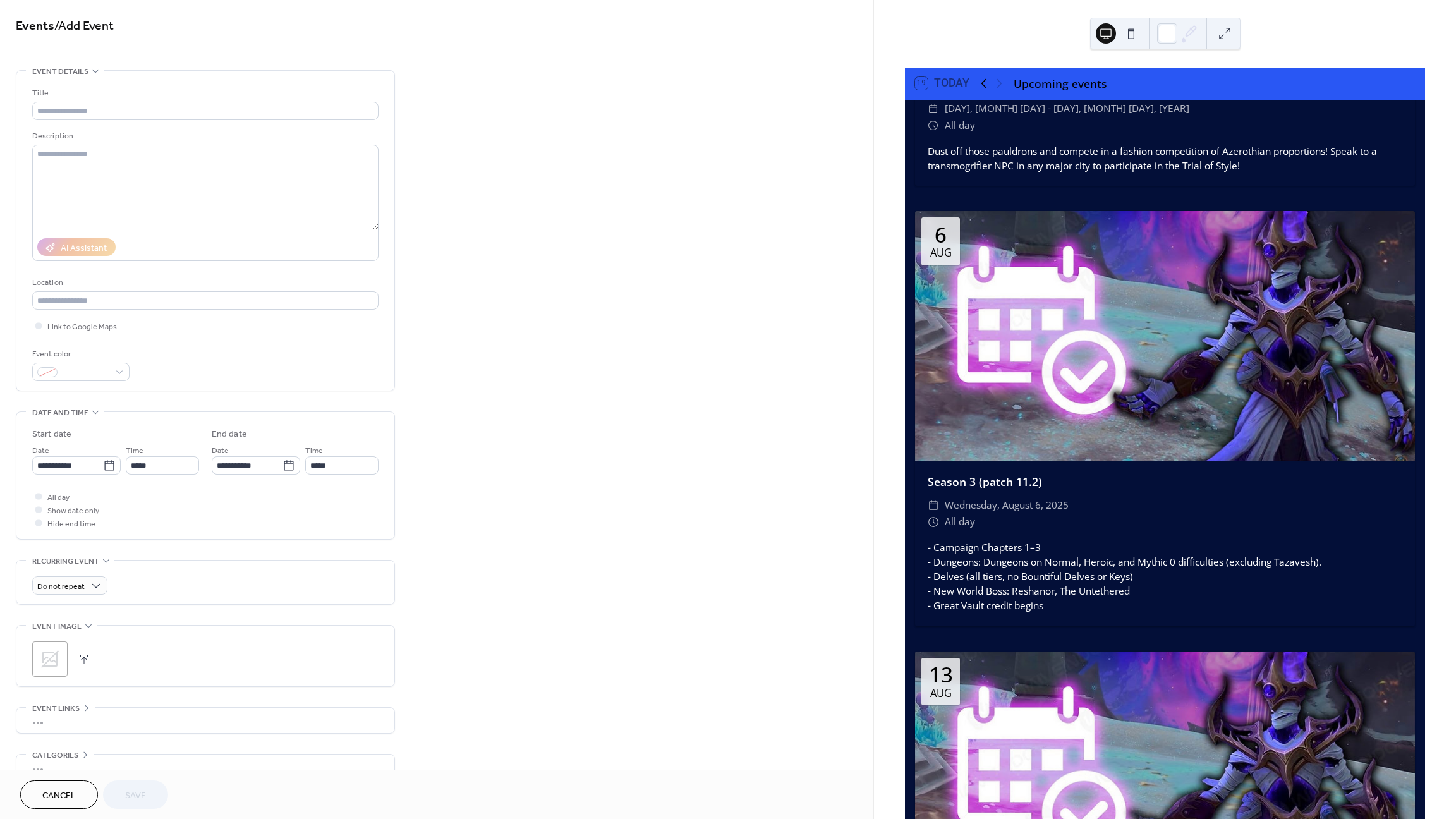 click 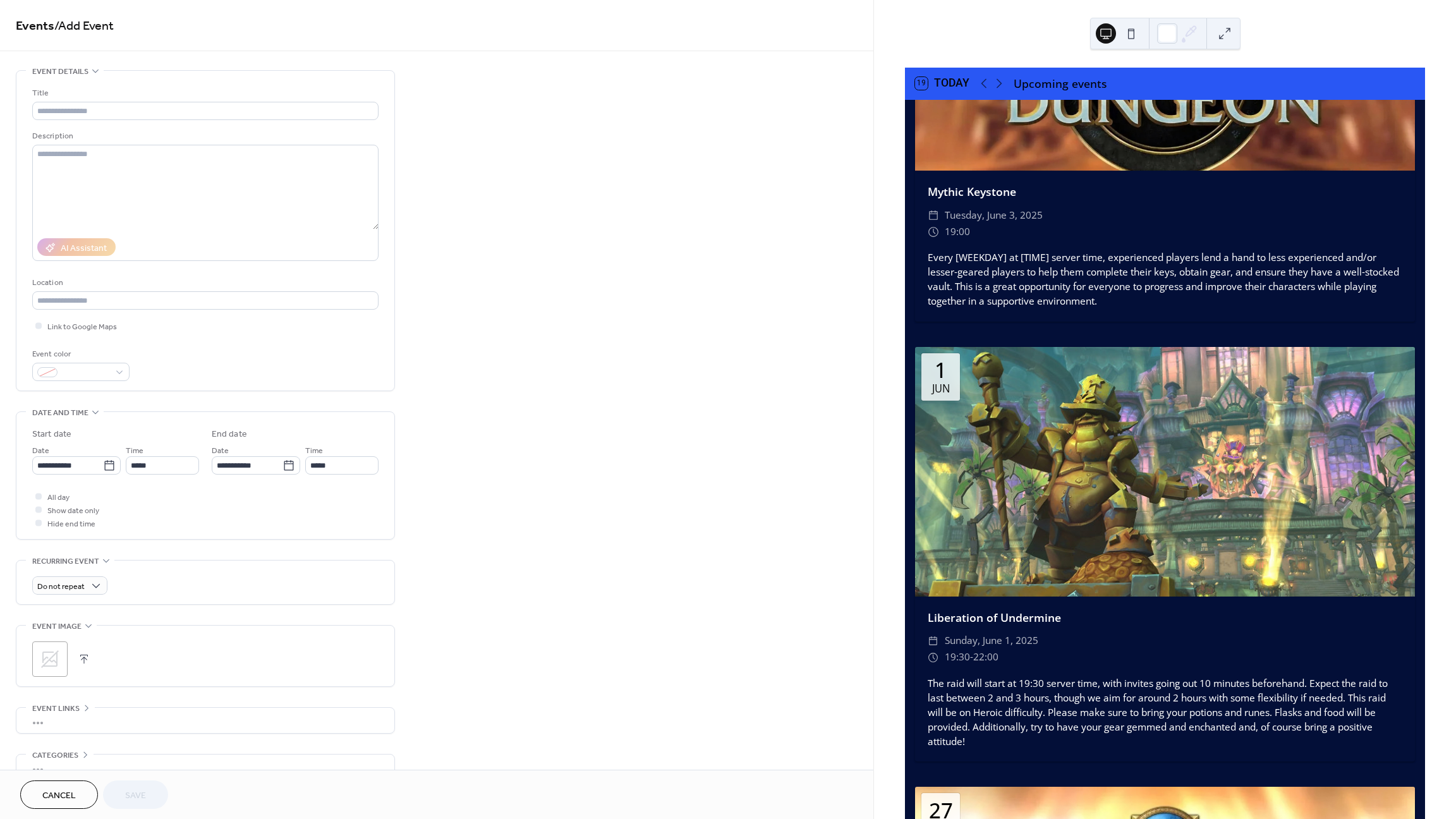 scroll, scrollTop: 1846, scrollLeft: 0, axis: vertical 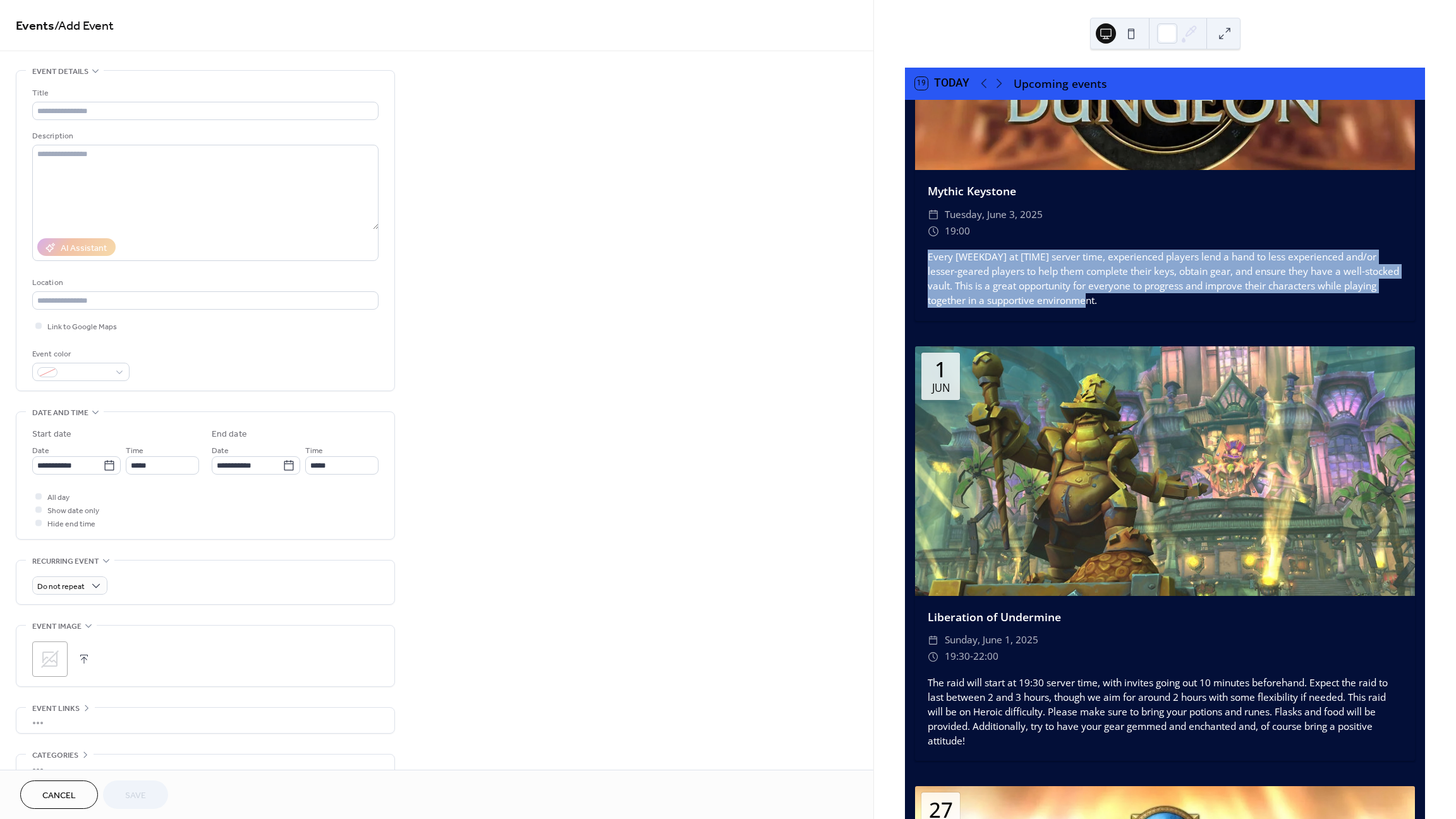 drag, startPoint x: 1108, startPoint y: 277, endPoint x: 928, endPoint y: 238, distance: 184.17655 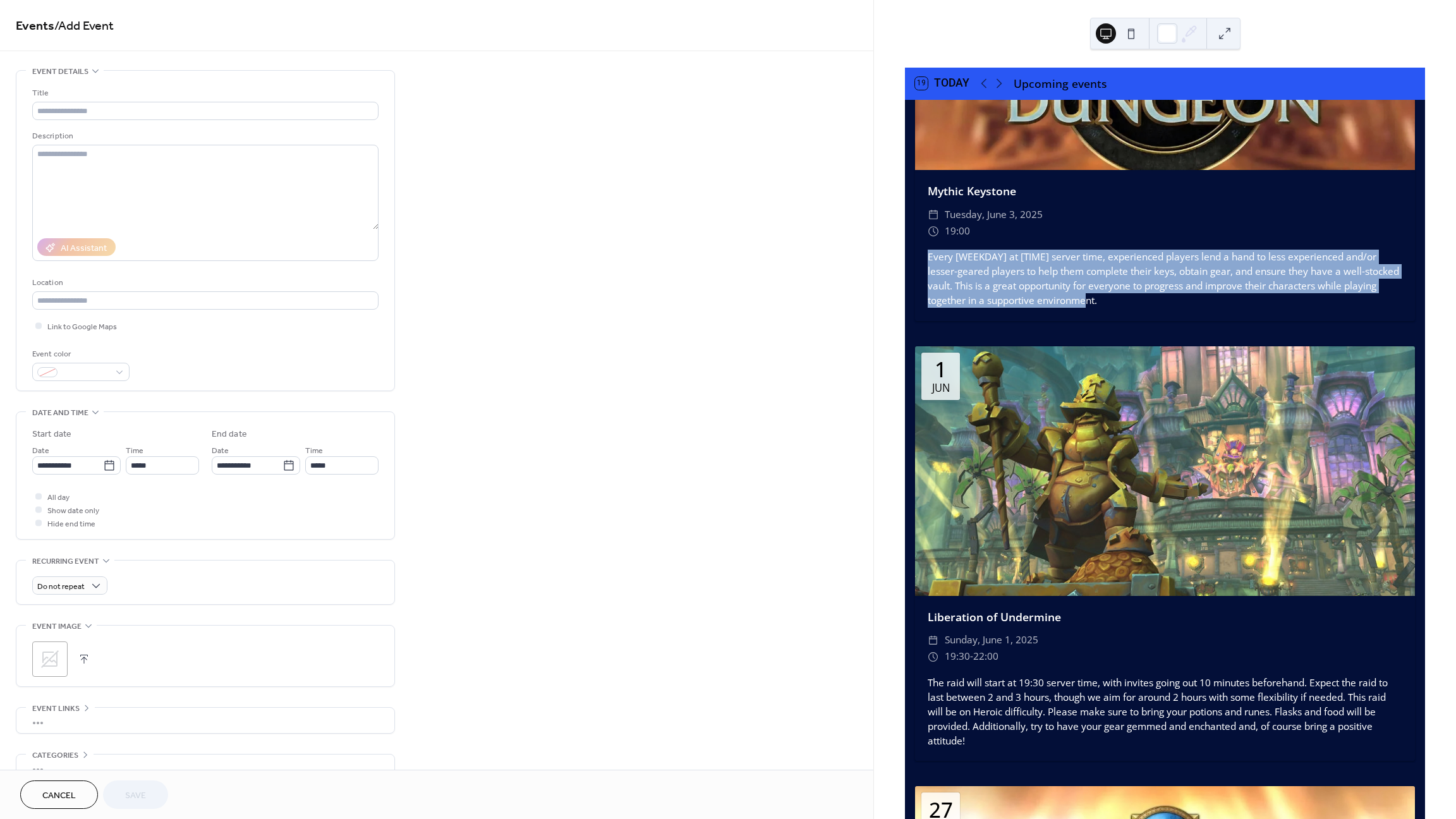 click on "Every [WEEKDAY] at [TIME] server time, experienced players lend a hand to less experienced and/or lesser-geared players to help them complete their keys, obtain gear, and ensure they have a well-stocked vault. This is a great opportunity for everyone to progress and improve their characters while playing together in a supportive environment." at bounding box center [1165, 279] 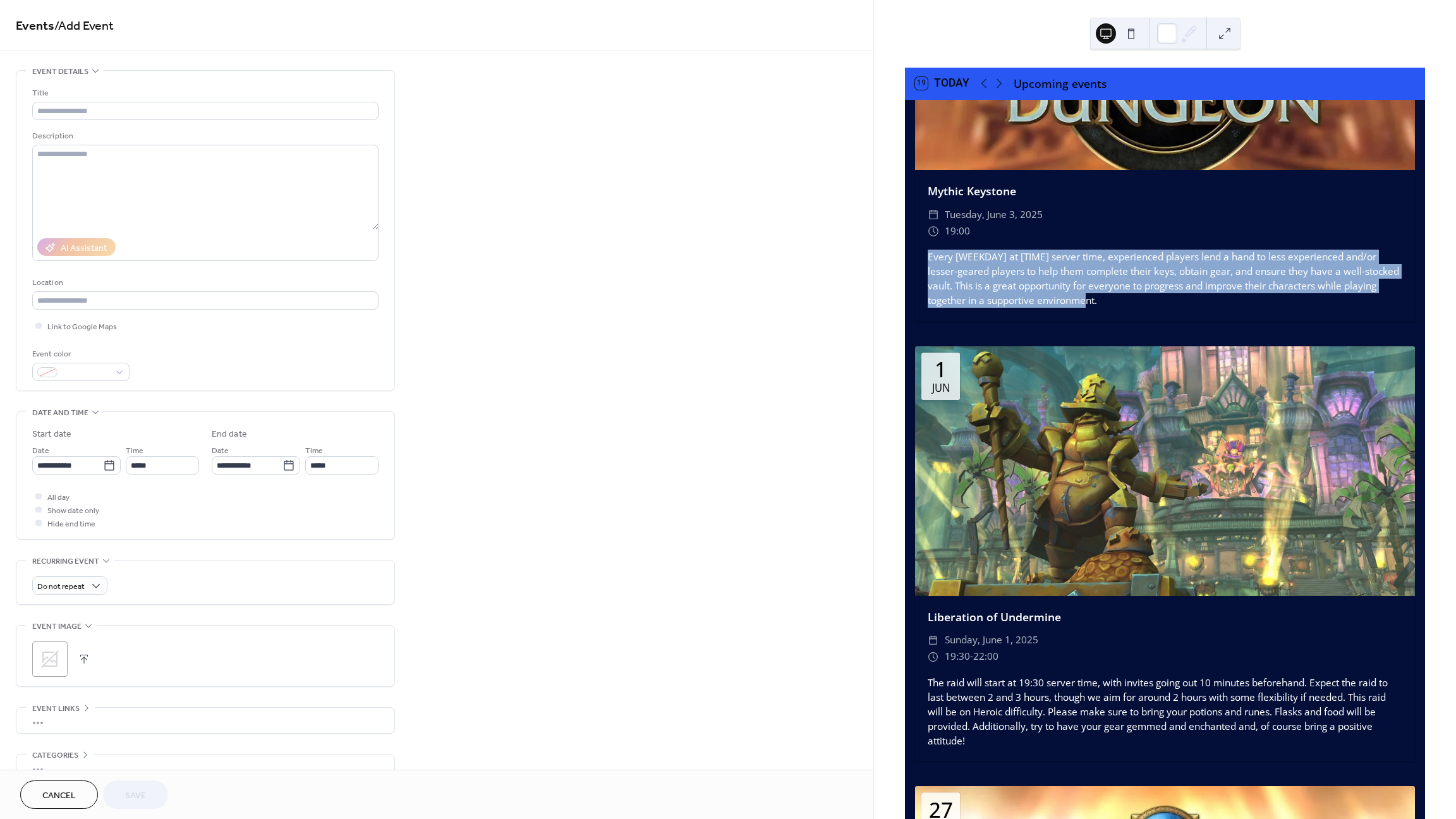 copy on "Every [WEEKDAY] at [TIME] server time, experienced players lend a hand to less experienced and/or lesser-geared players to help them complete their keys, obtain gear, and ensure they have a well-stocked vault. This is a great opportunity for everyone to progress and improve their characters while playing together in a supportive environment." 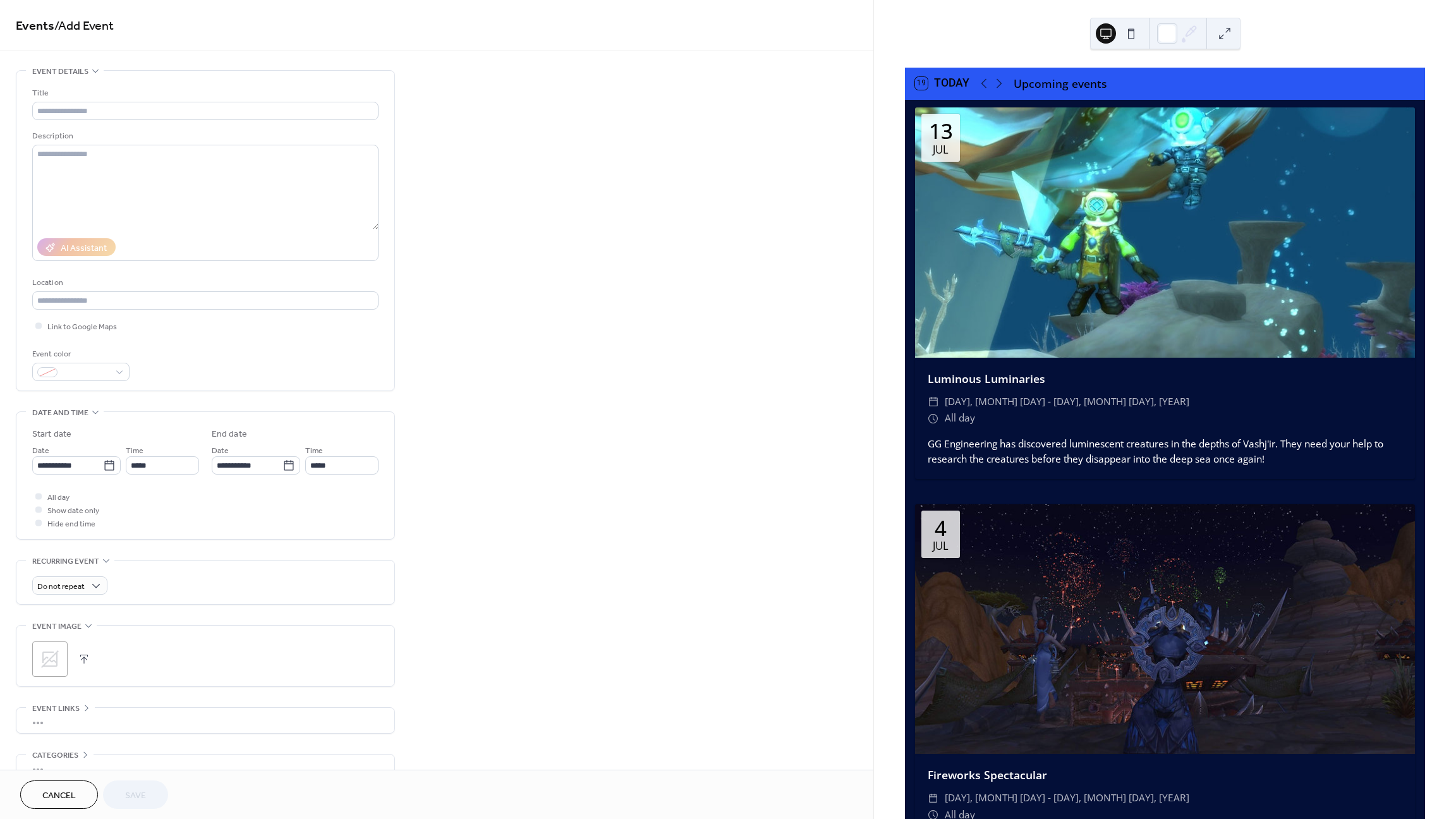 scroll, scrollTop: 0, scrollLeft: 0, axis: both 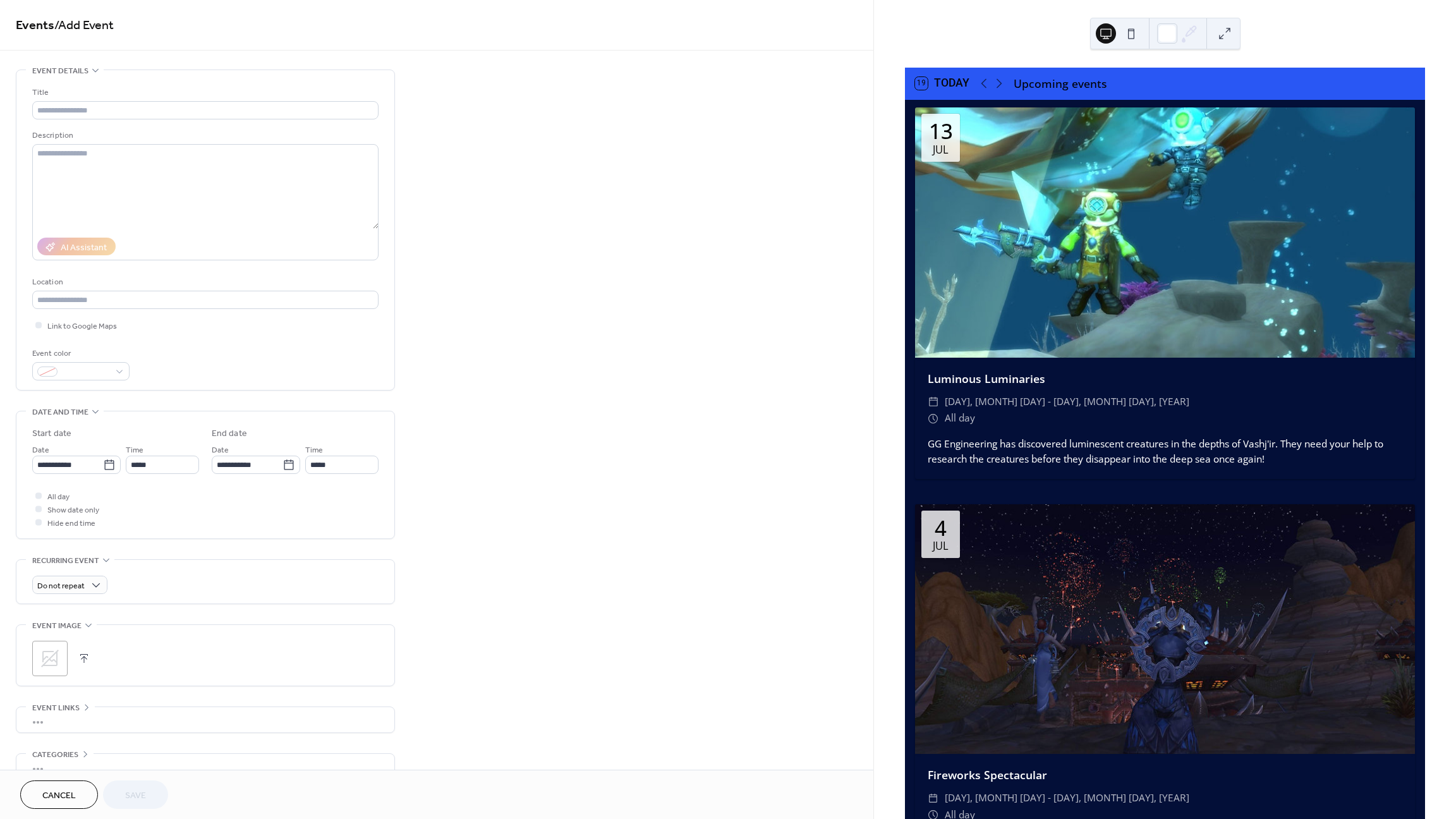 click 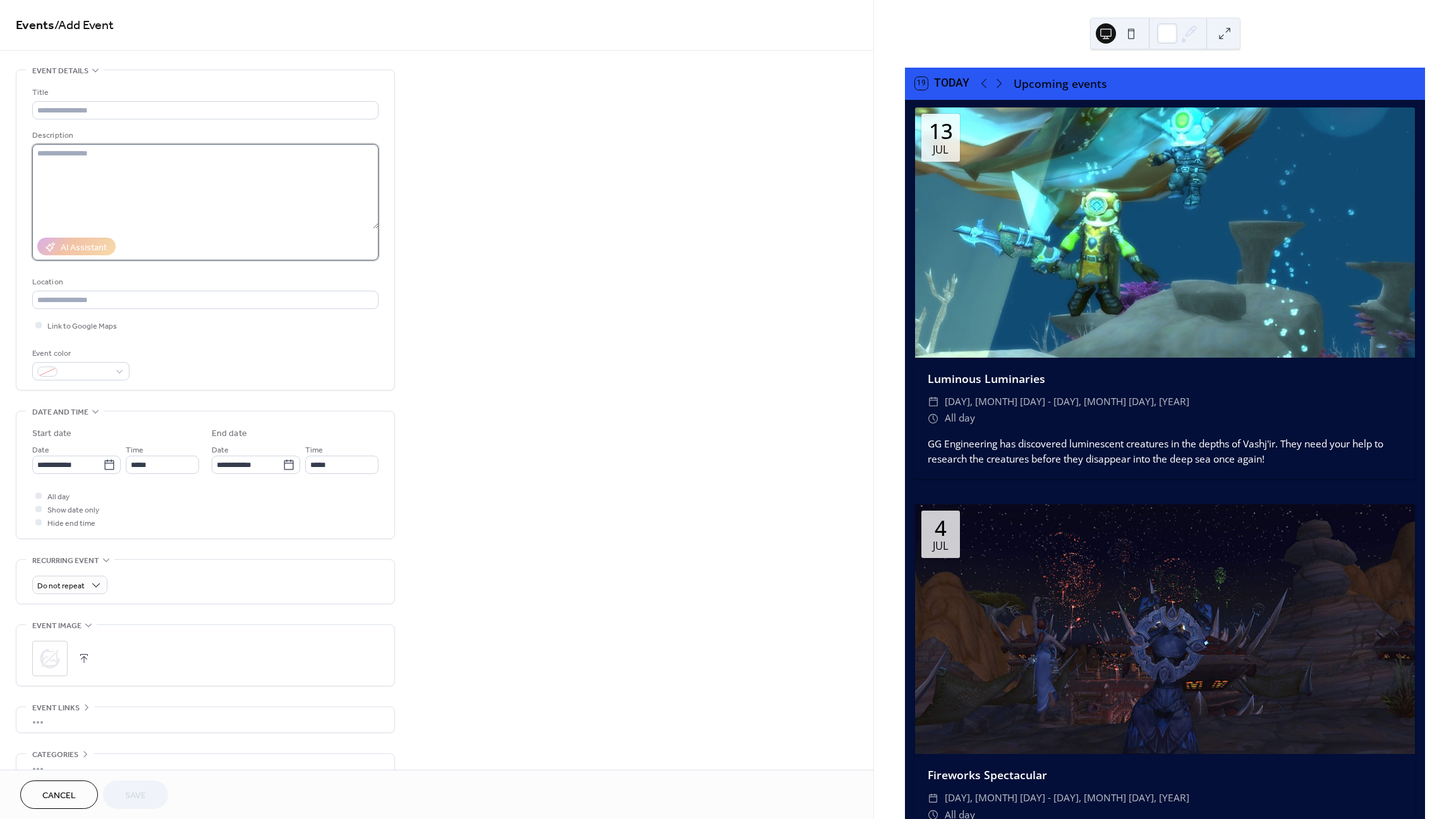 click at bounding box center [205, 186] 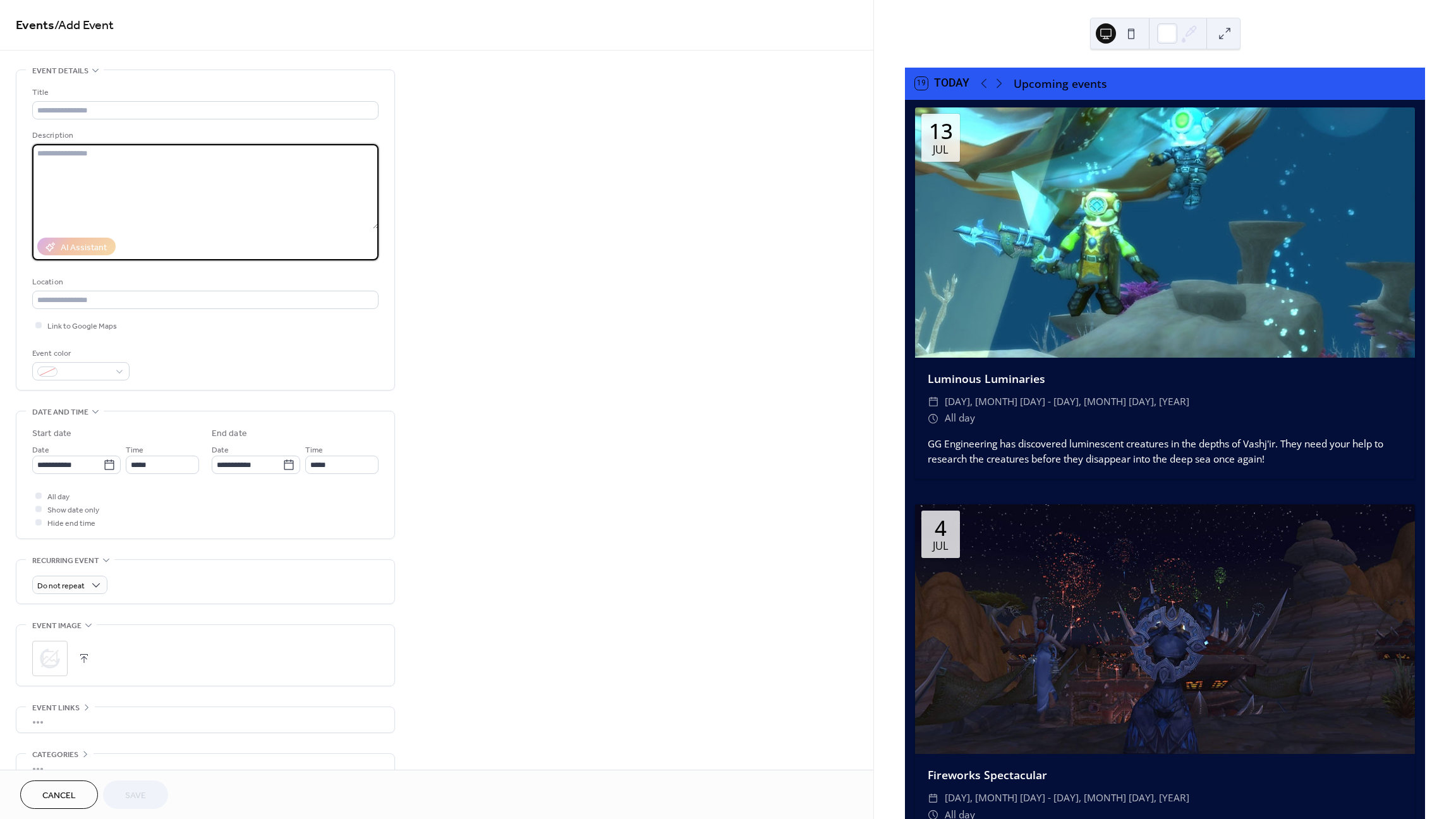 paste on "**********" 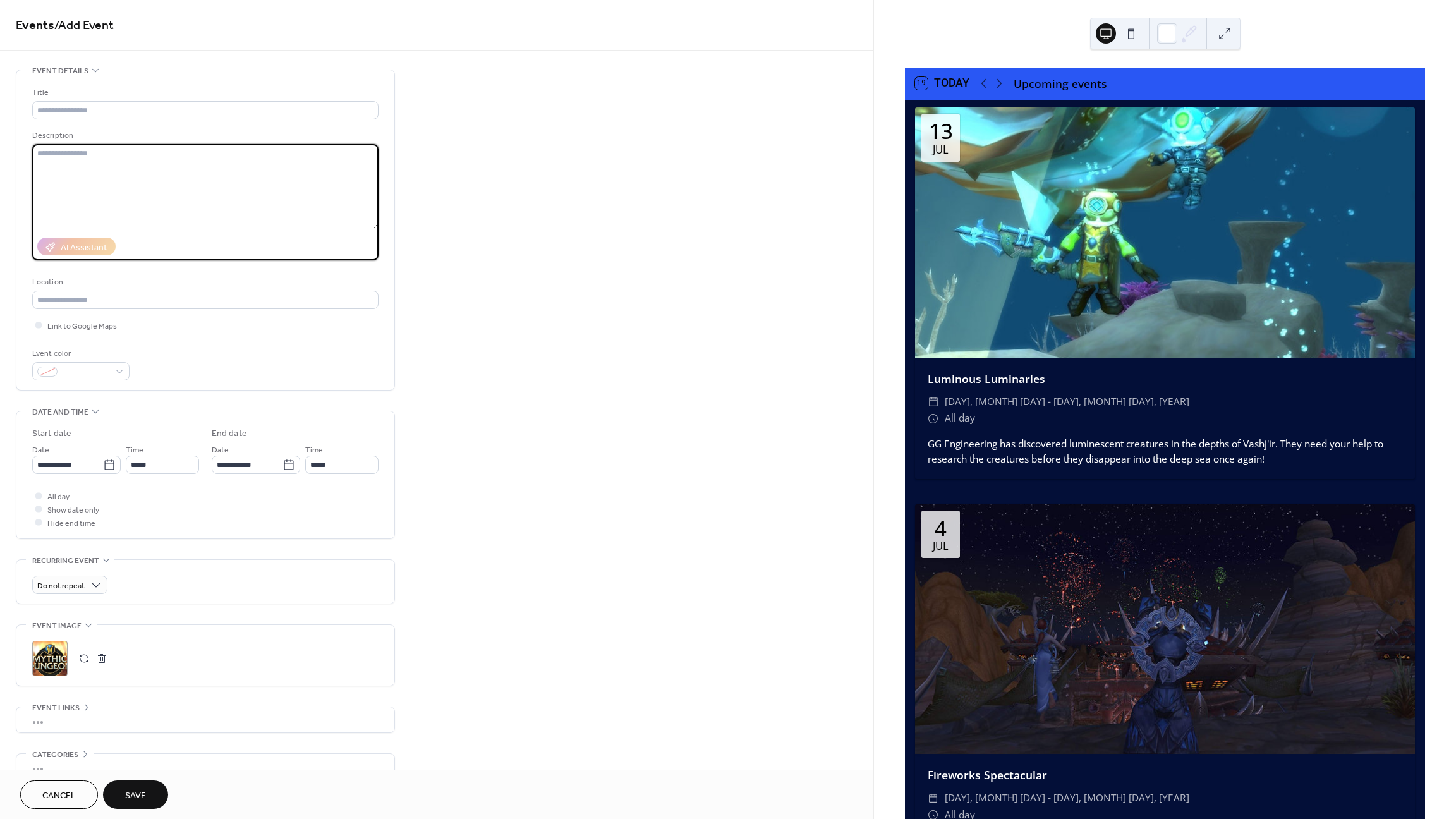 paste on "**********" 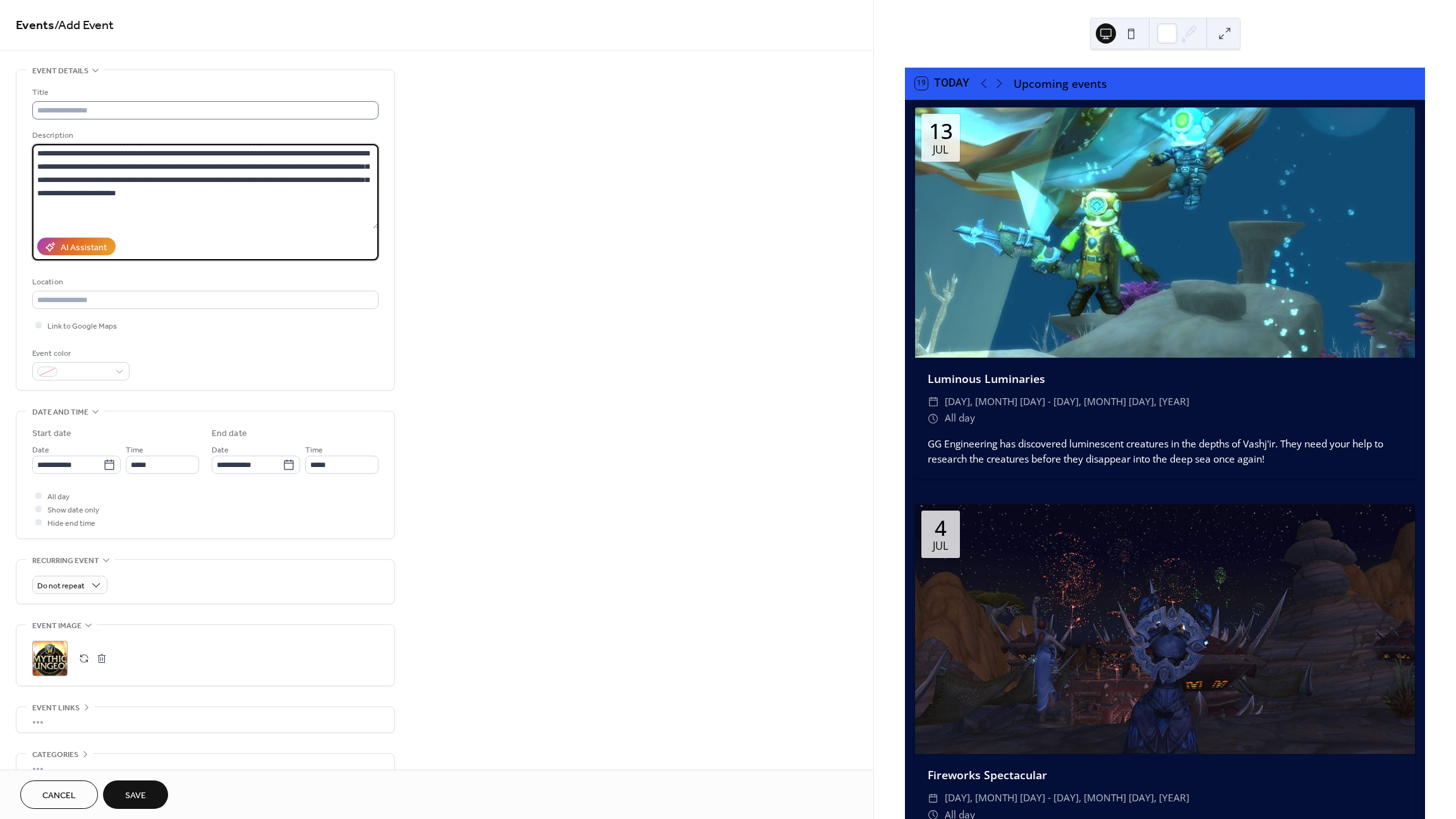type on "**********" 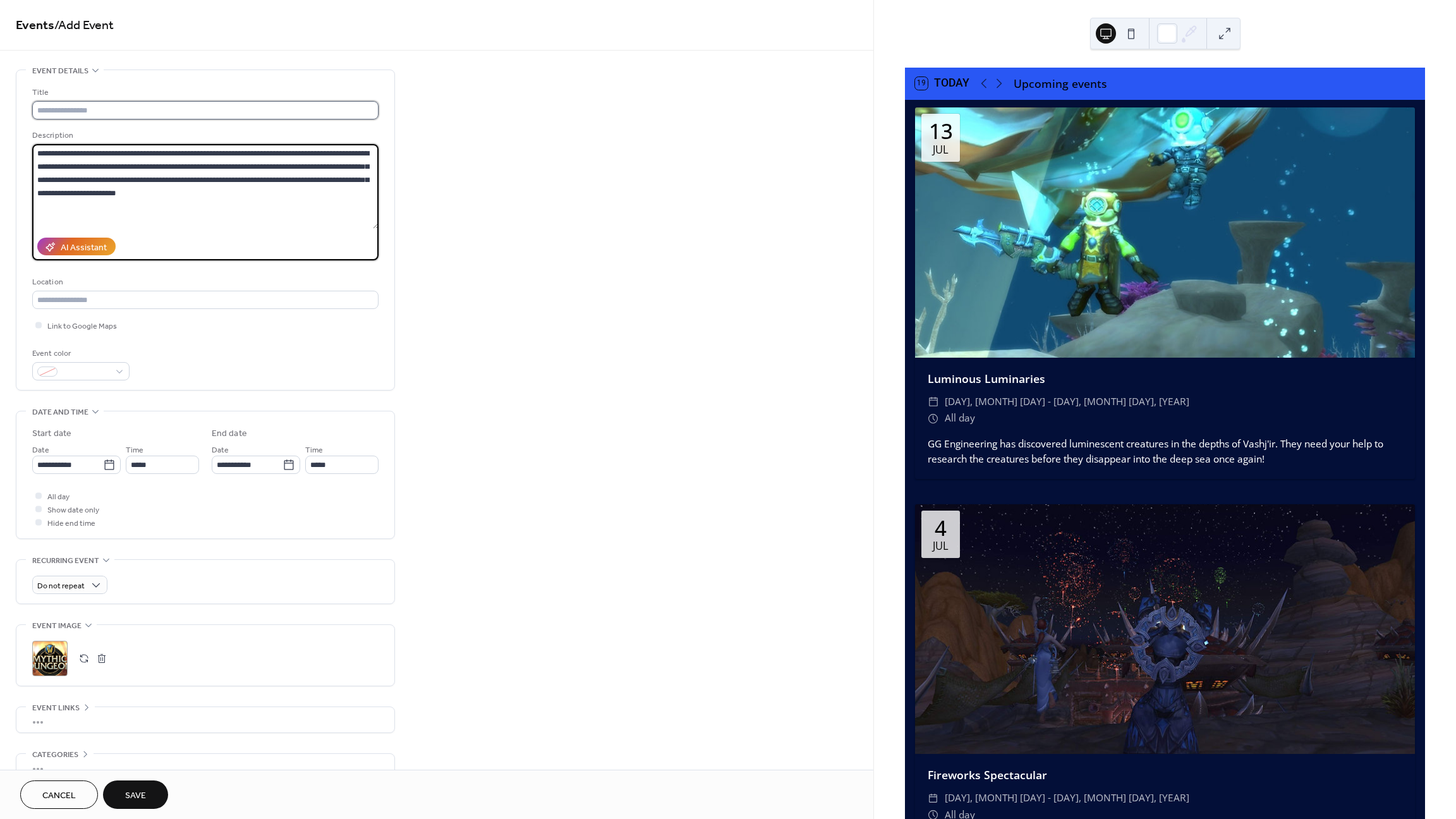 click at bounding box center [205, 110] 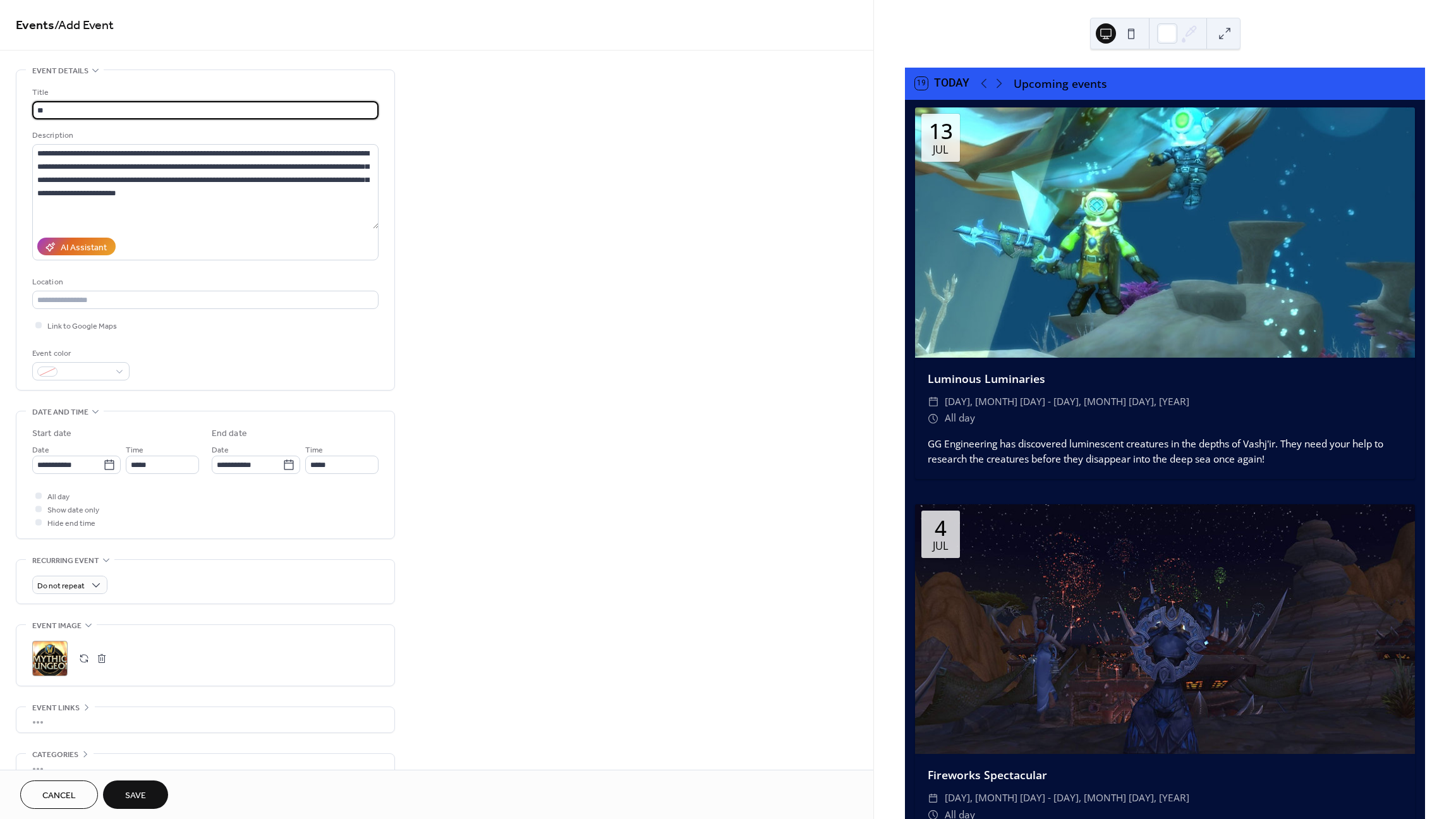 type on "*" 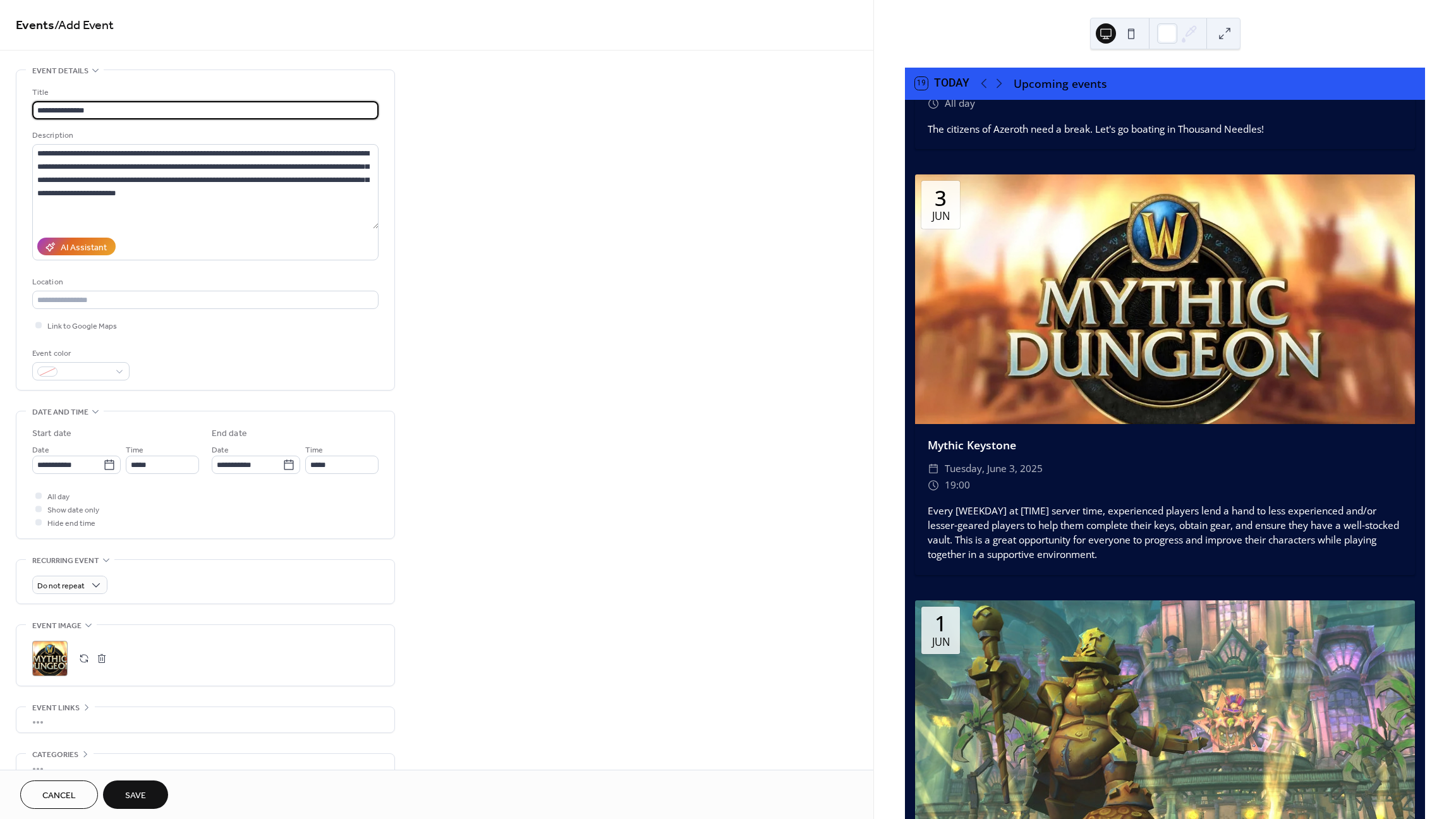 scroll, scrollTop: 1593, scrollLeft: 0, axis: vertical 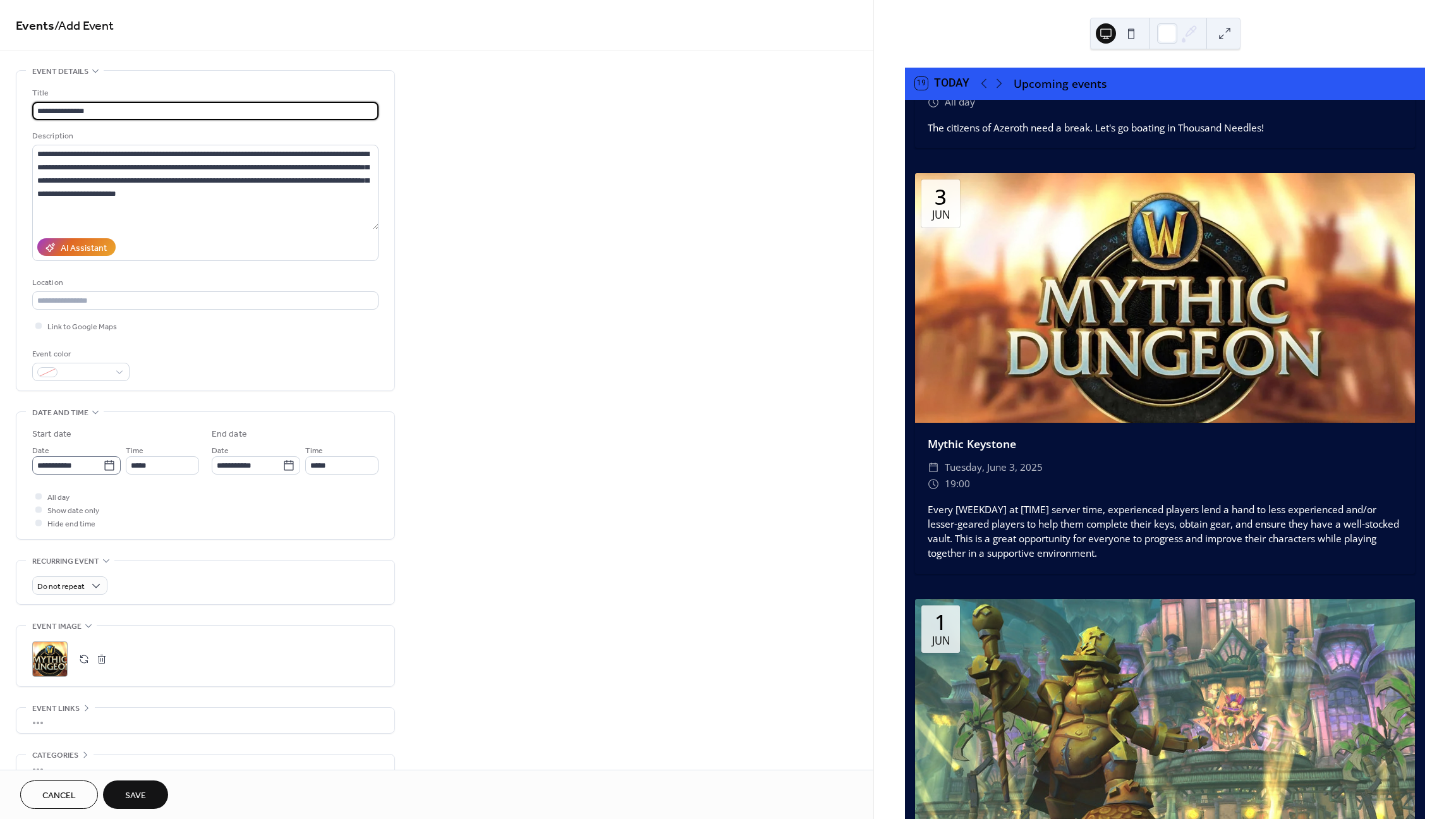 type on "**********" 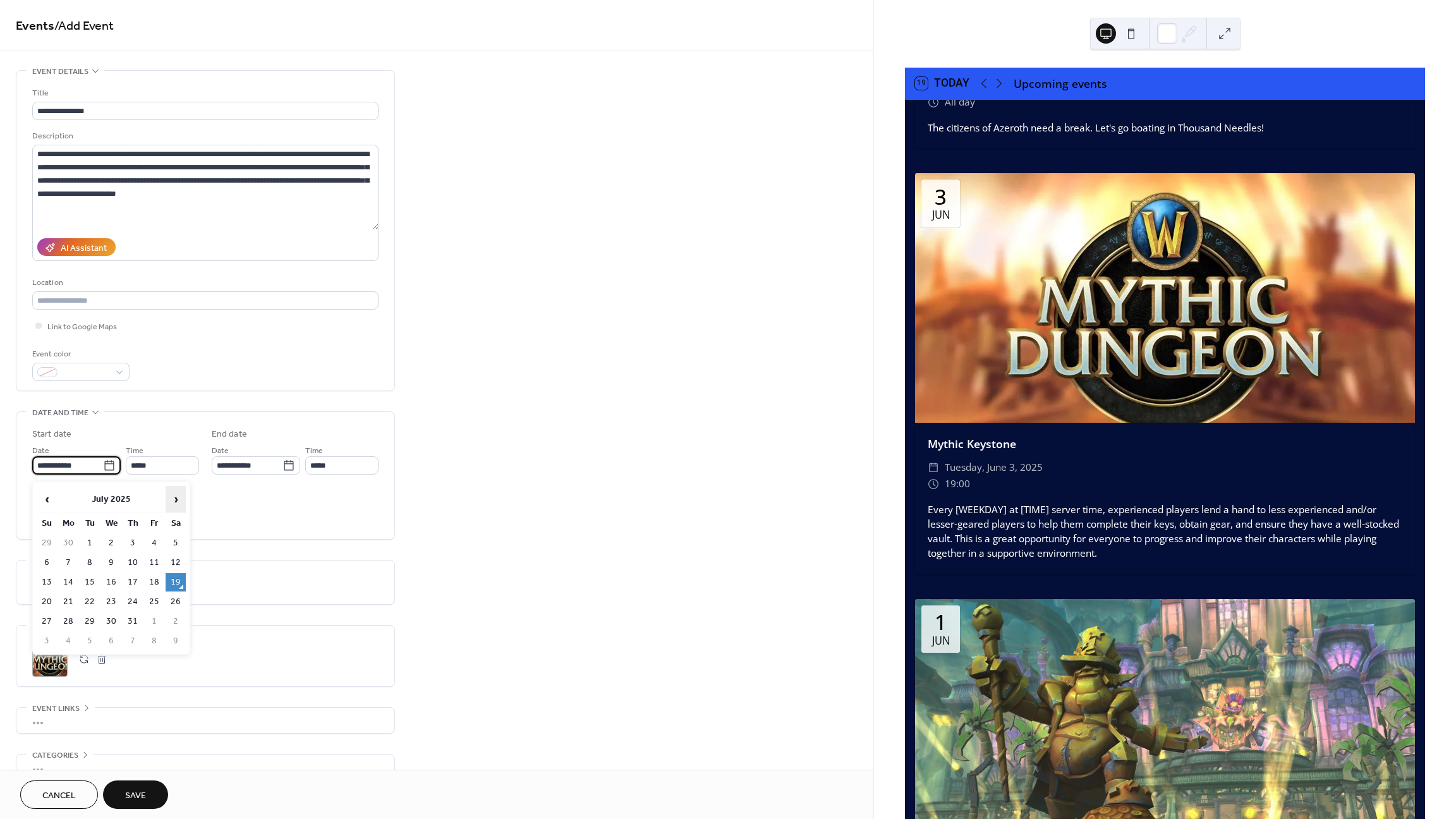 click on "›" at bounding box center (176, 499) 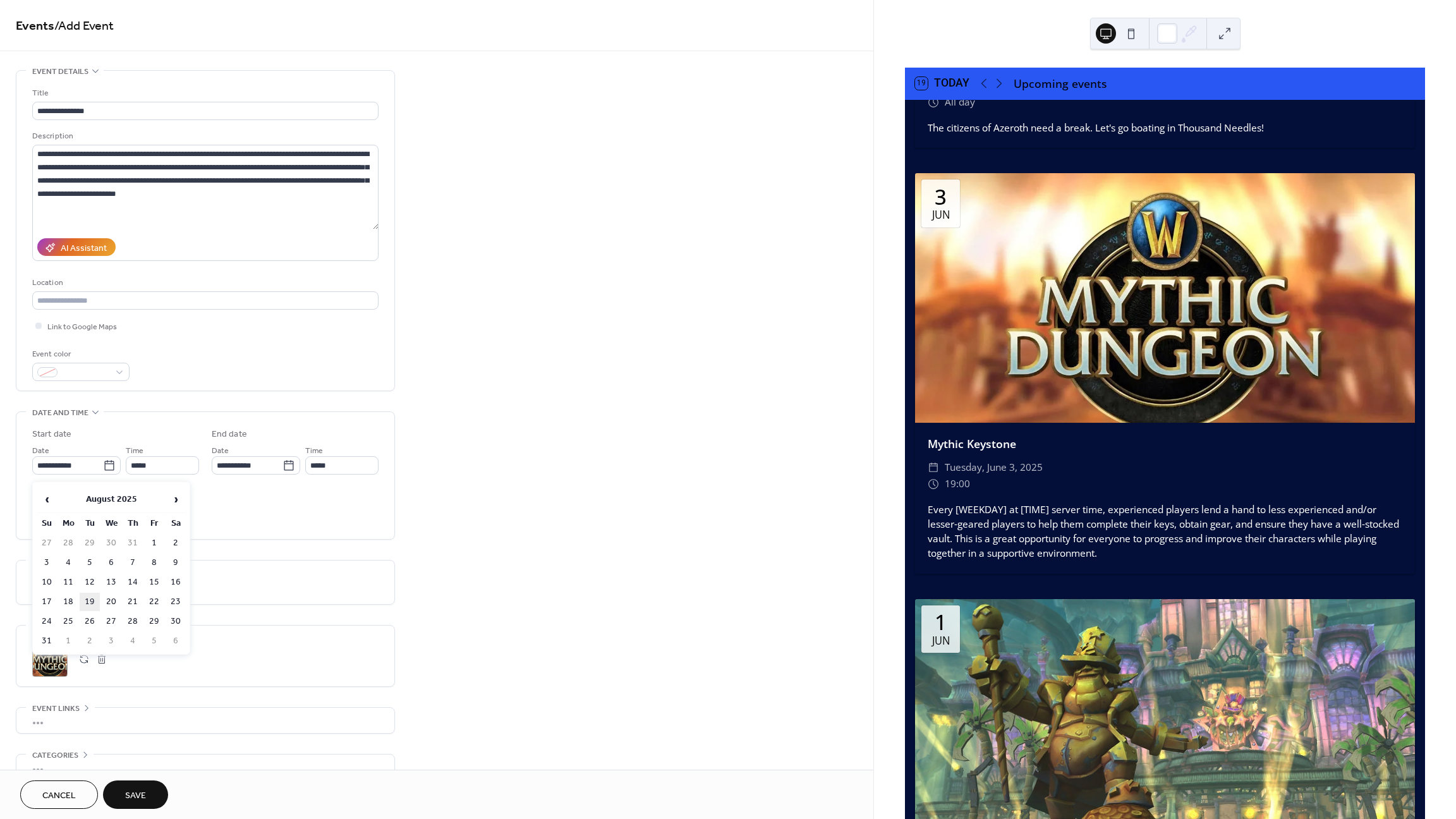 click on "19" at bounding box center [90, 602] 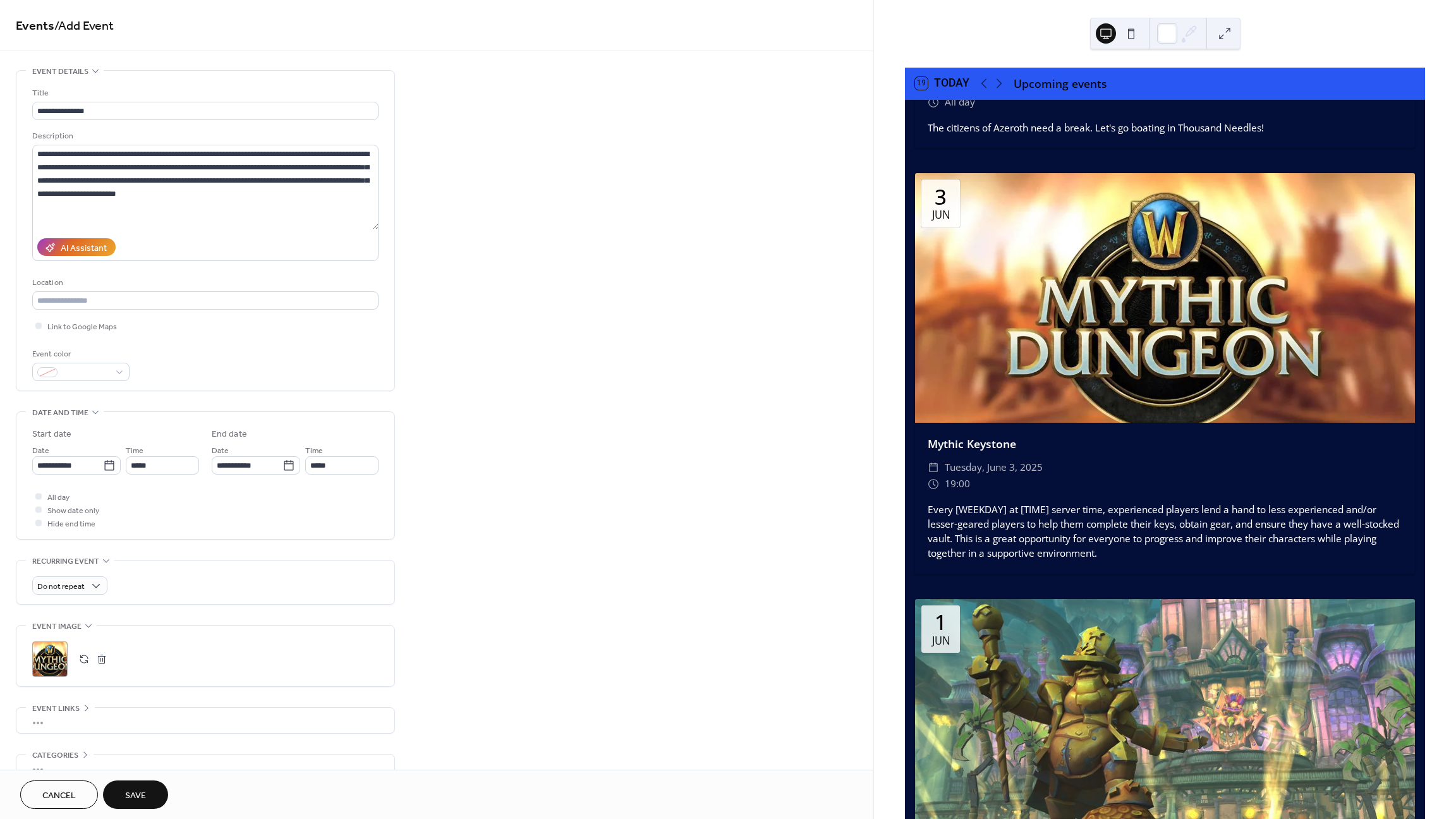 type on "**********" 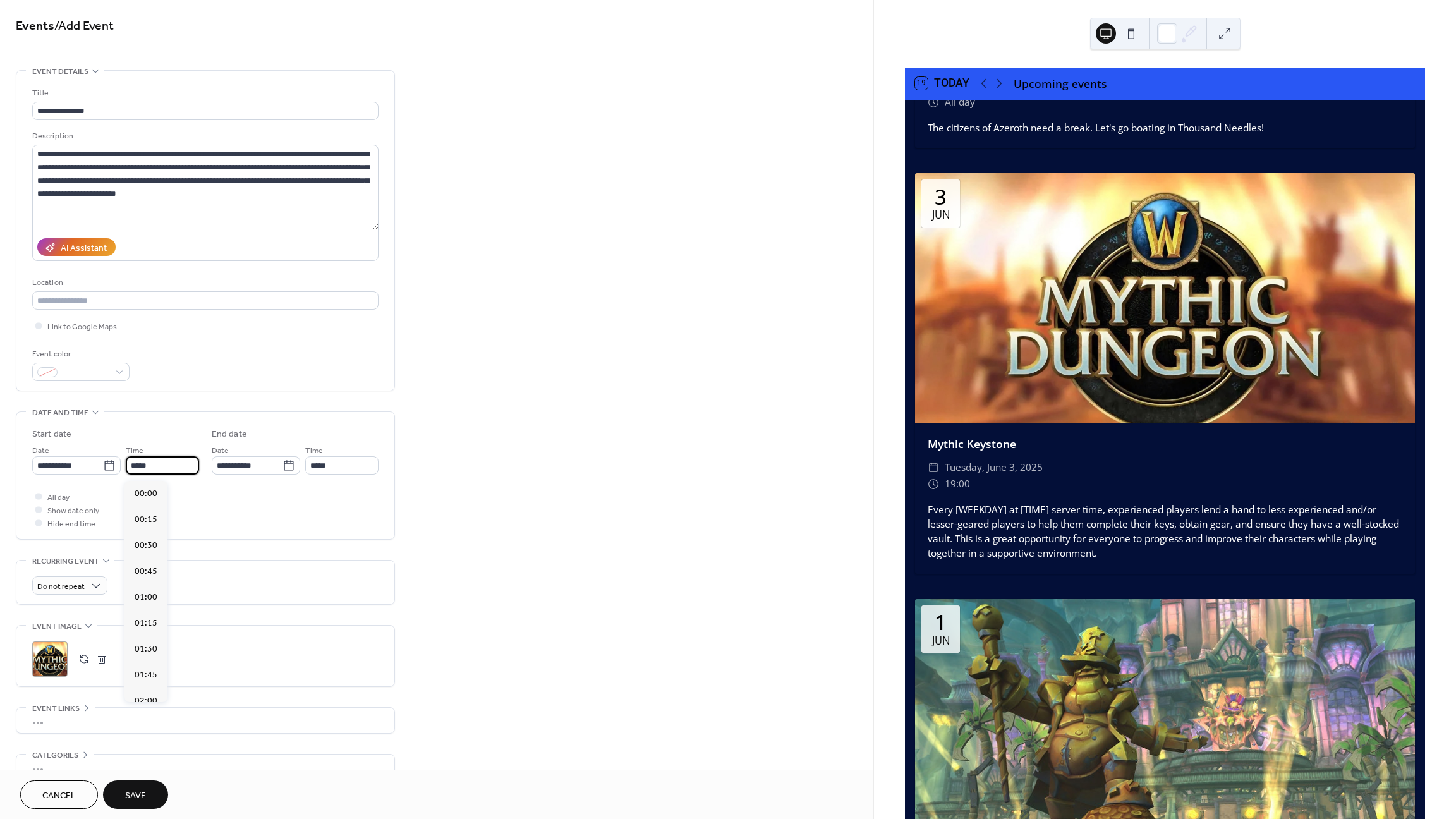scroll, scrollTop: 1244, scrollLeft: 0, axis: vertical 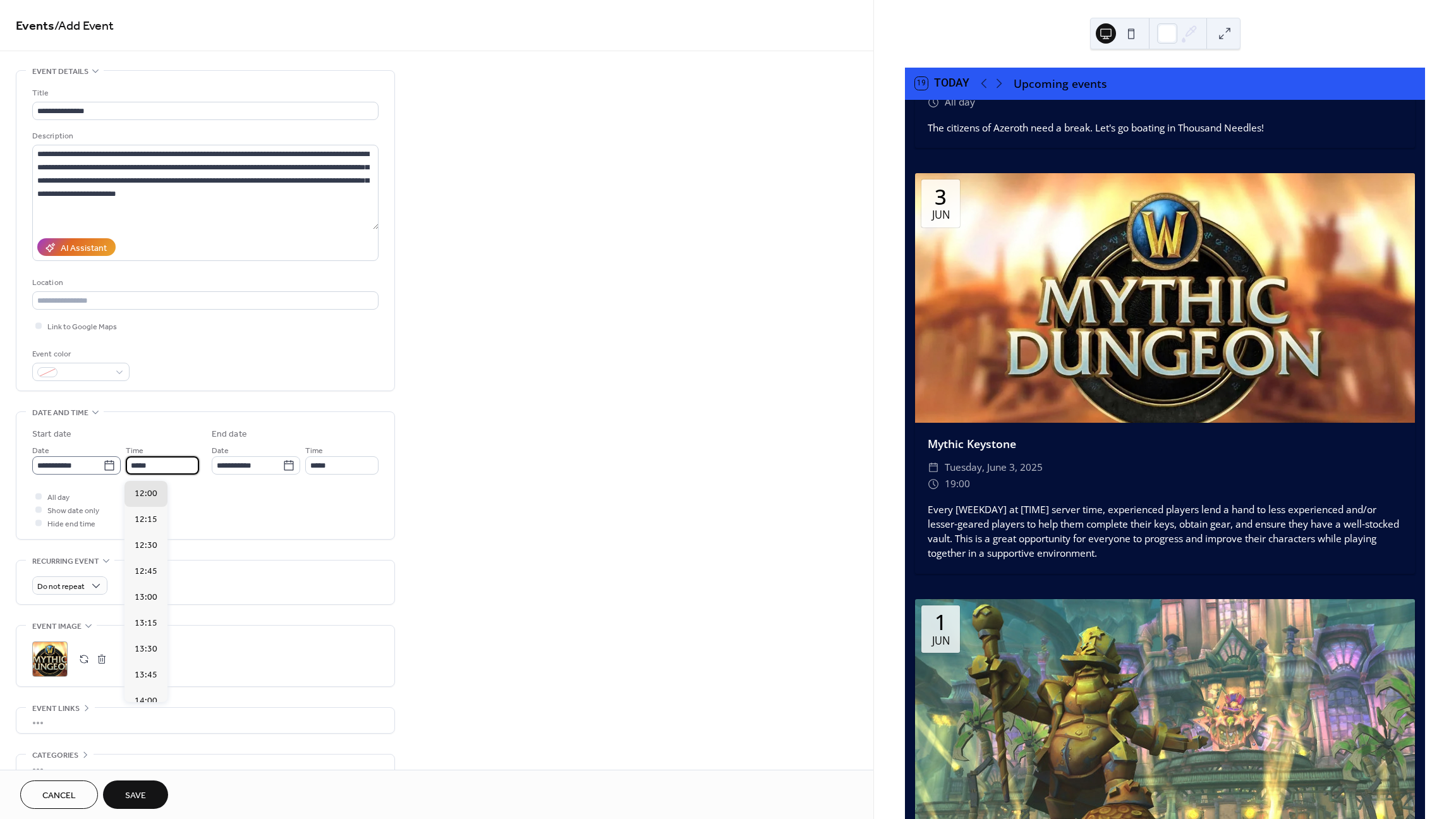 drag, startPoint x: 181, startPoint y: 473, endPoint x: 94, endPoint y: 466, distance: 87.2812 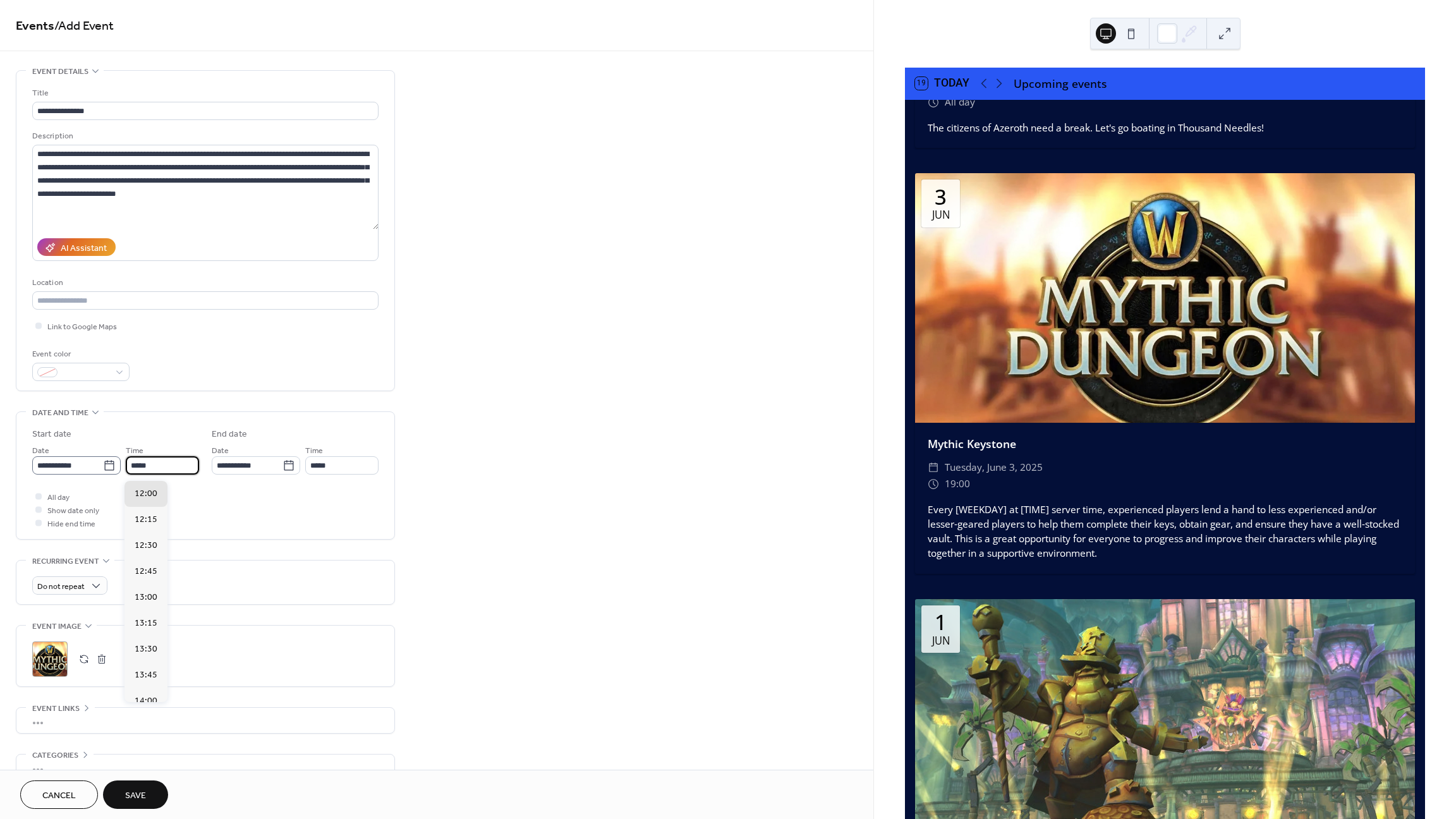 click on "**********" at bounding box center (116, 459) 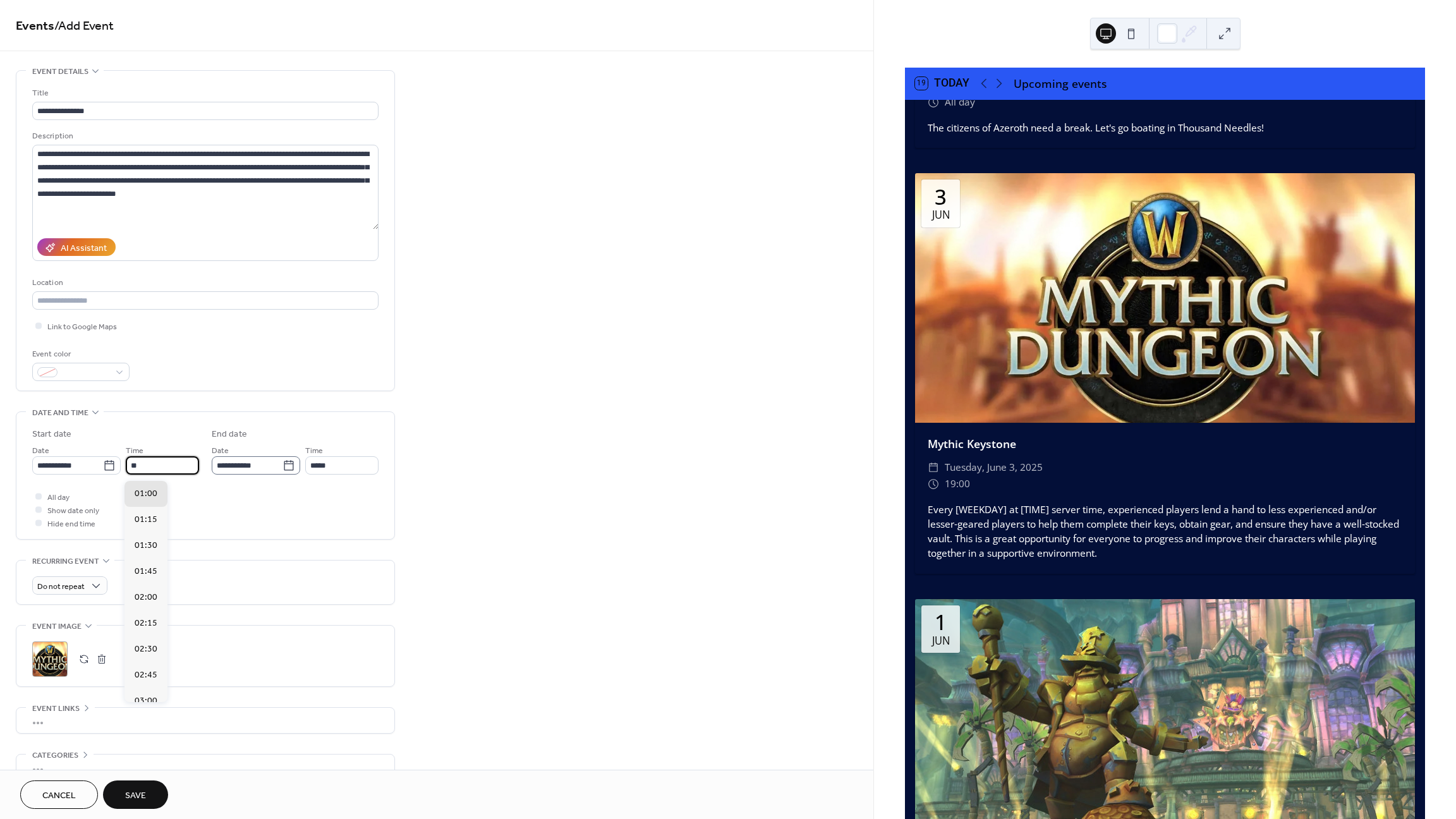 scroll, scrollTop: 1969, scrollLeft: 0, axis: vertical 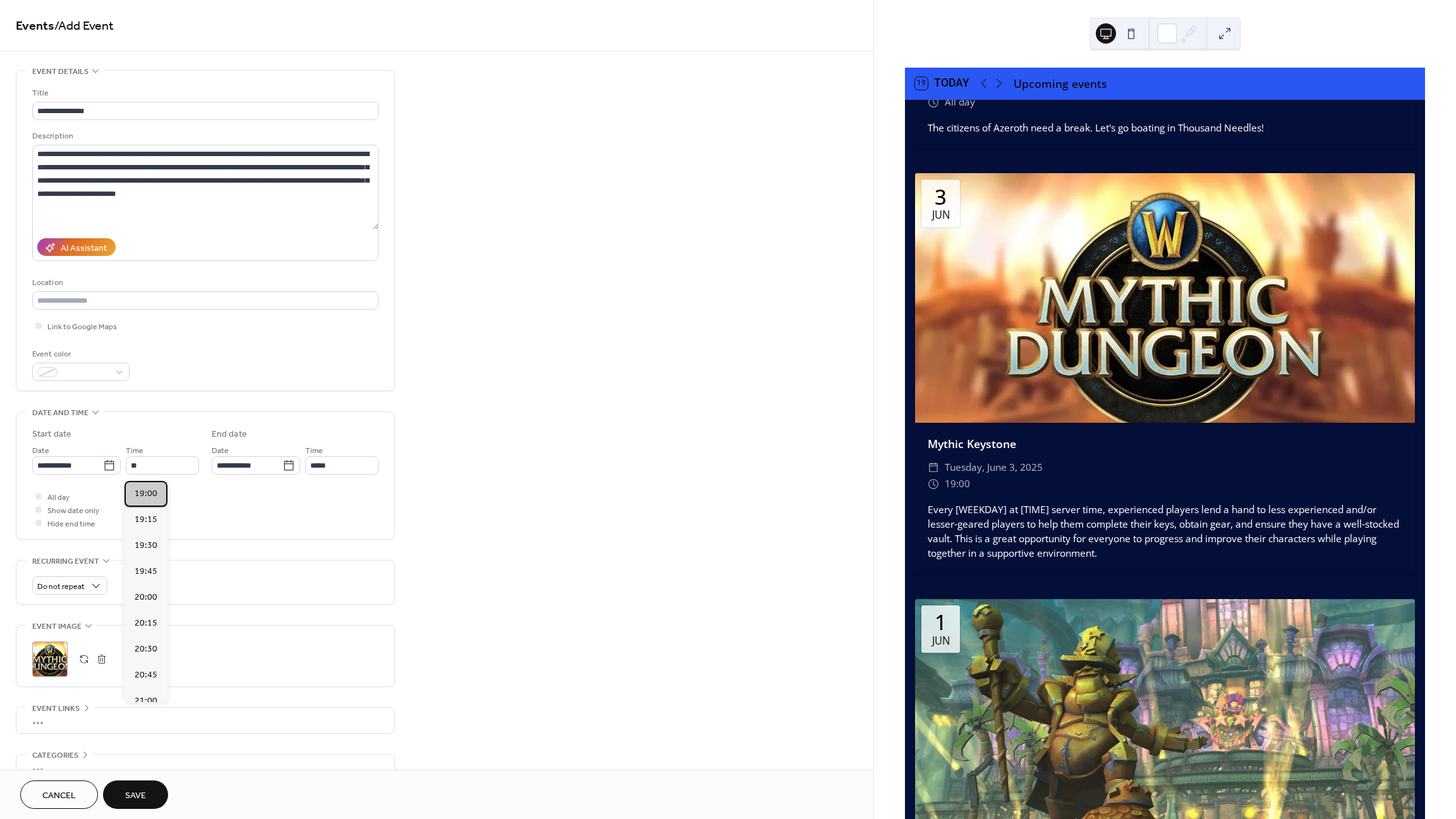 click on "19:00" at bounding box center [146, 494] 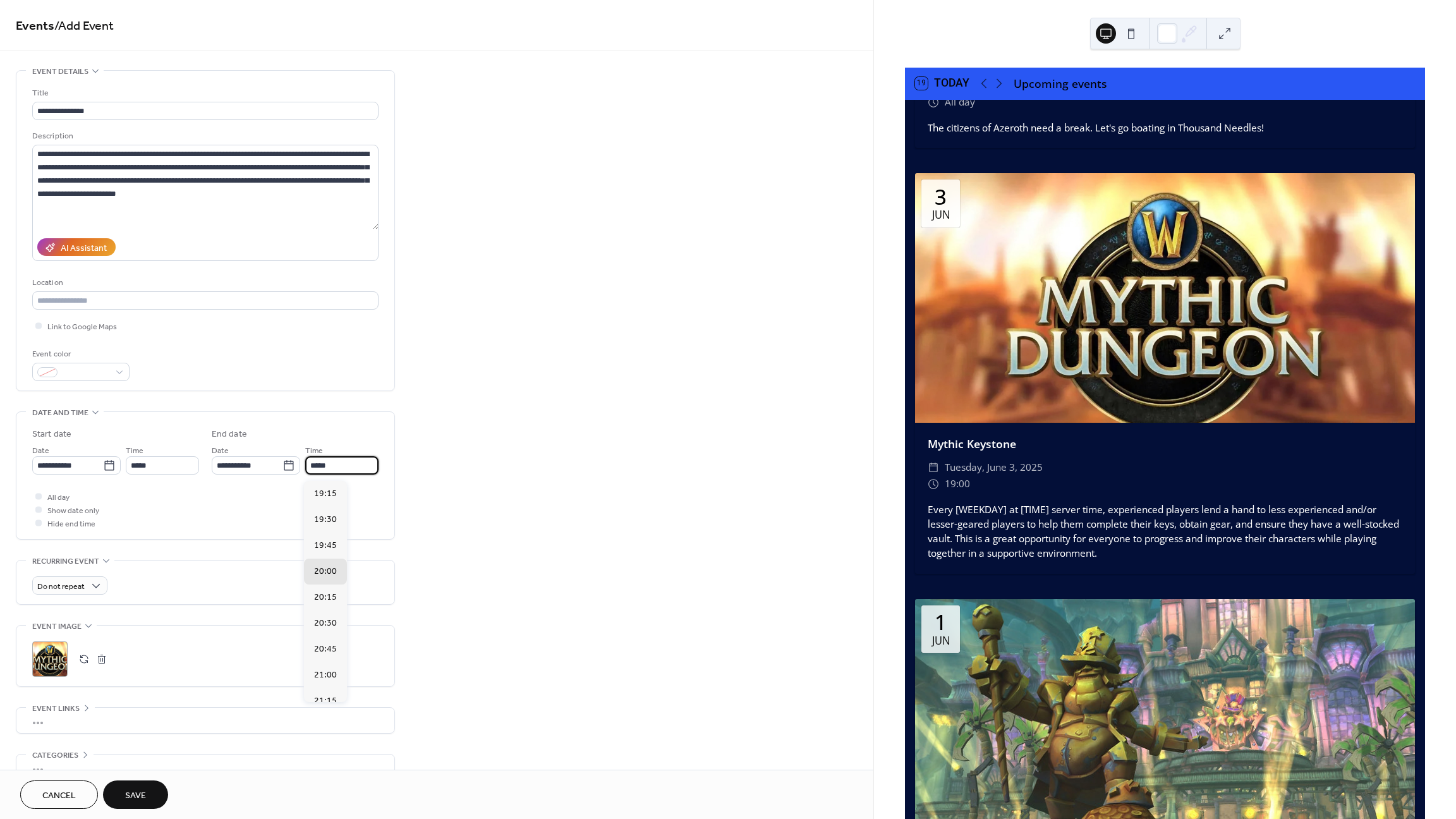 click on "*****" at bounding box center [342, 465] 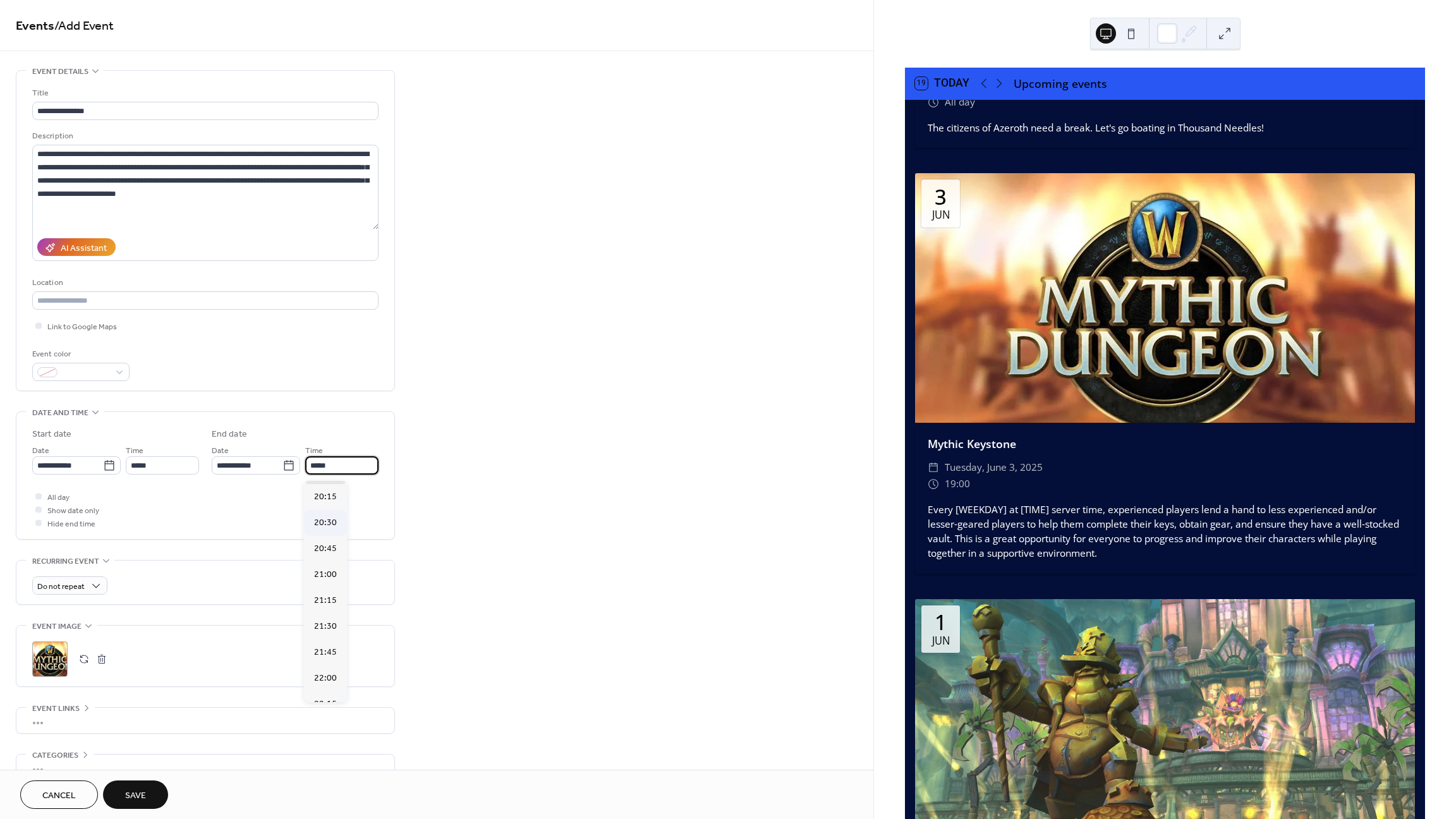 scroll, scrollTop: 111, scrollLeft: 0, axis: vertical 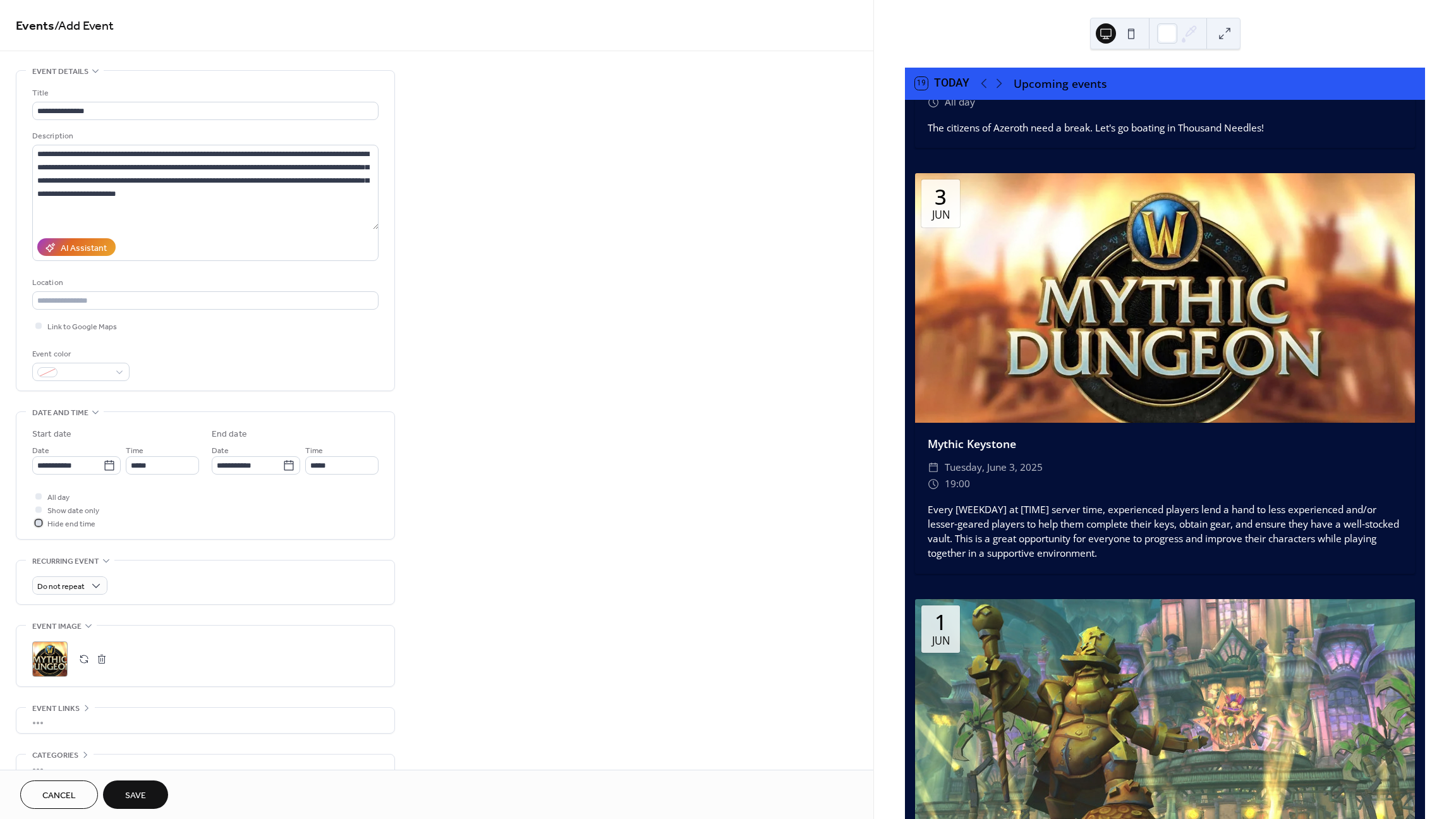 click at bounding box center (39, 523) 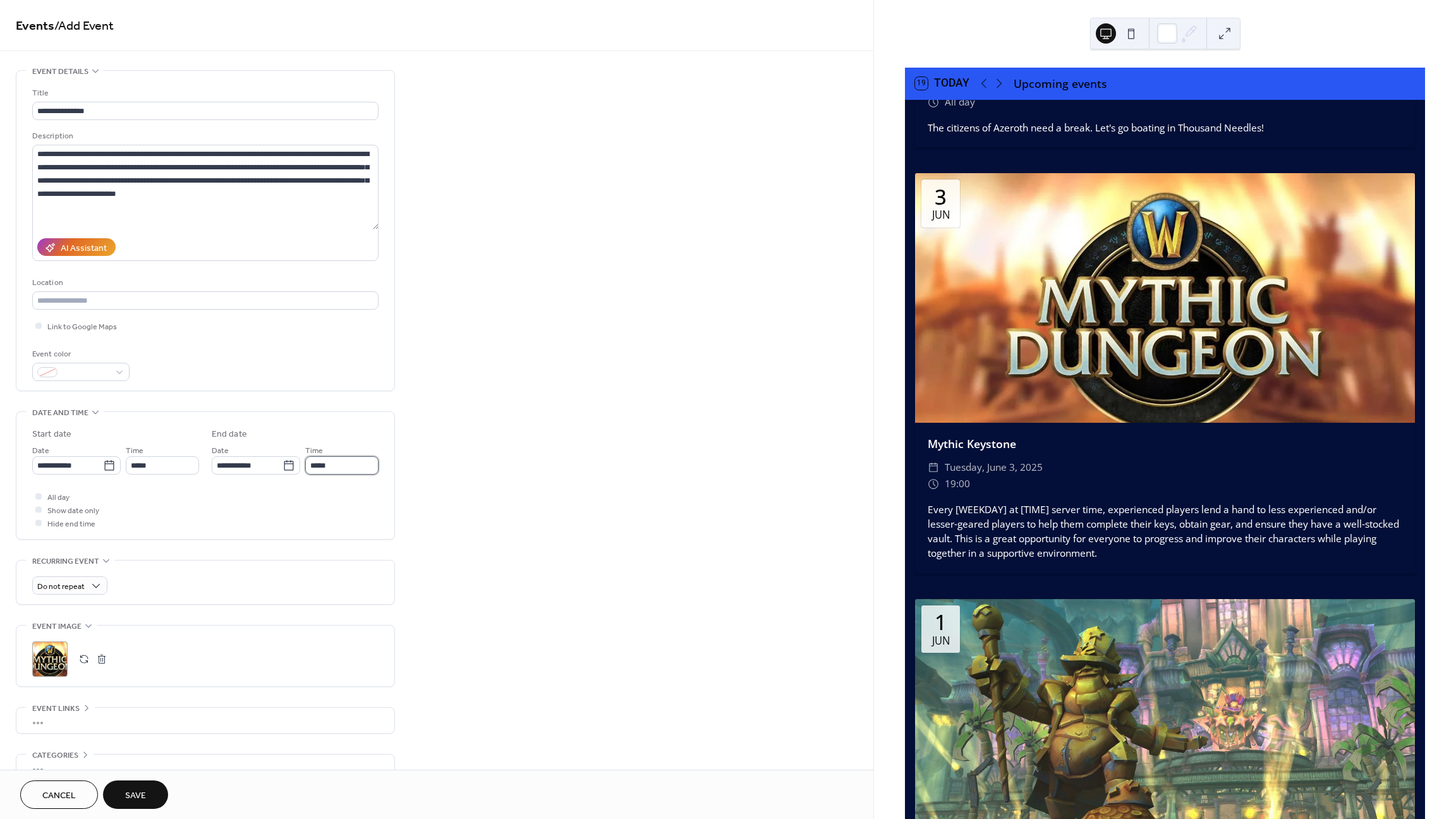 click on "*****" at bounding box center (342, 465) 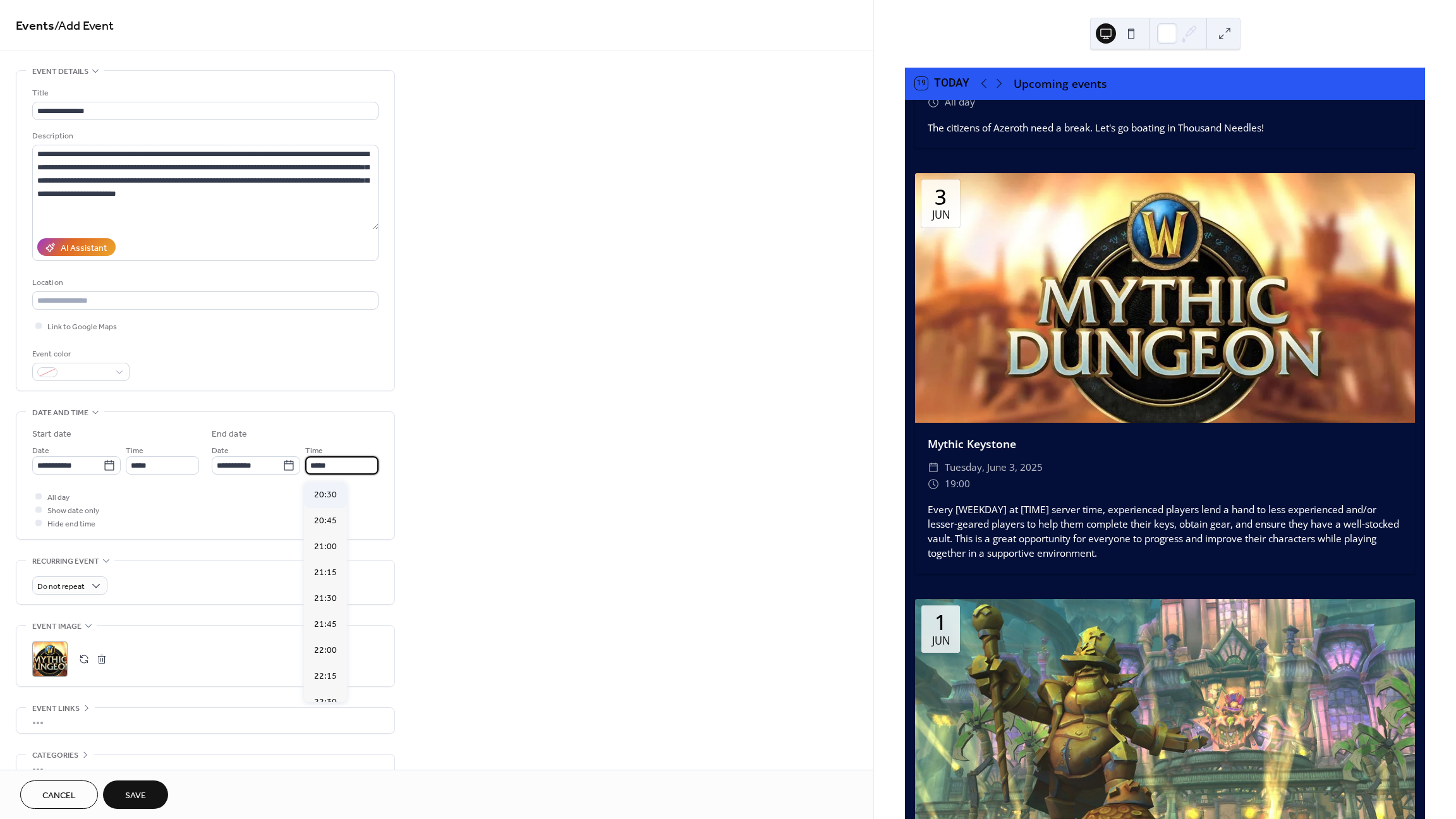 scroll, scrollTop: 130, scrollLeft: 0, axis: vertical 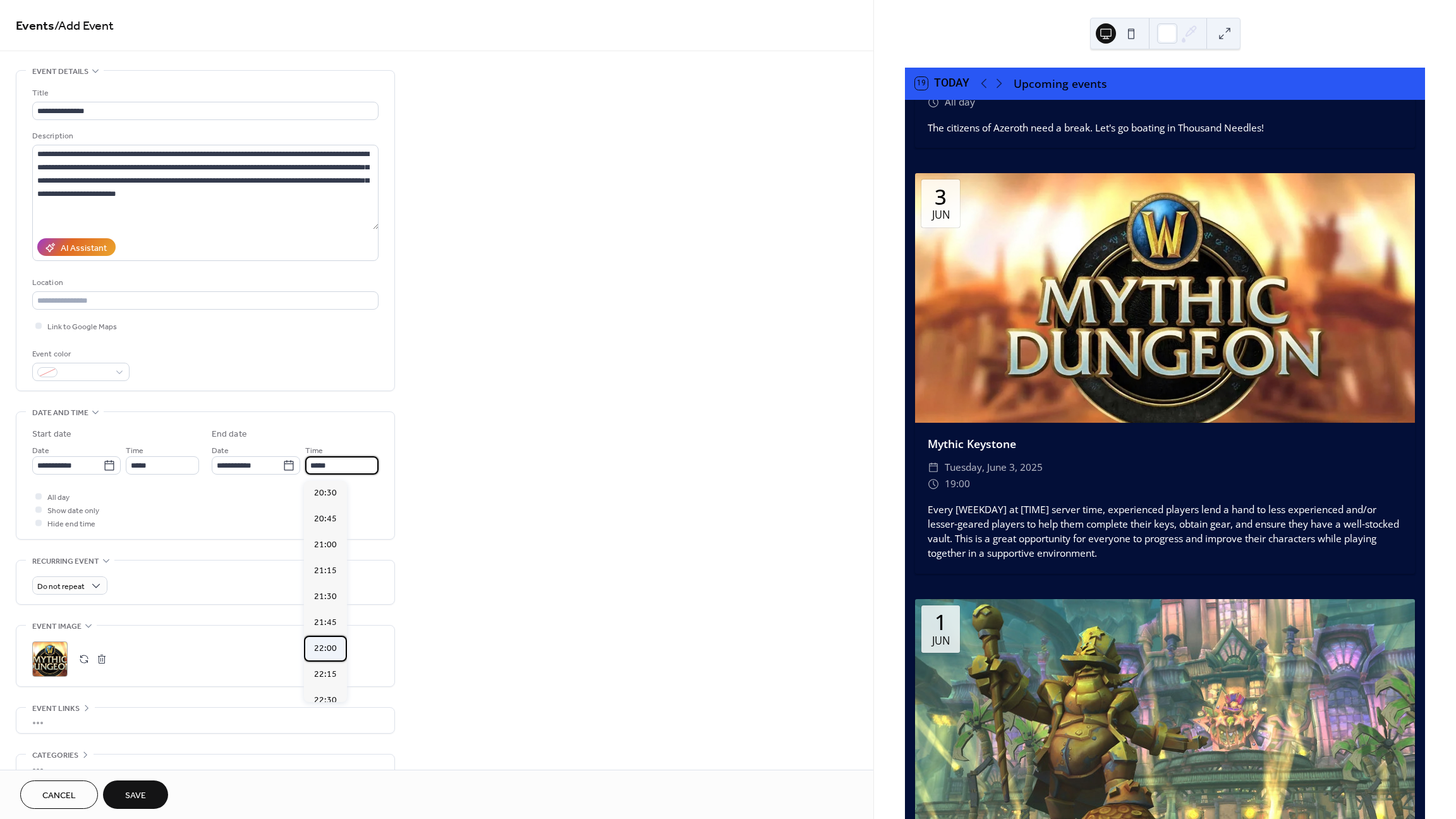 click on "22:00" at bounding box center [325, 648] 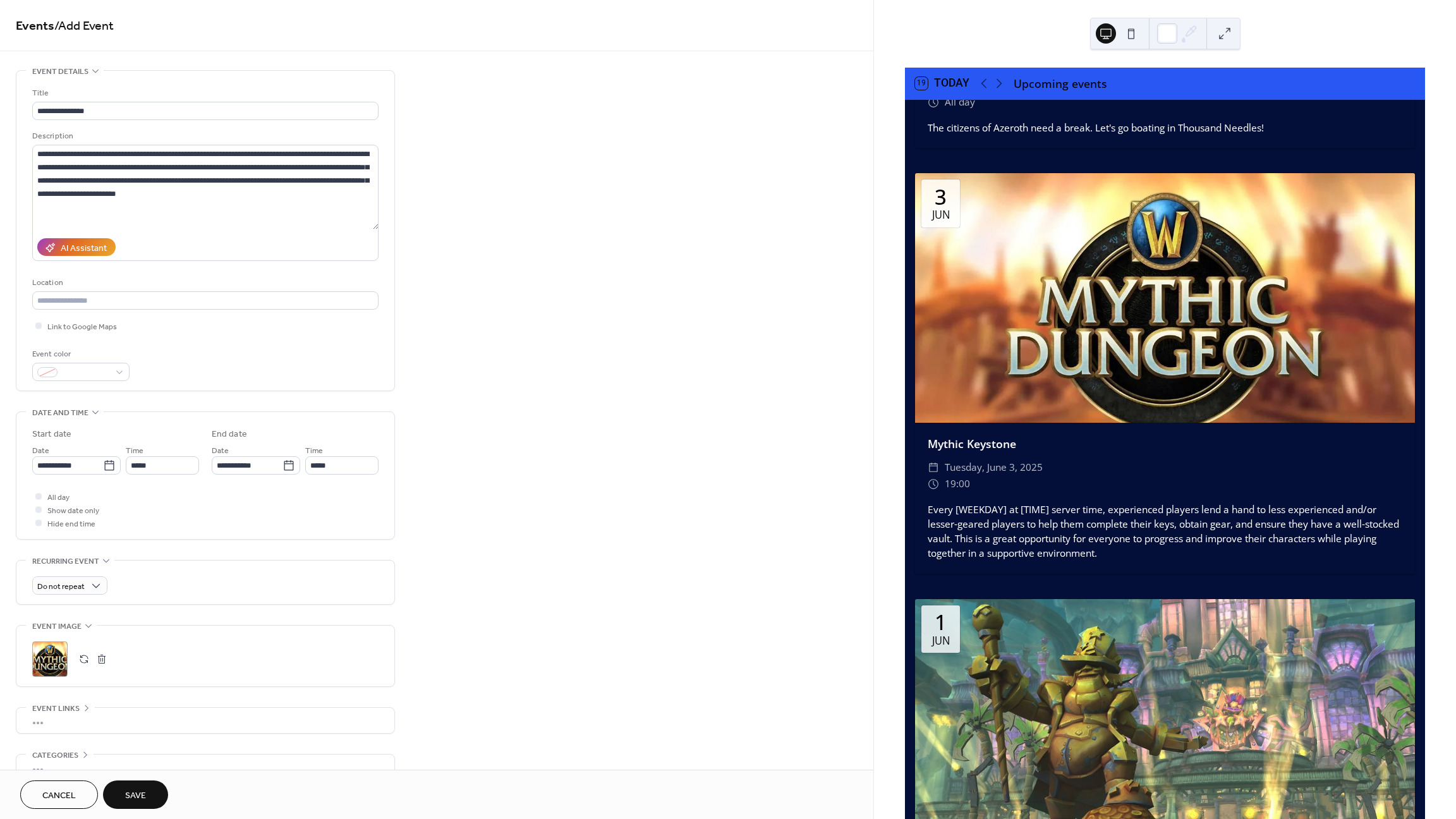 type on "*****" 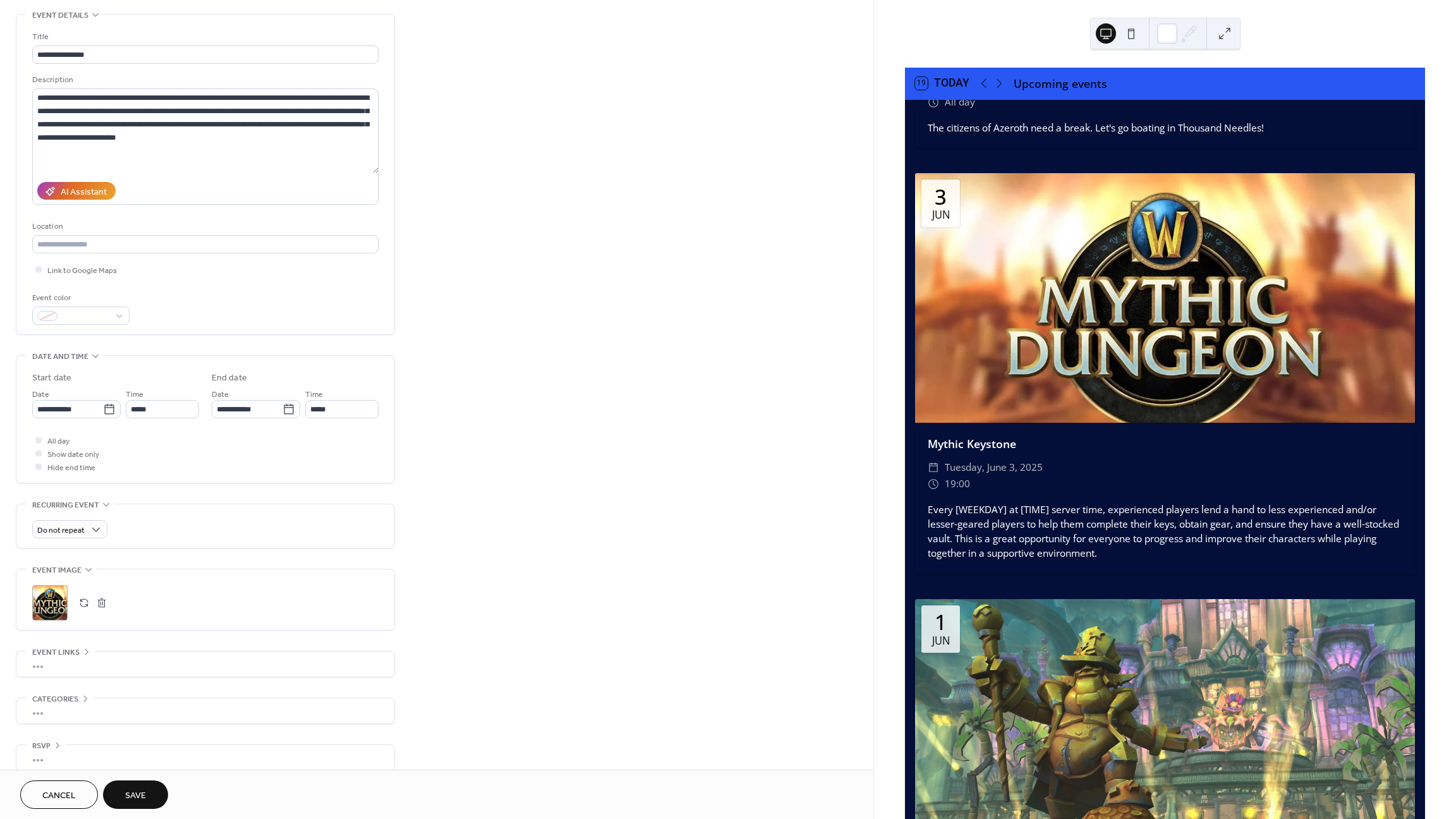 scroll, scrollTop: 70, scrollLeft: 0, axis: vertical 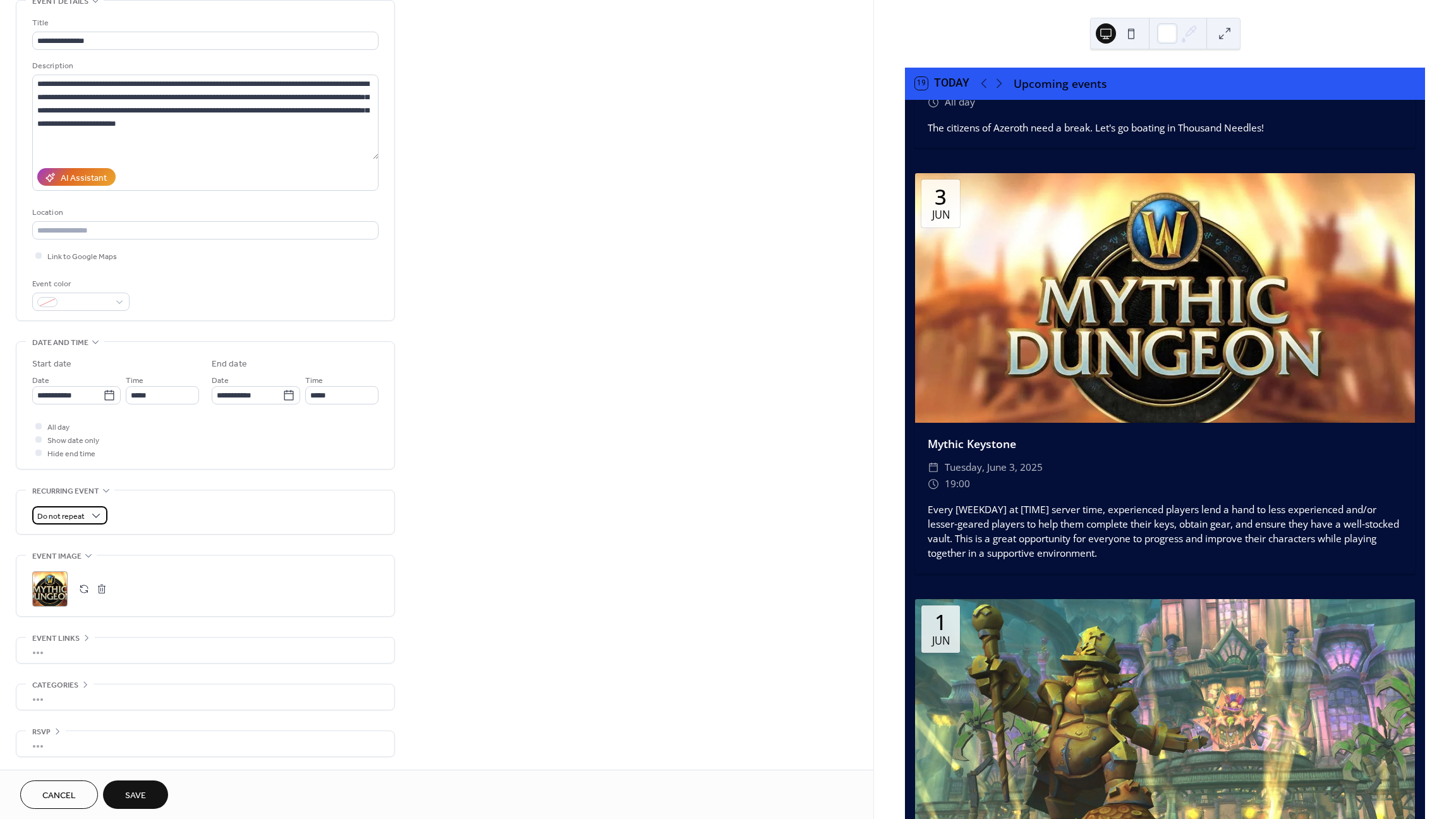 click on "Do not repeat" at bounding box center (70, 515) 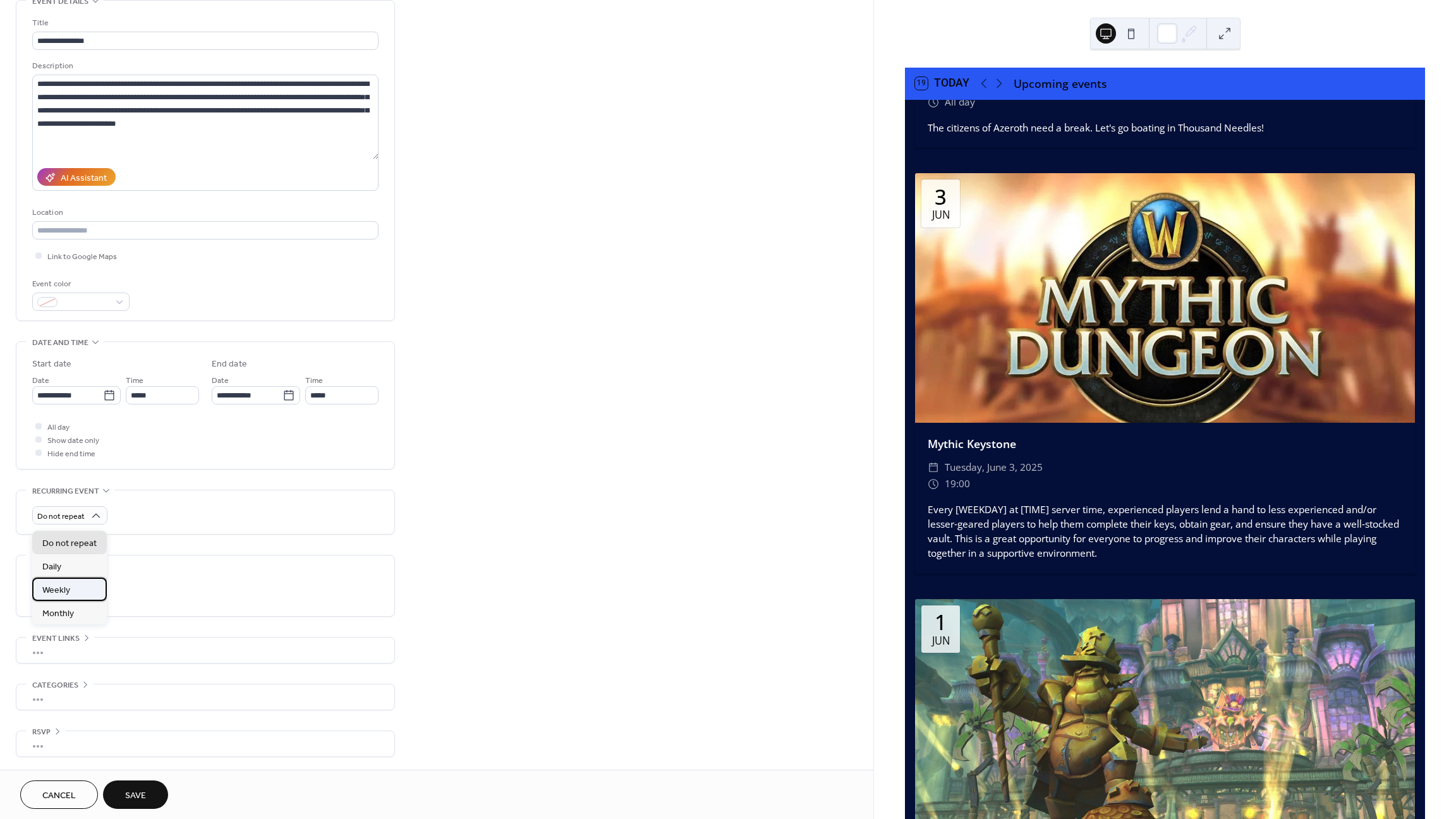 click on "Weekly" at bounding box center [70, 589] 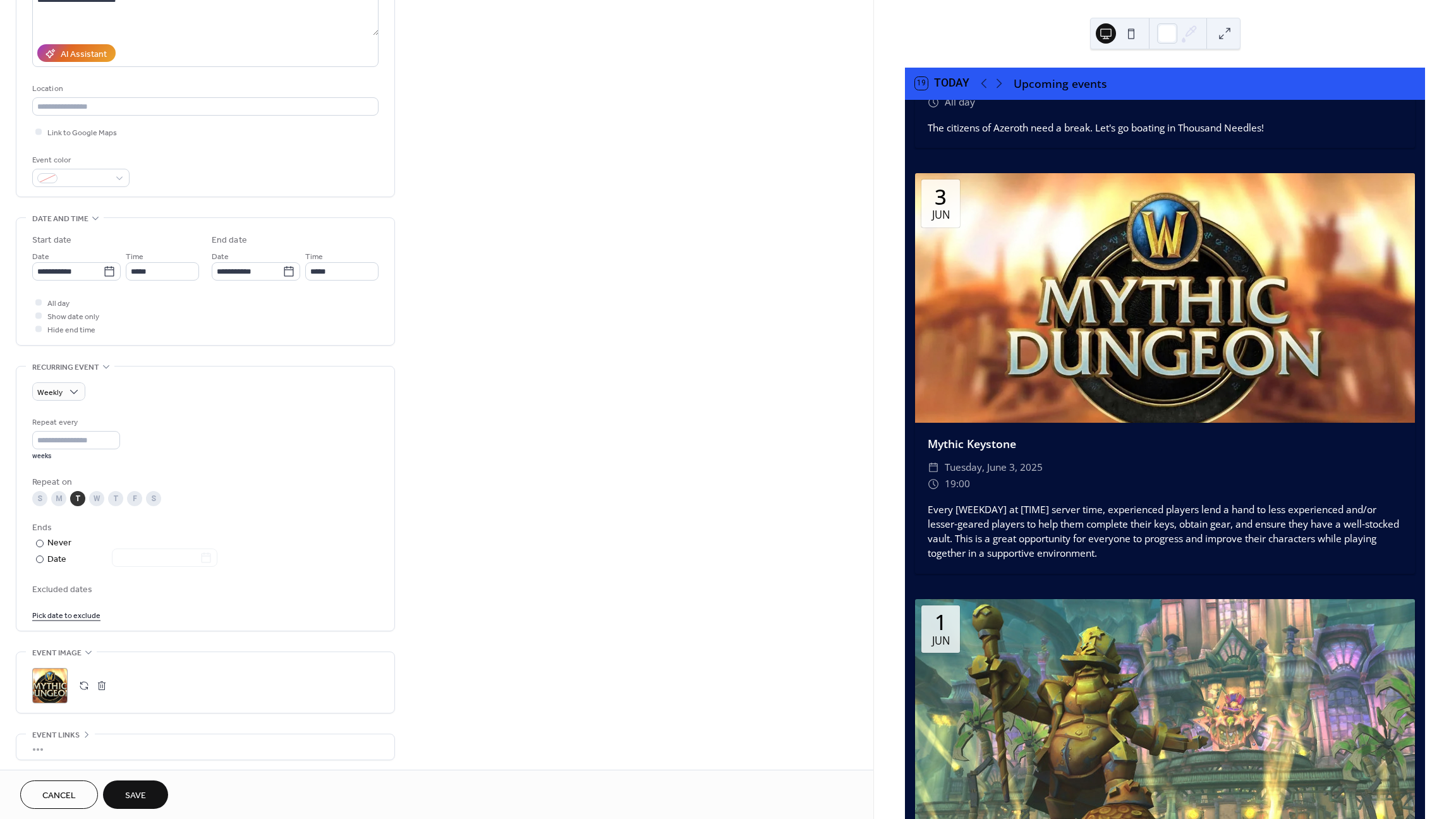 scroll, scrollTop: 200, scrollLeft: 0, axis: vertical 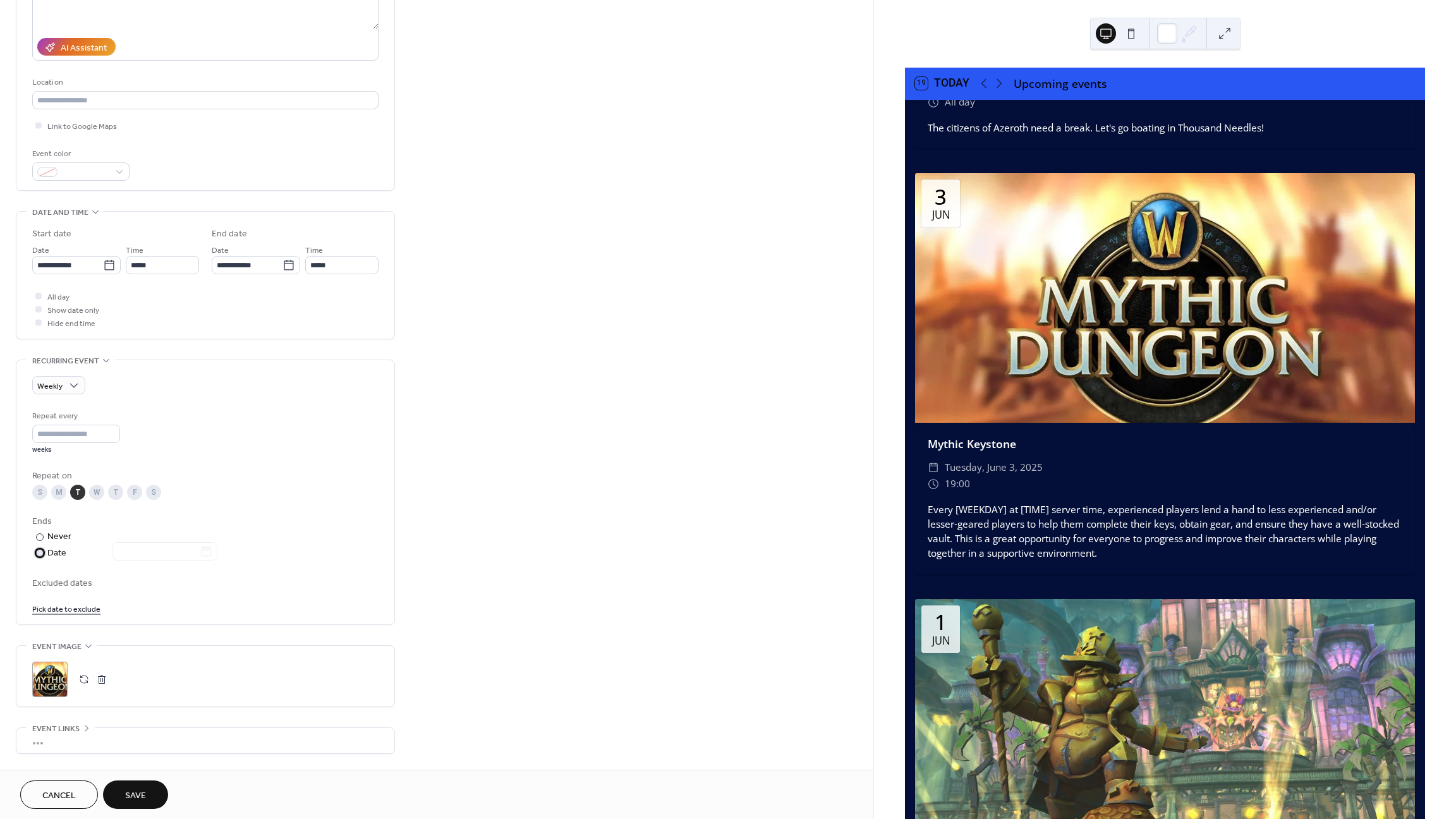 click at bounding box center [40, 553] 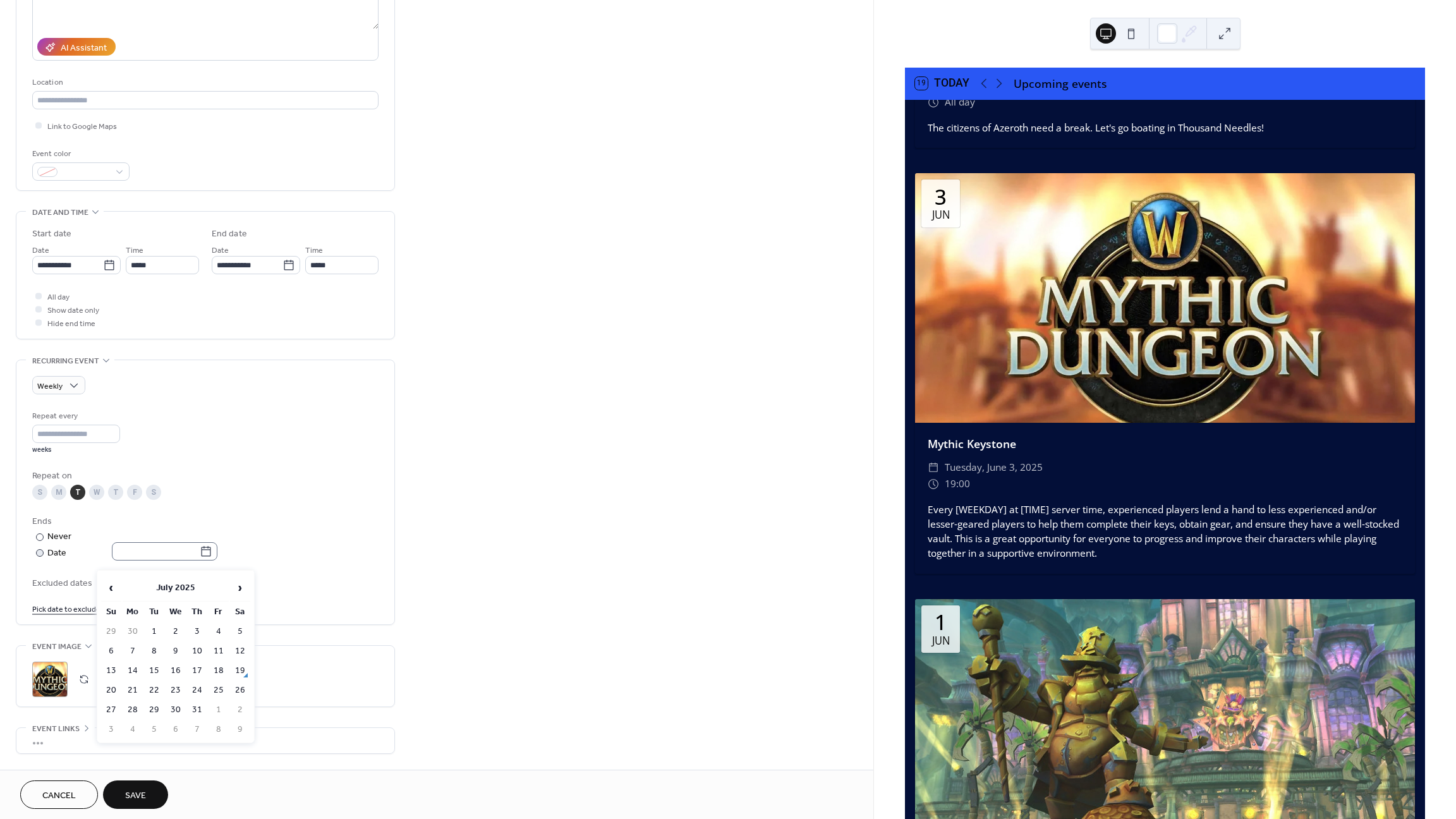 click 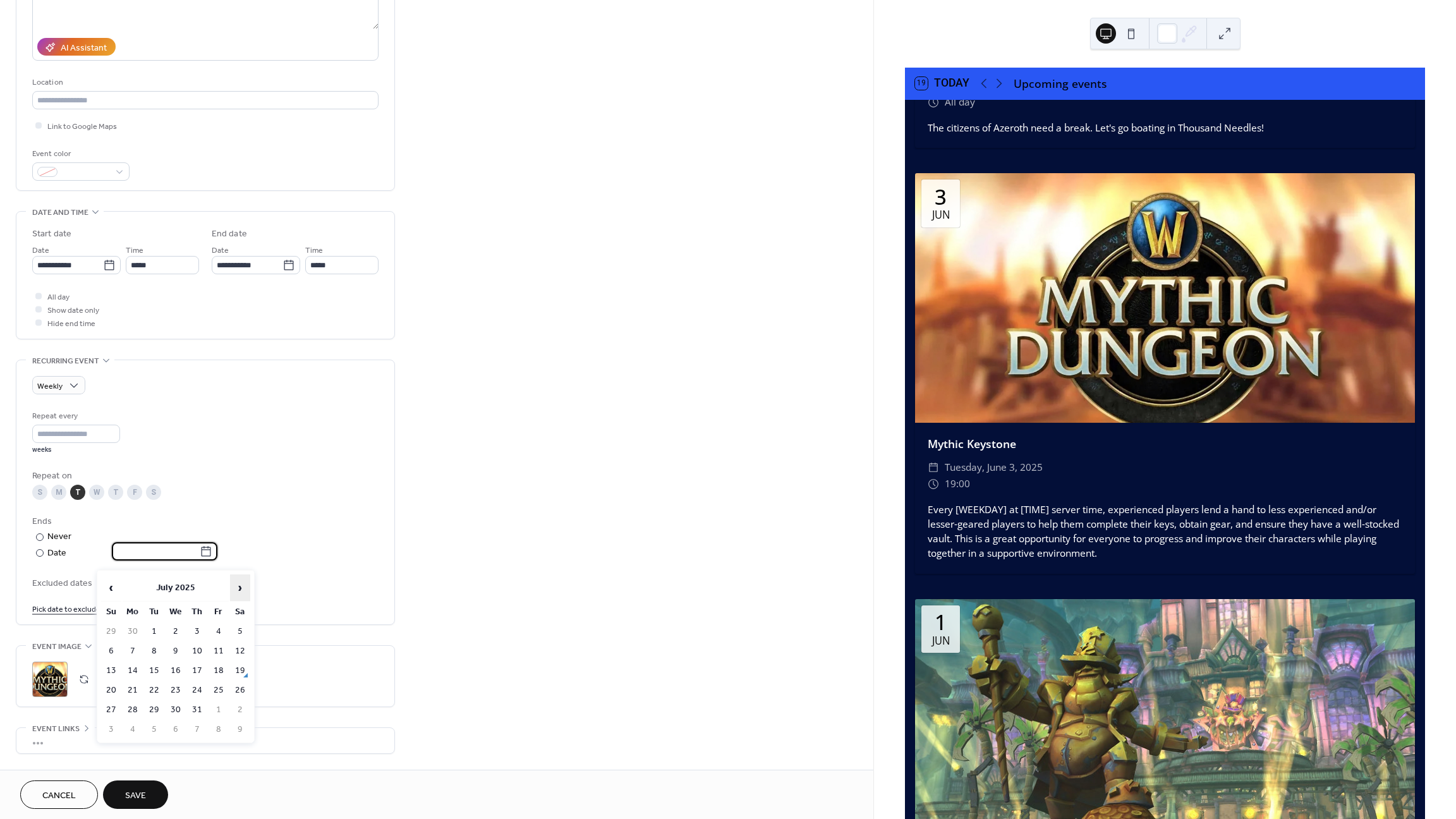 click on "›" at bounding box center (240, 588) 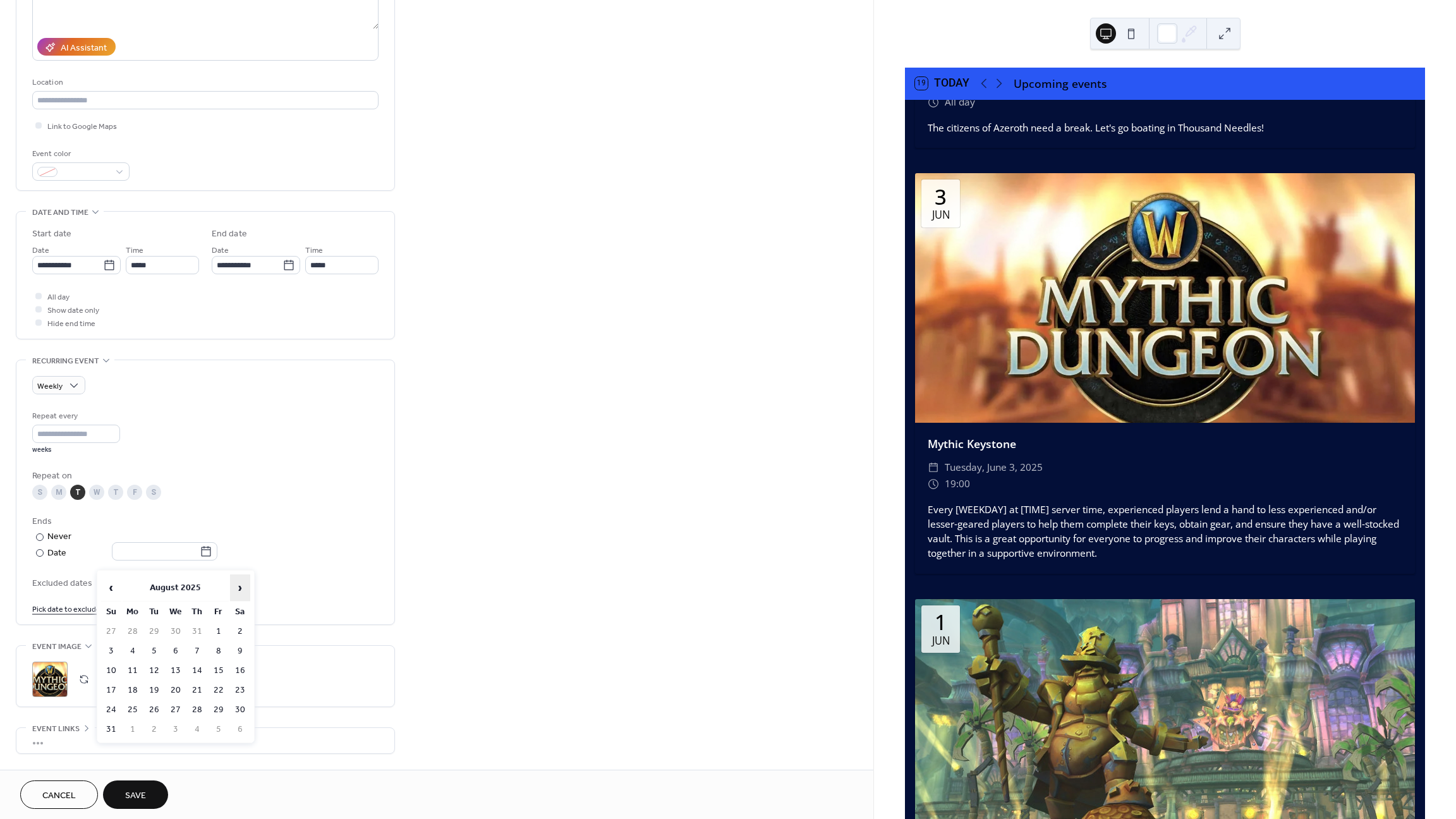 click on "›" at bounding box center [240, 588] 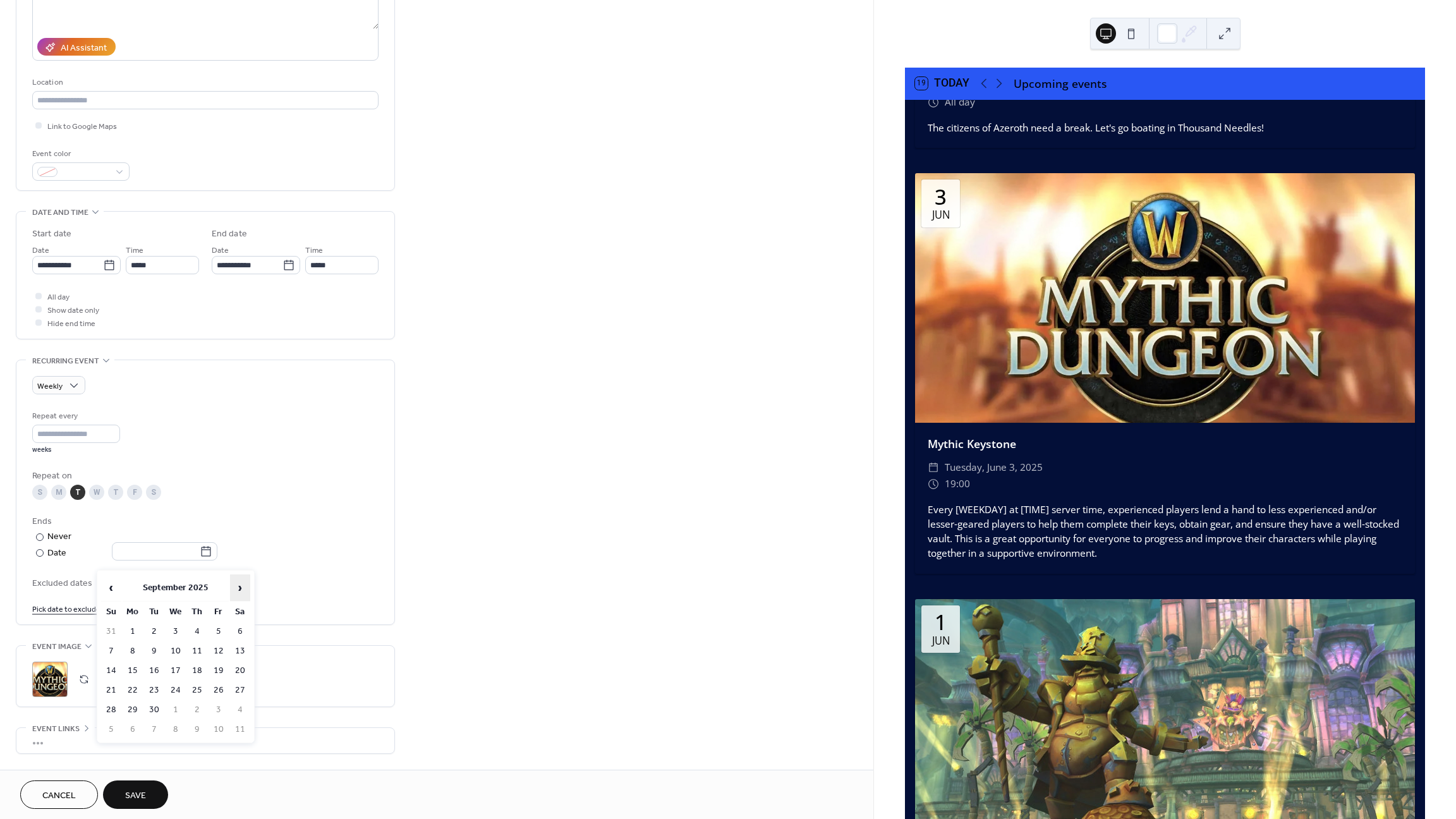 click on "›" at bounding box center (240, 588) 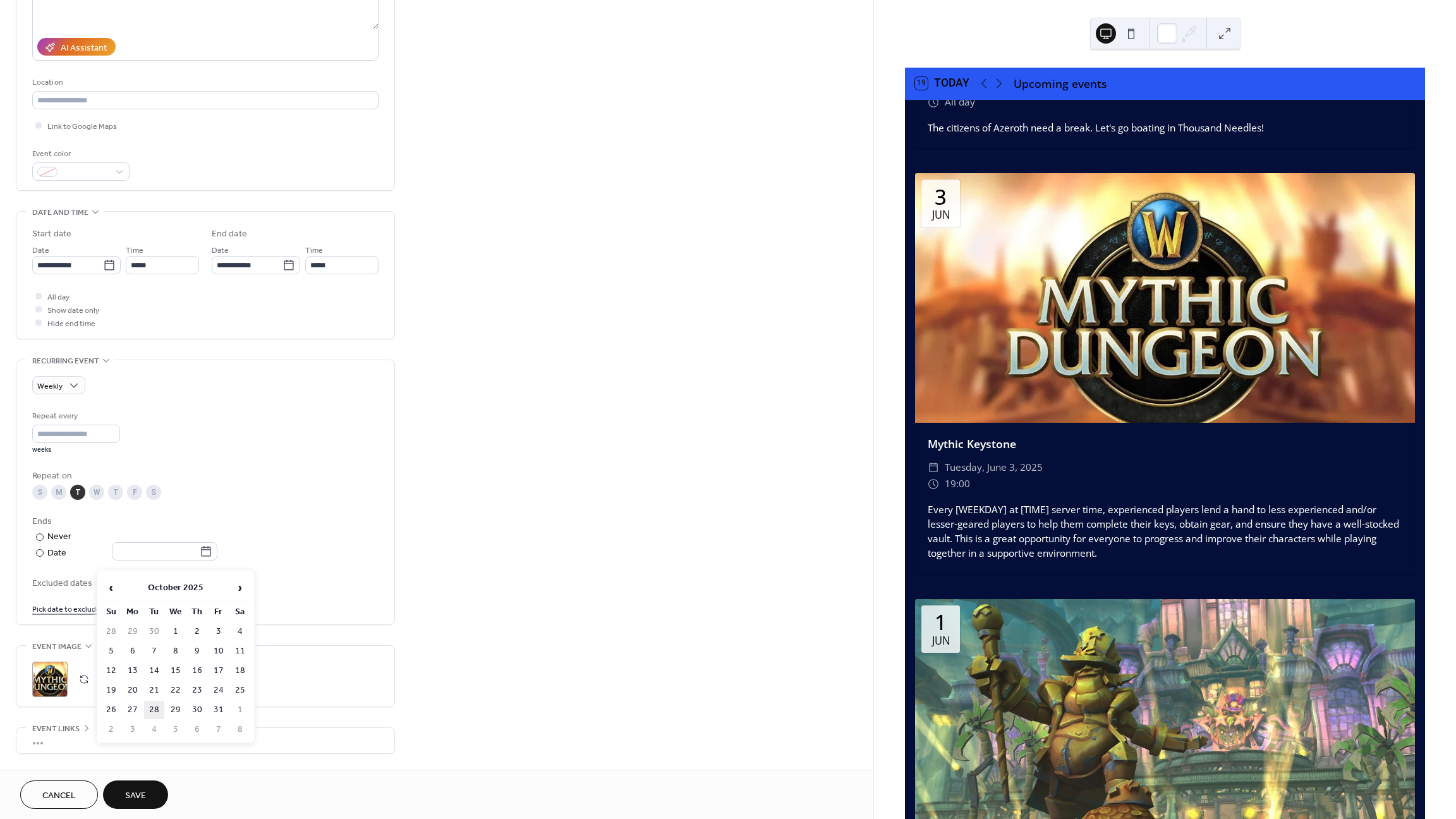 click on "28" at bounding box center (154, 710) 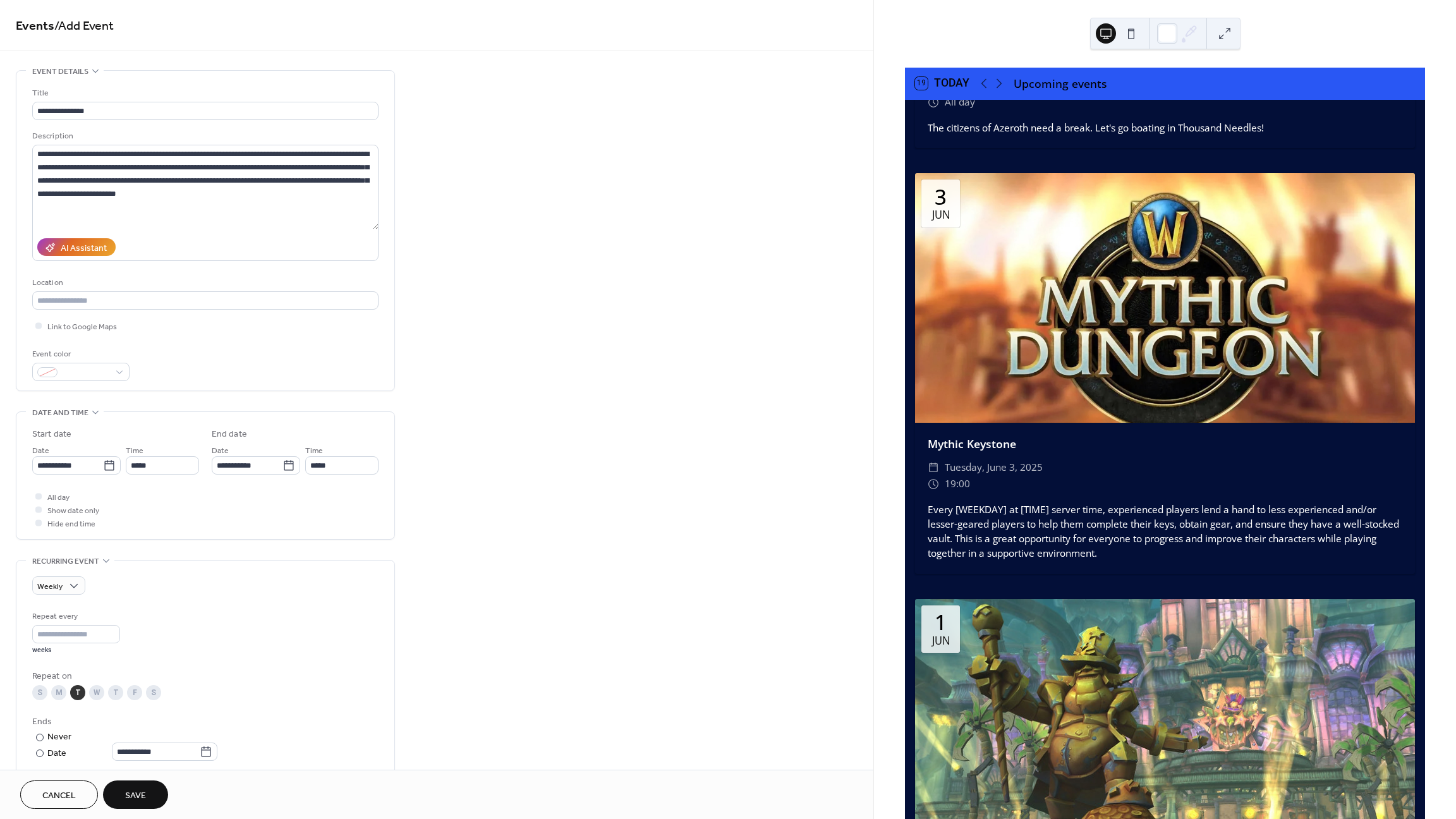 scroll, scrollTop: 0, scrollLeft: 0, axis: both 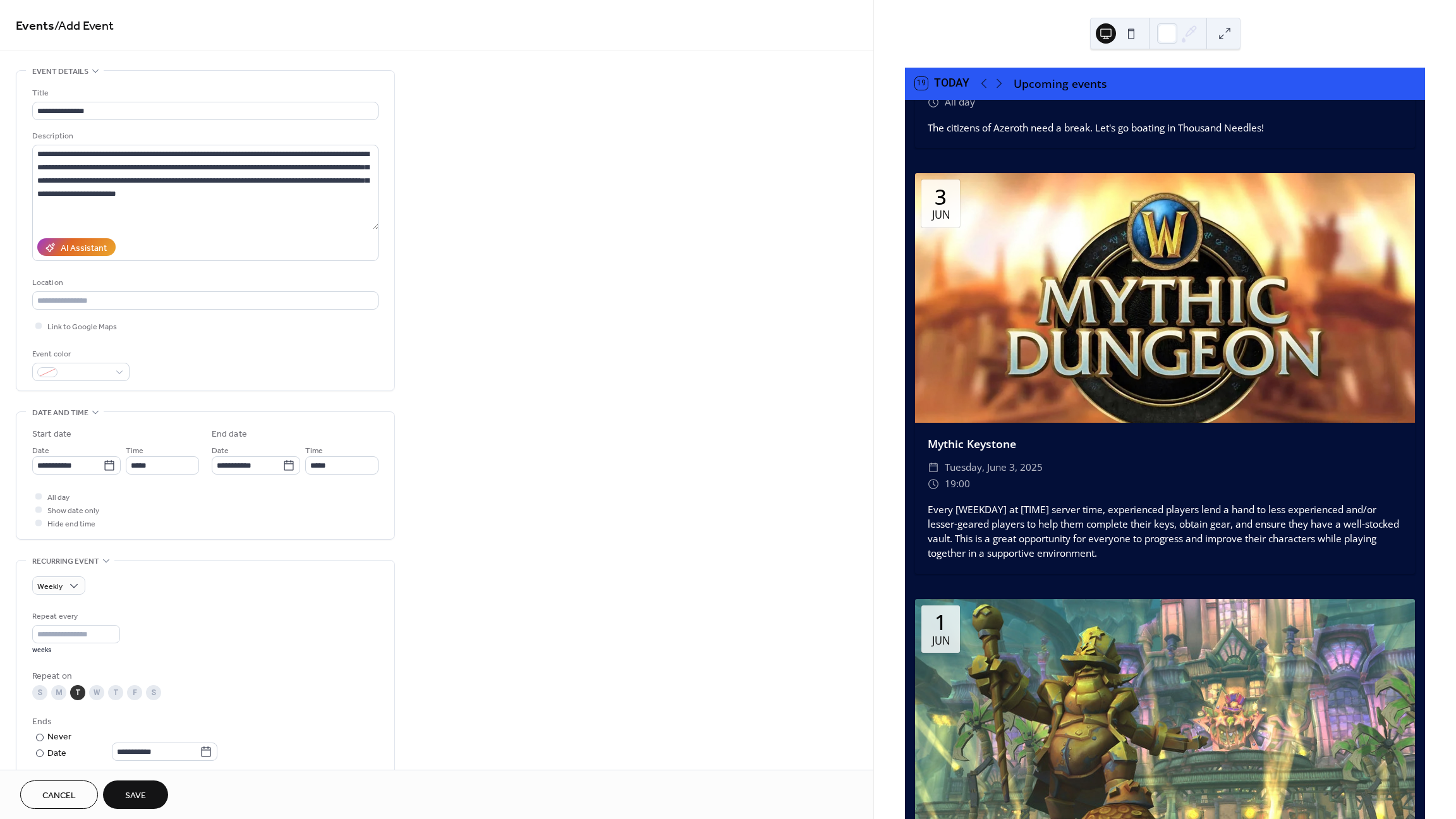 click on "Save" at bounding box center [135, 796] 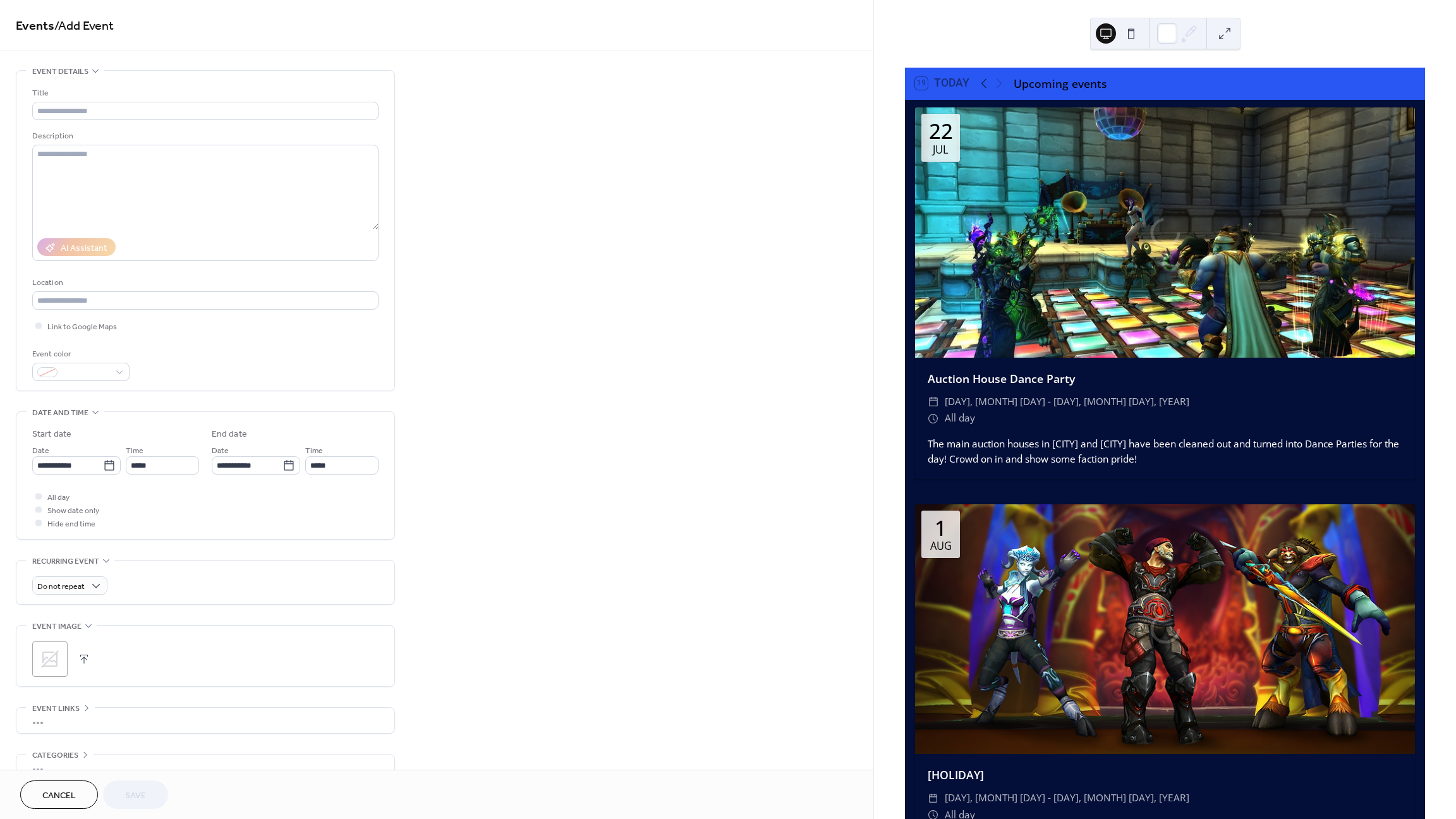 scroll, scrollTop: 0, scrollLeft: 0, axis: both 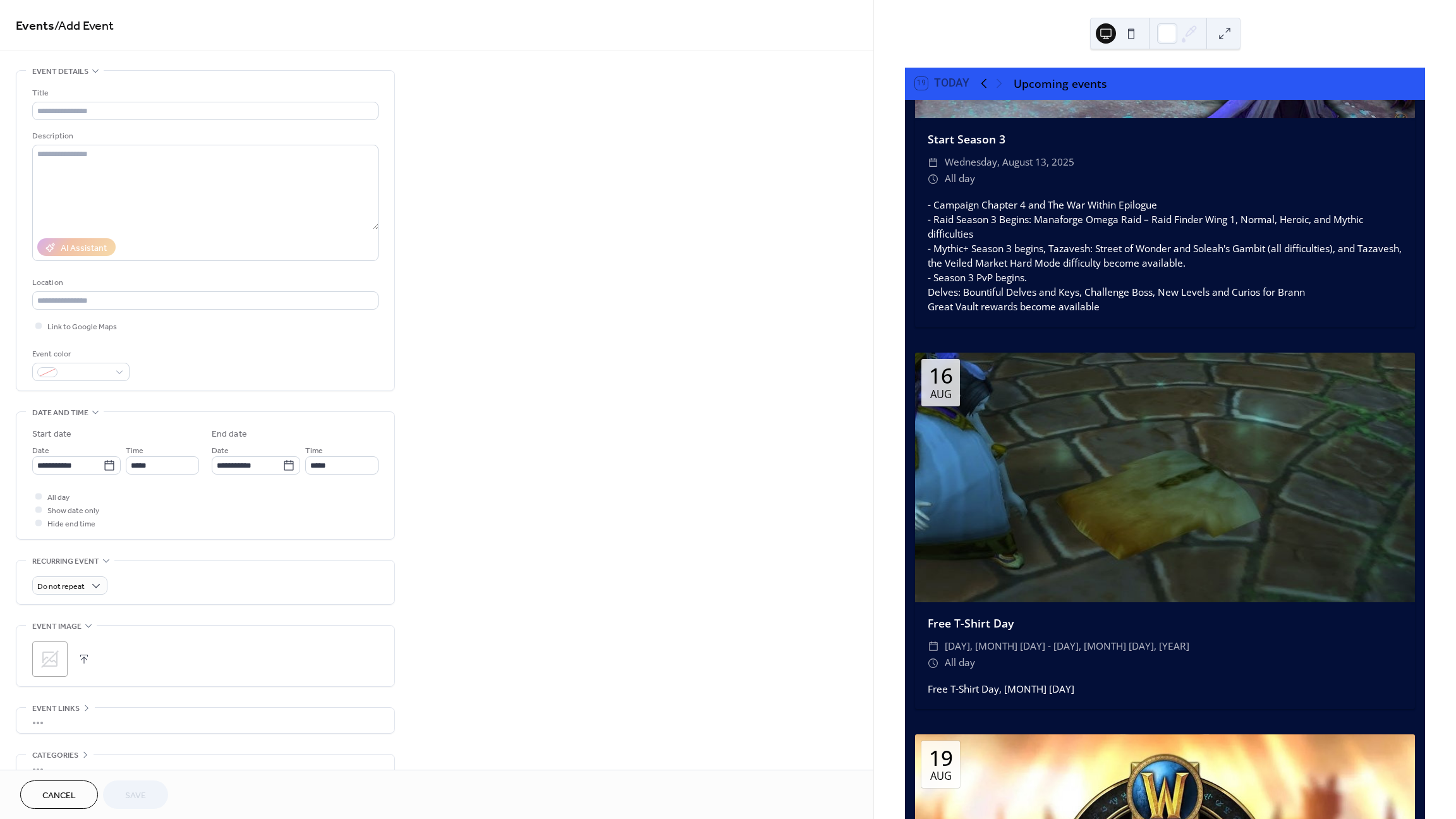 click 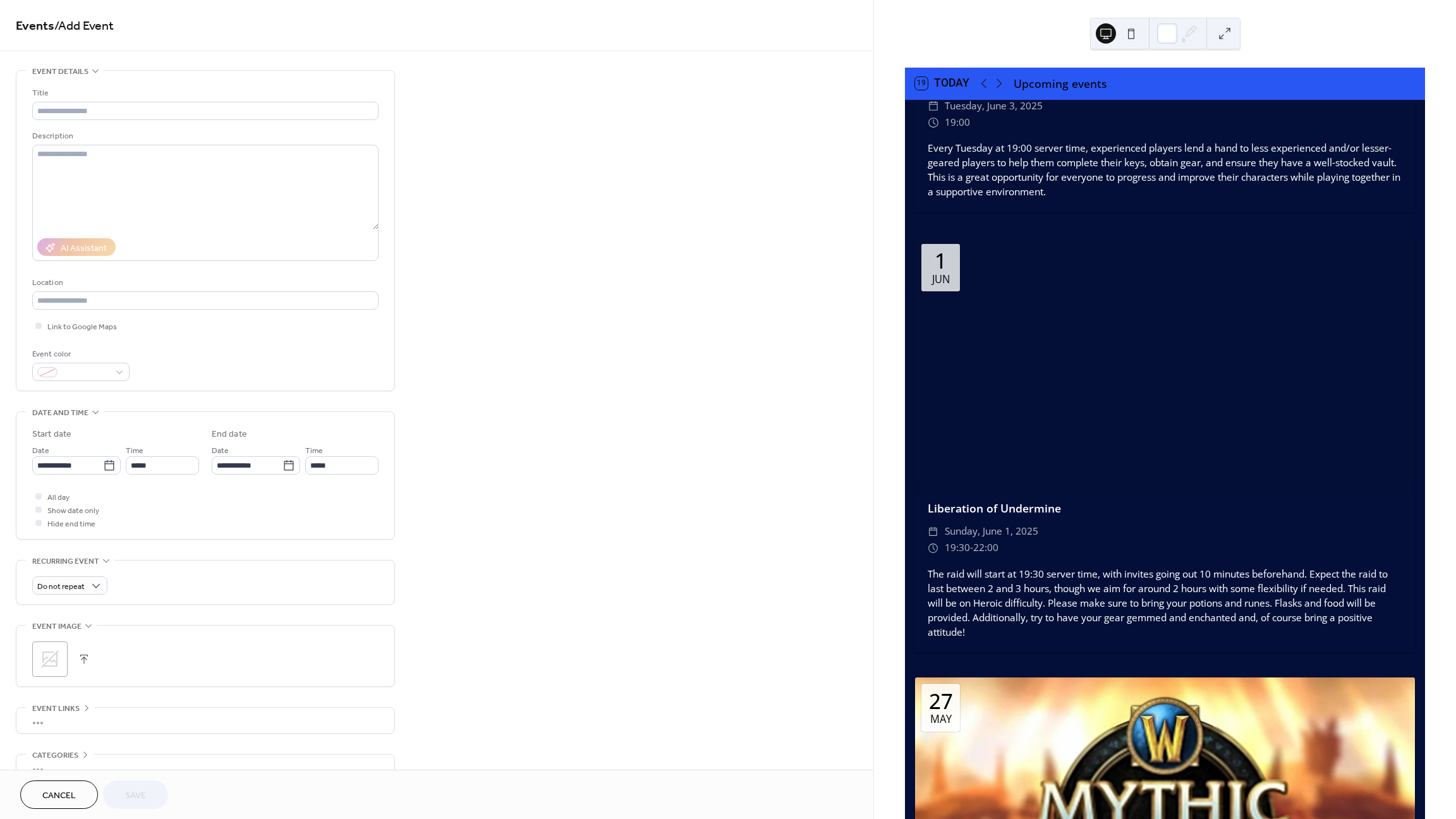 scroll, scrollTop: 1957, scrollLeft: 0, axis: vertical 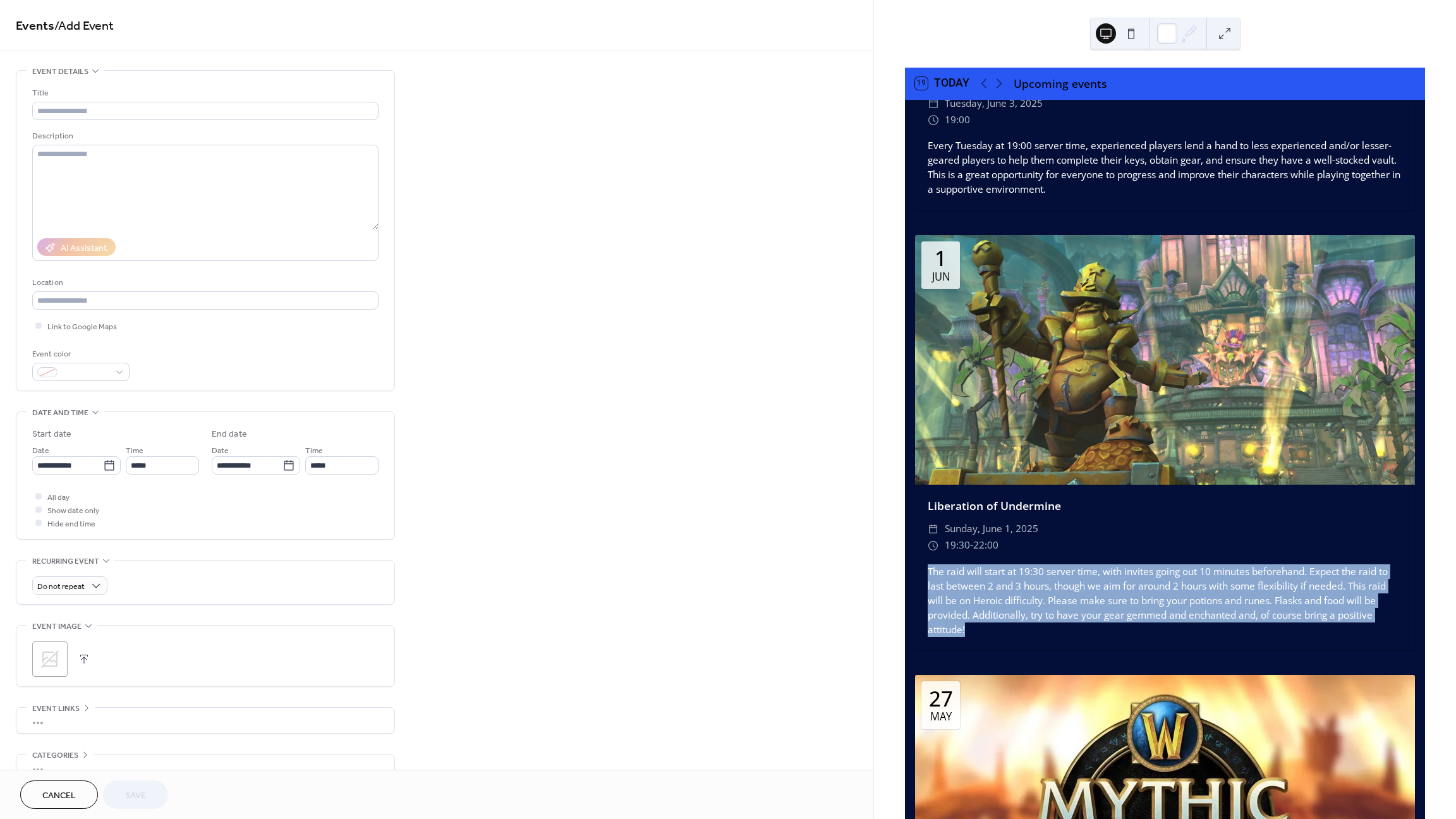 drag, startPoint x: 968, startPoint y: 599, endPoint x: 926, endPoint y: 547, distance: 66.8431 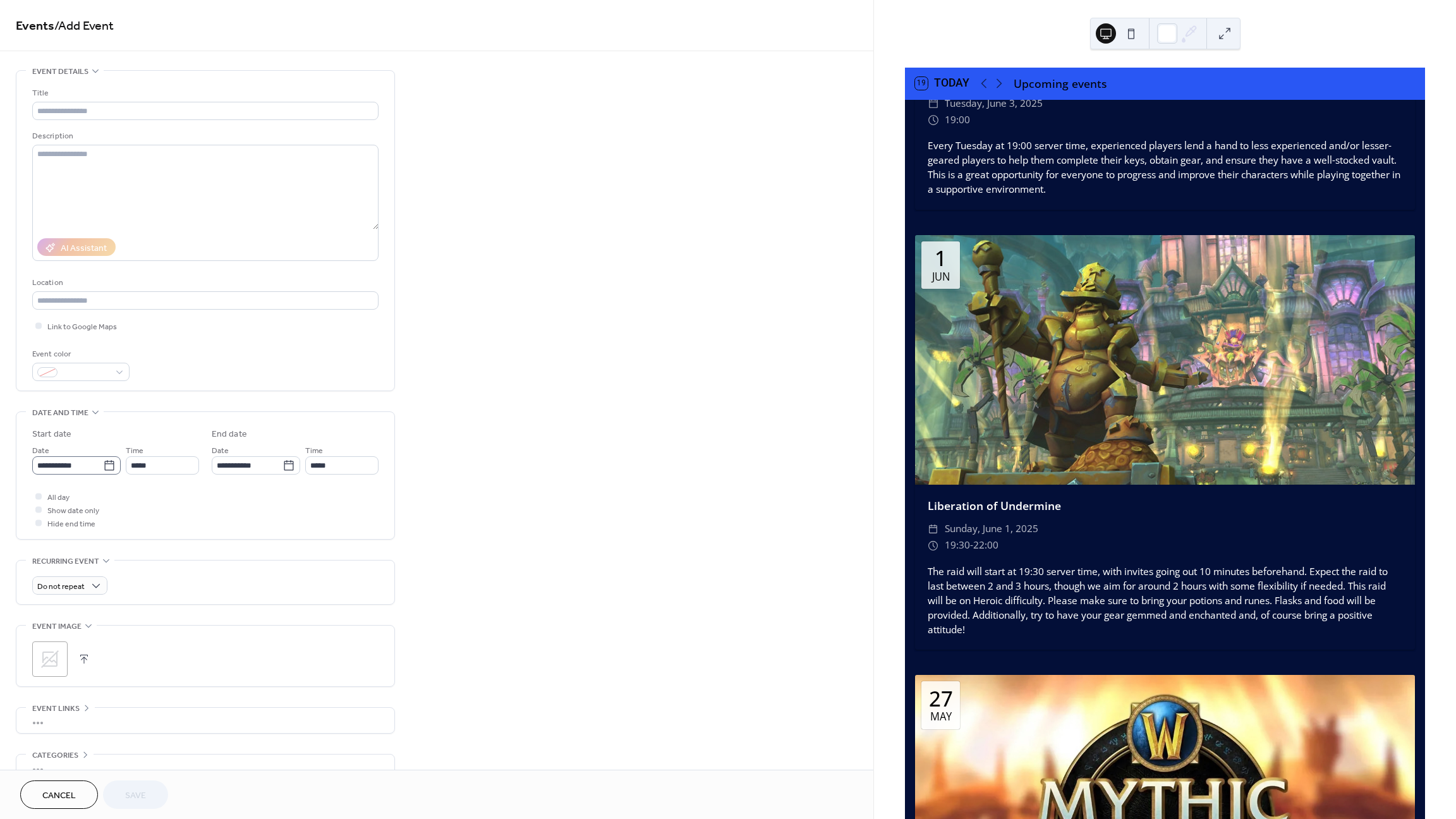 click 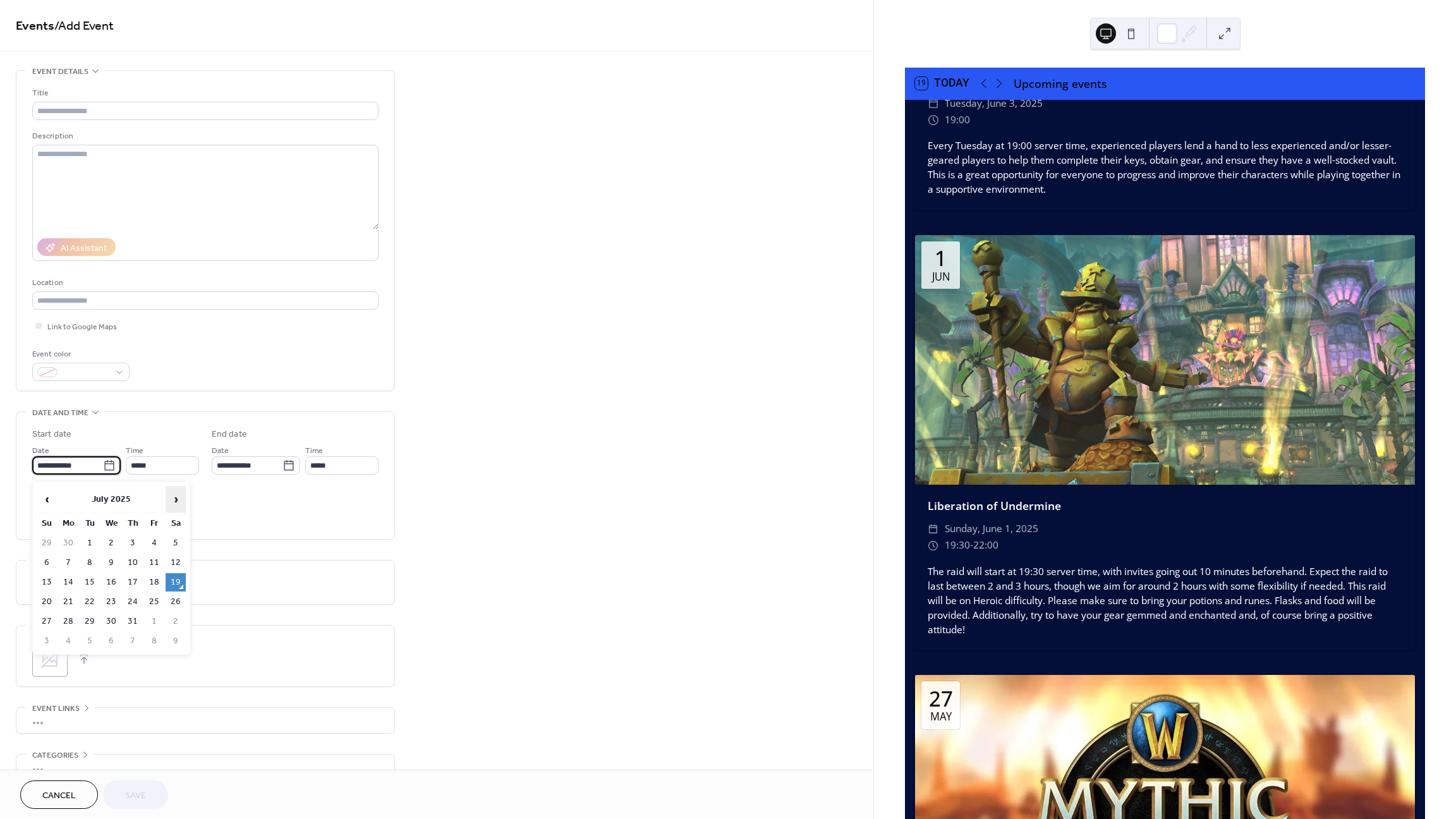 click on "›" at bounding box center (176, 499) 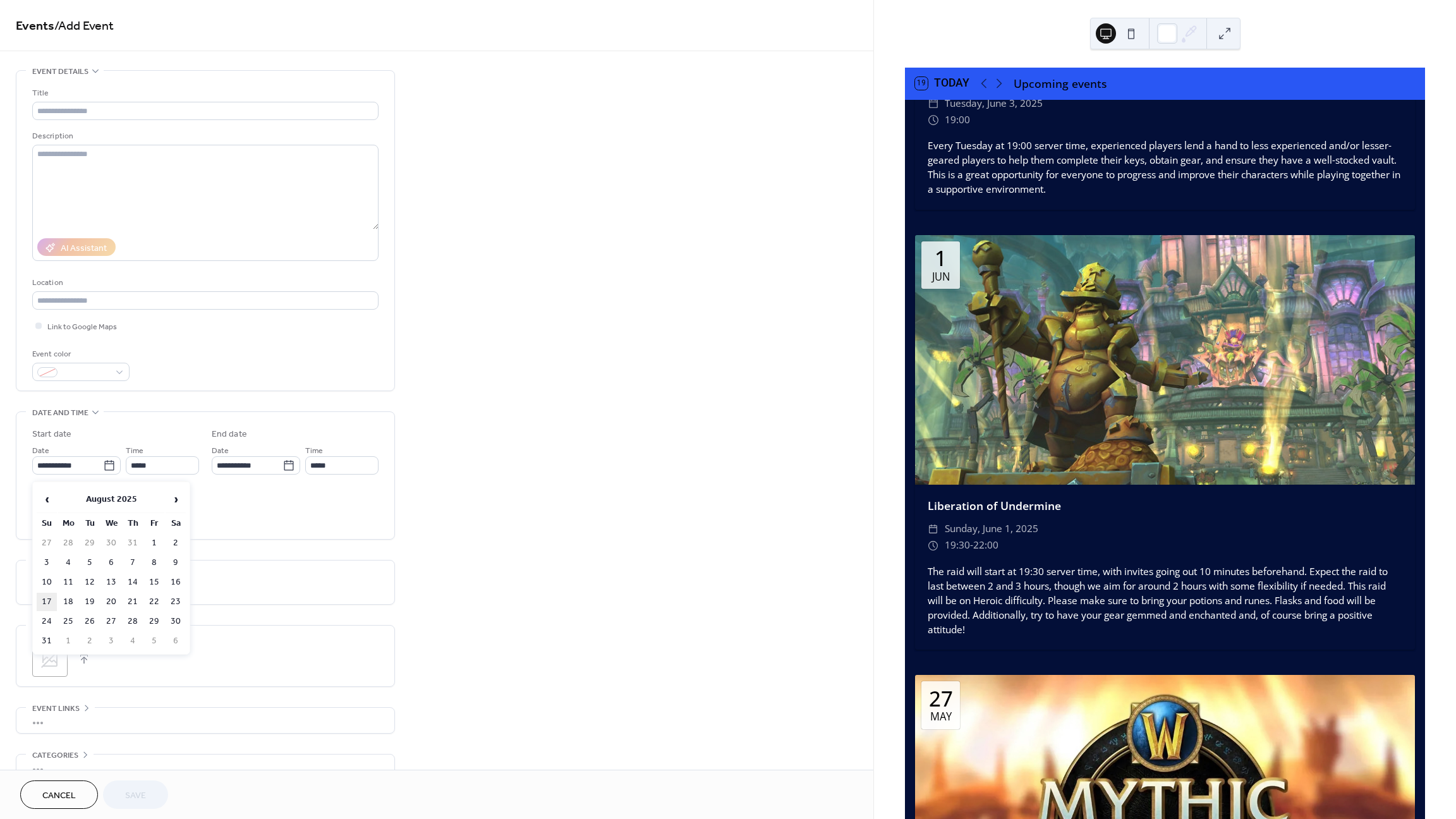 click on "17" at bounding box center (47, 602) 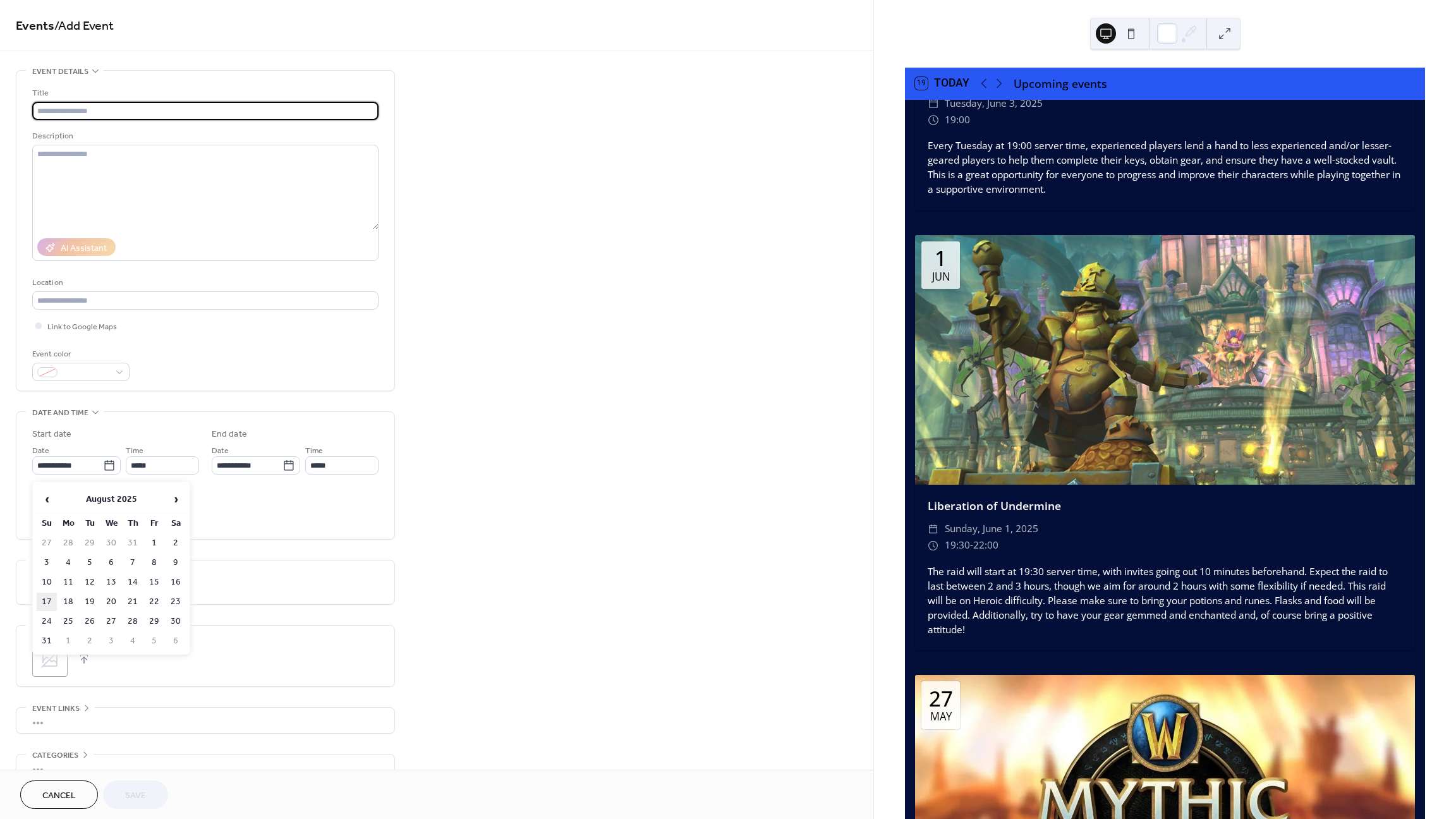 type on "**********" 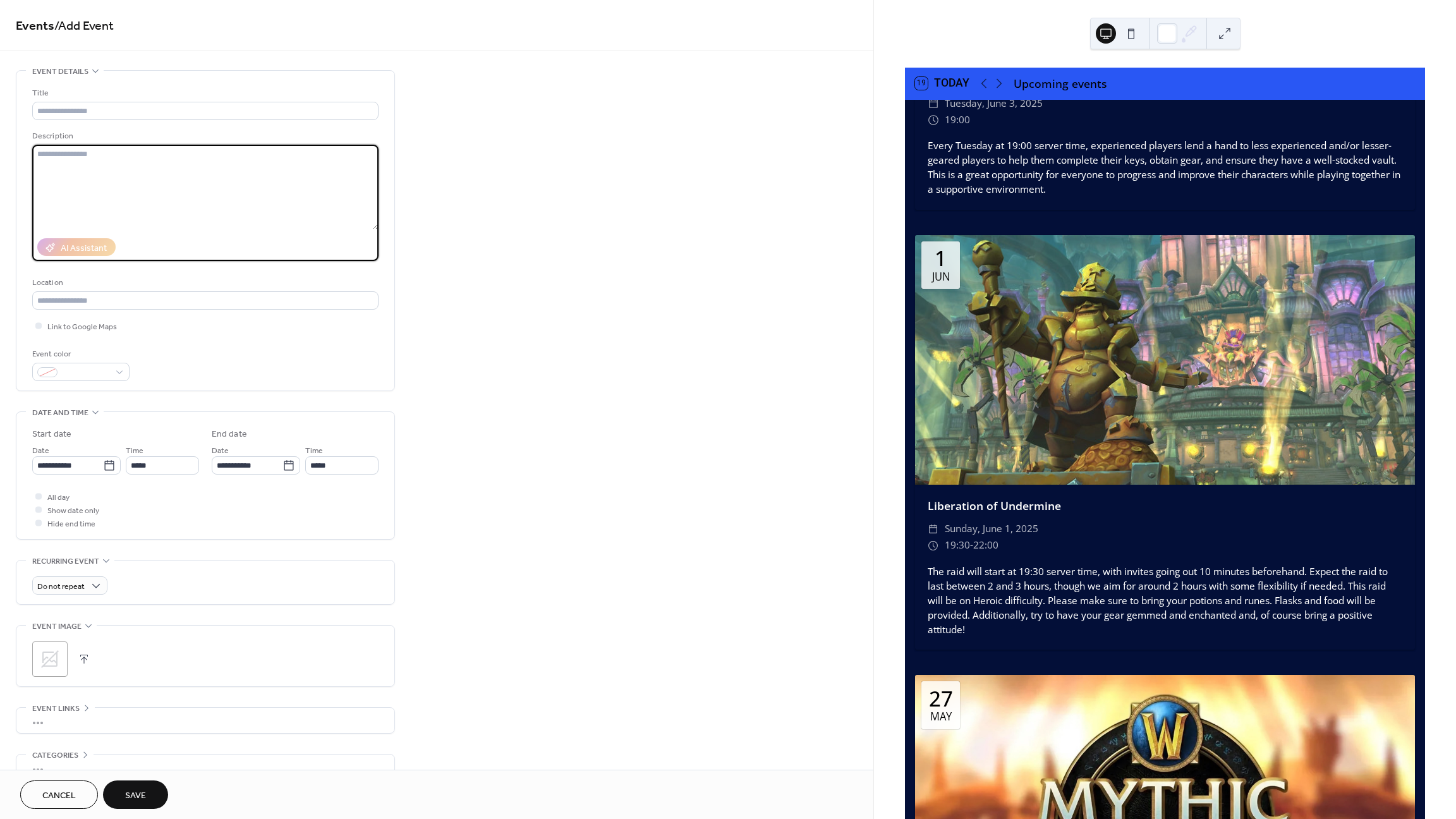 click at bounding box center [205, 187] 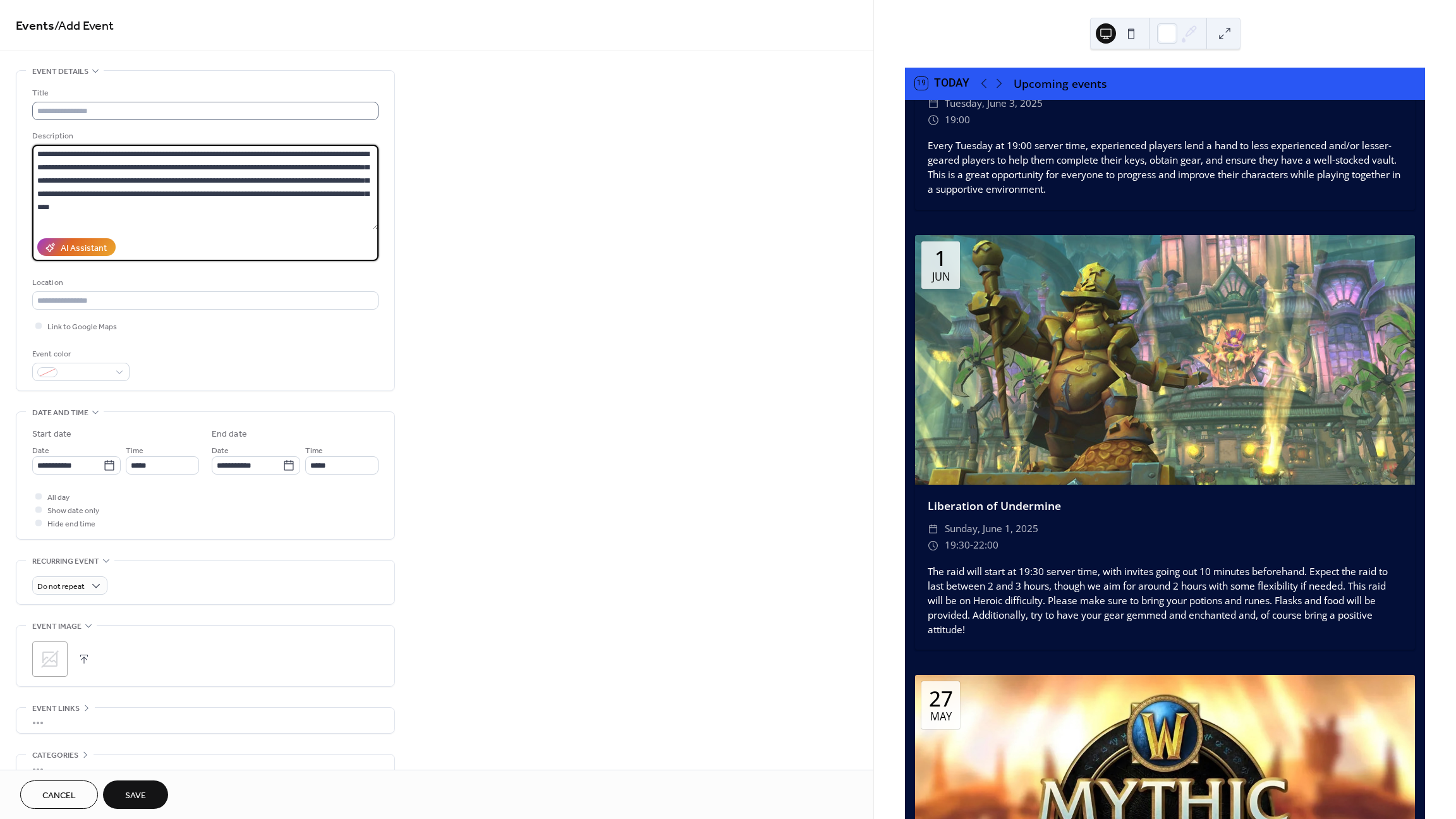 type on "**********" 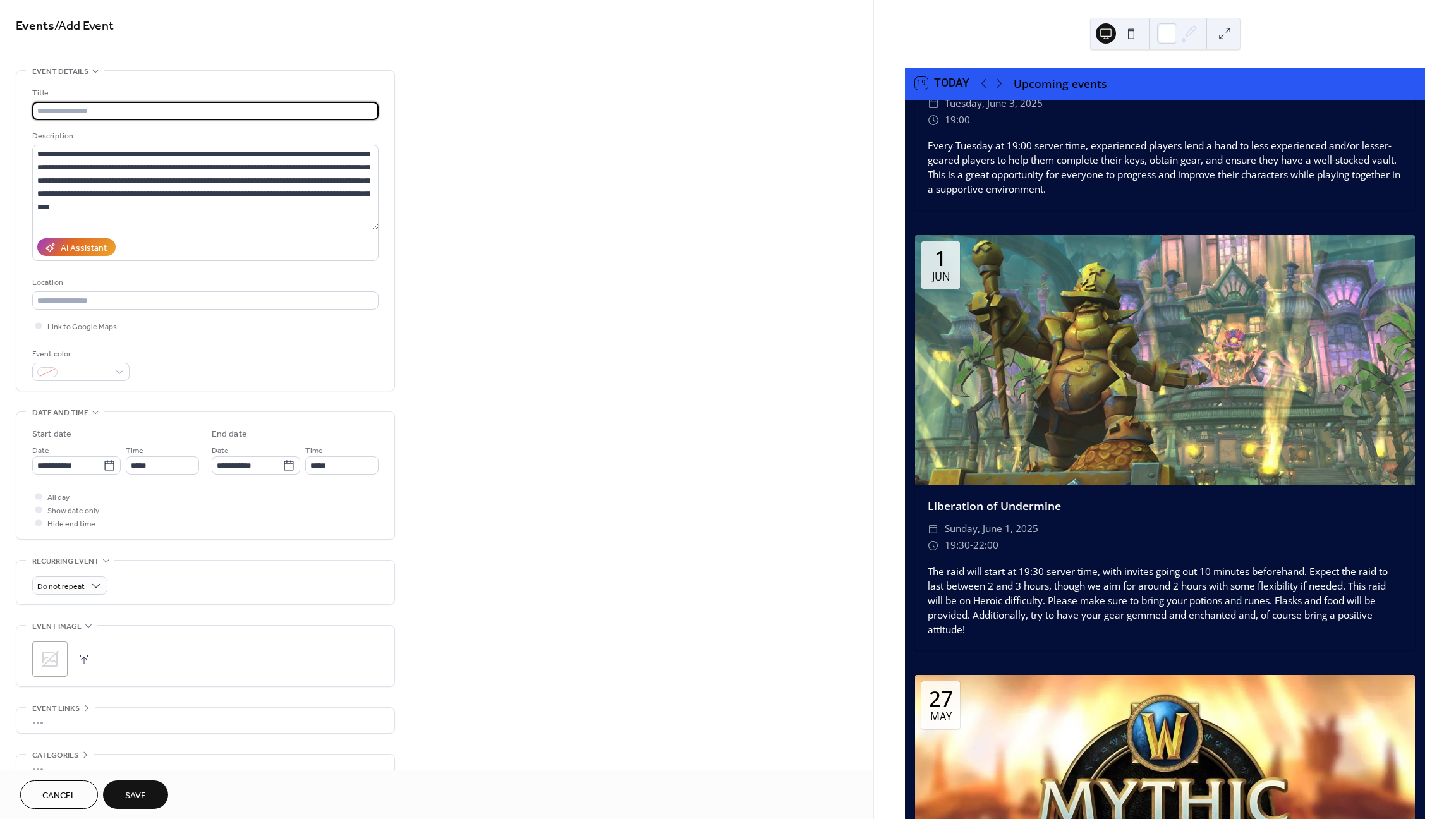 click at bounding box center [205, 111] 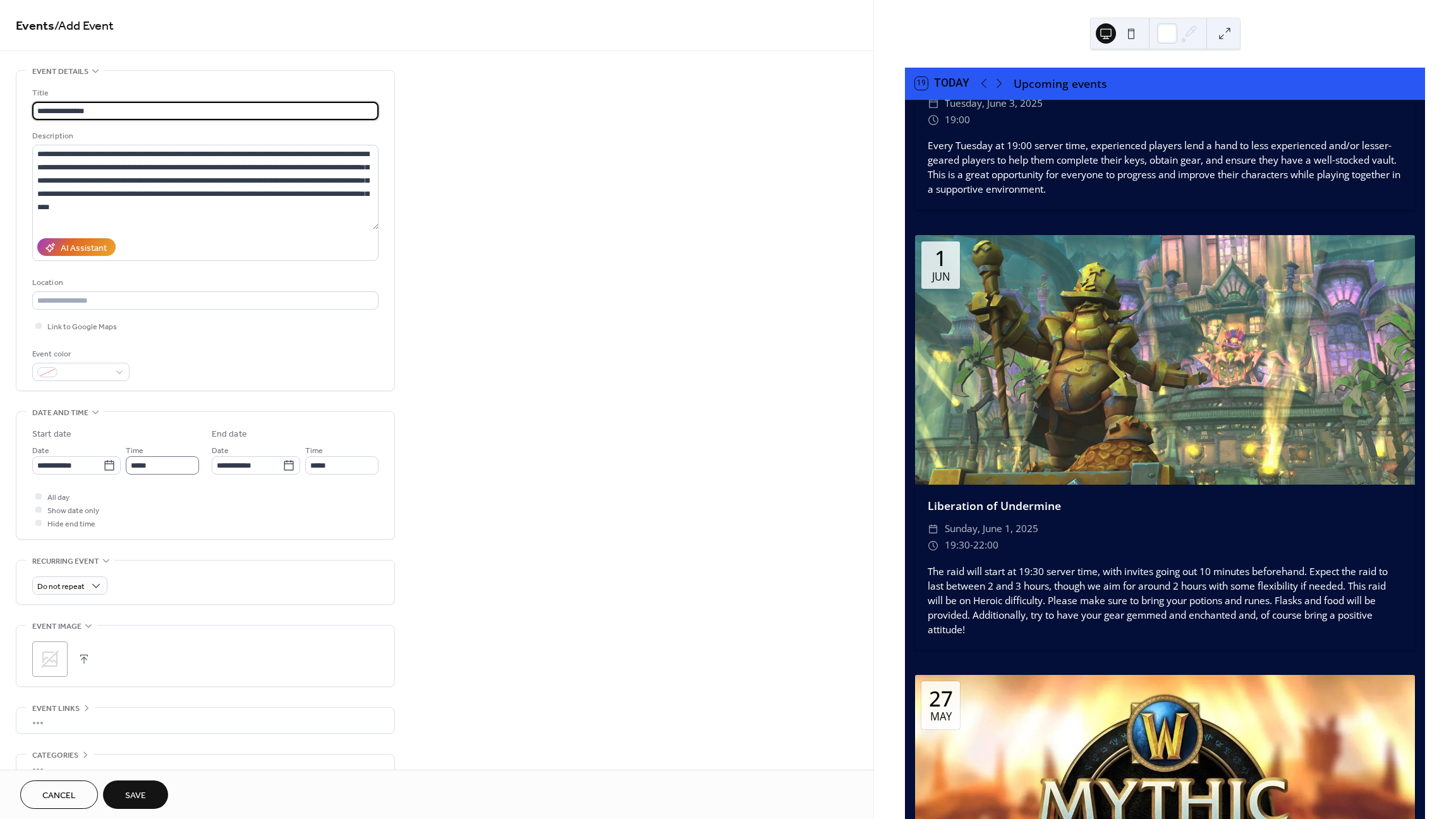 type on "**********" 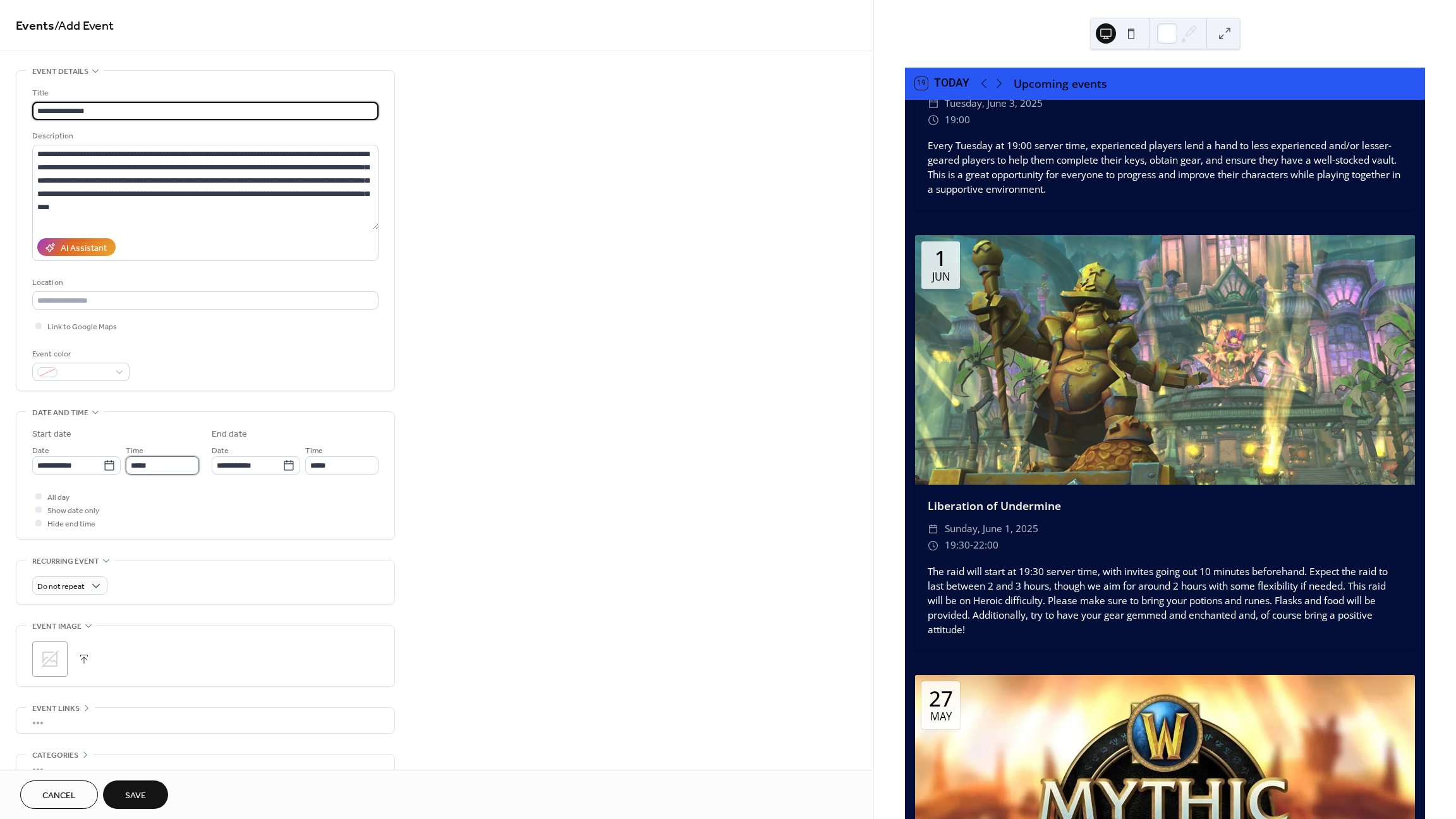 click on "*****" at bounding box center [162, 465] 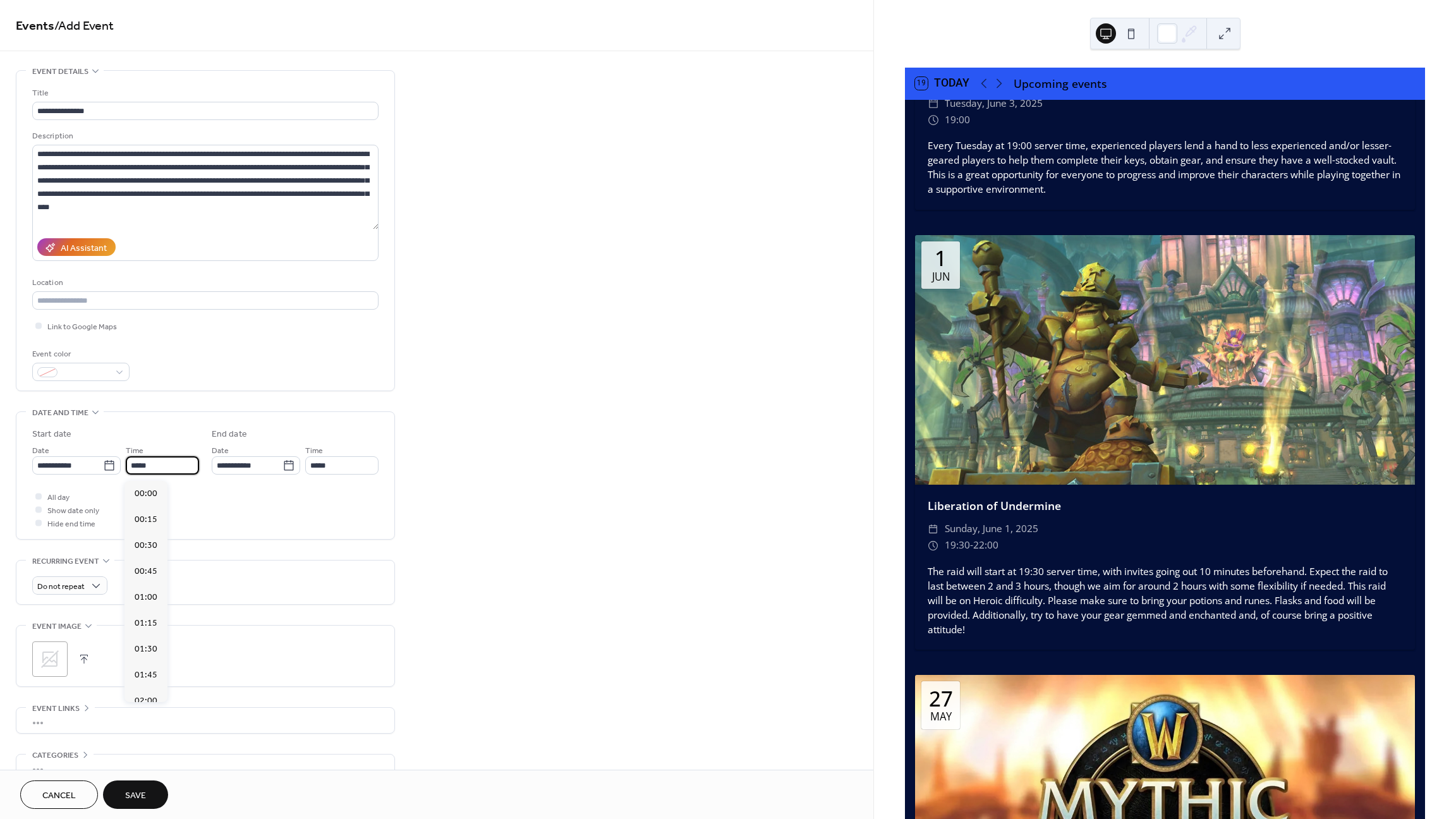 scroll, scrollTop: 1244, scrollLeft: 0, axis: vertical 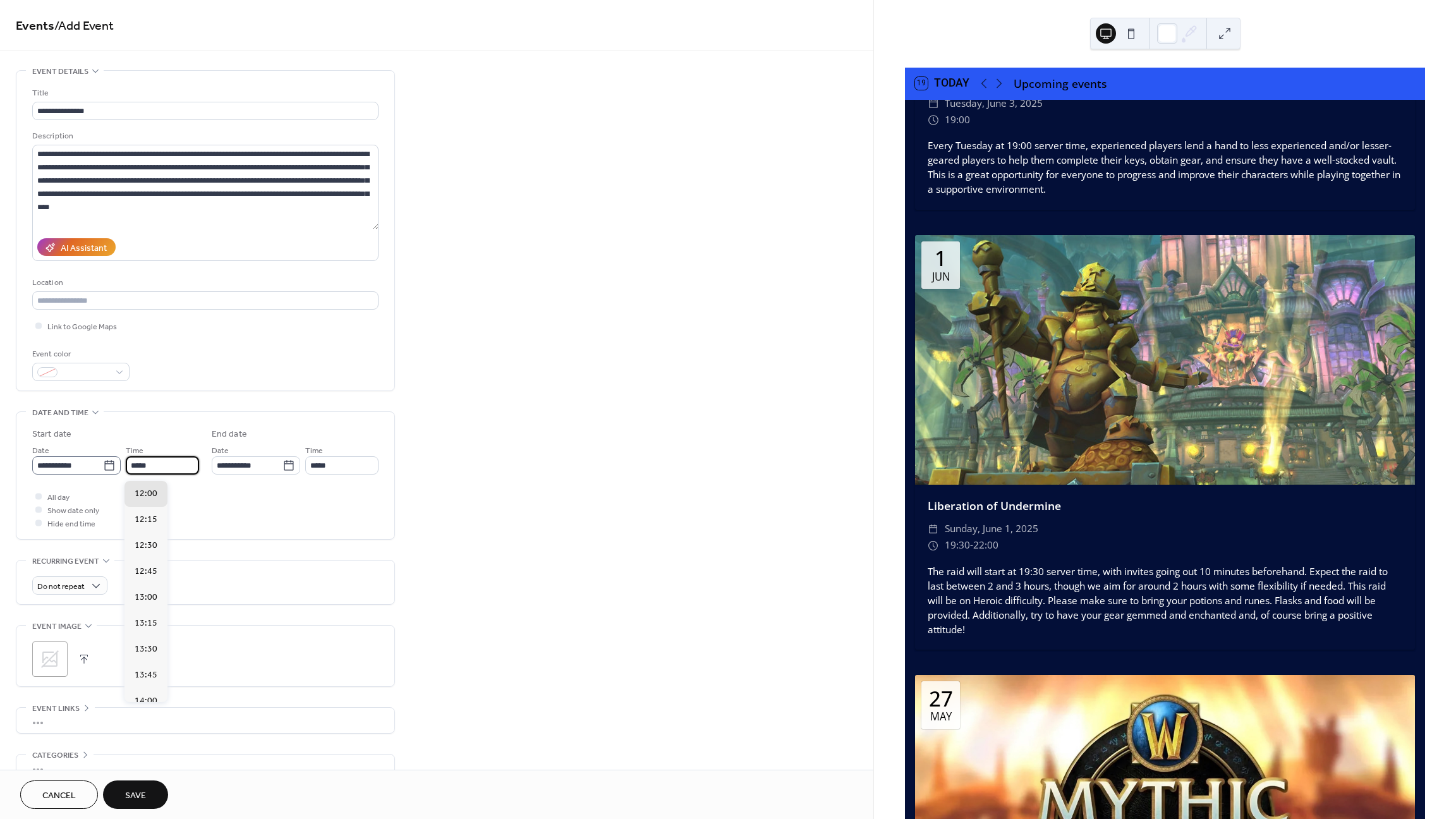 click 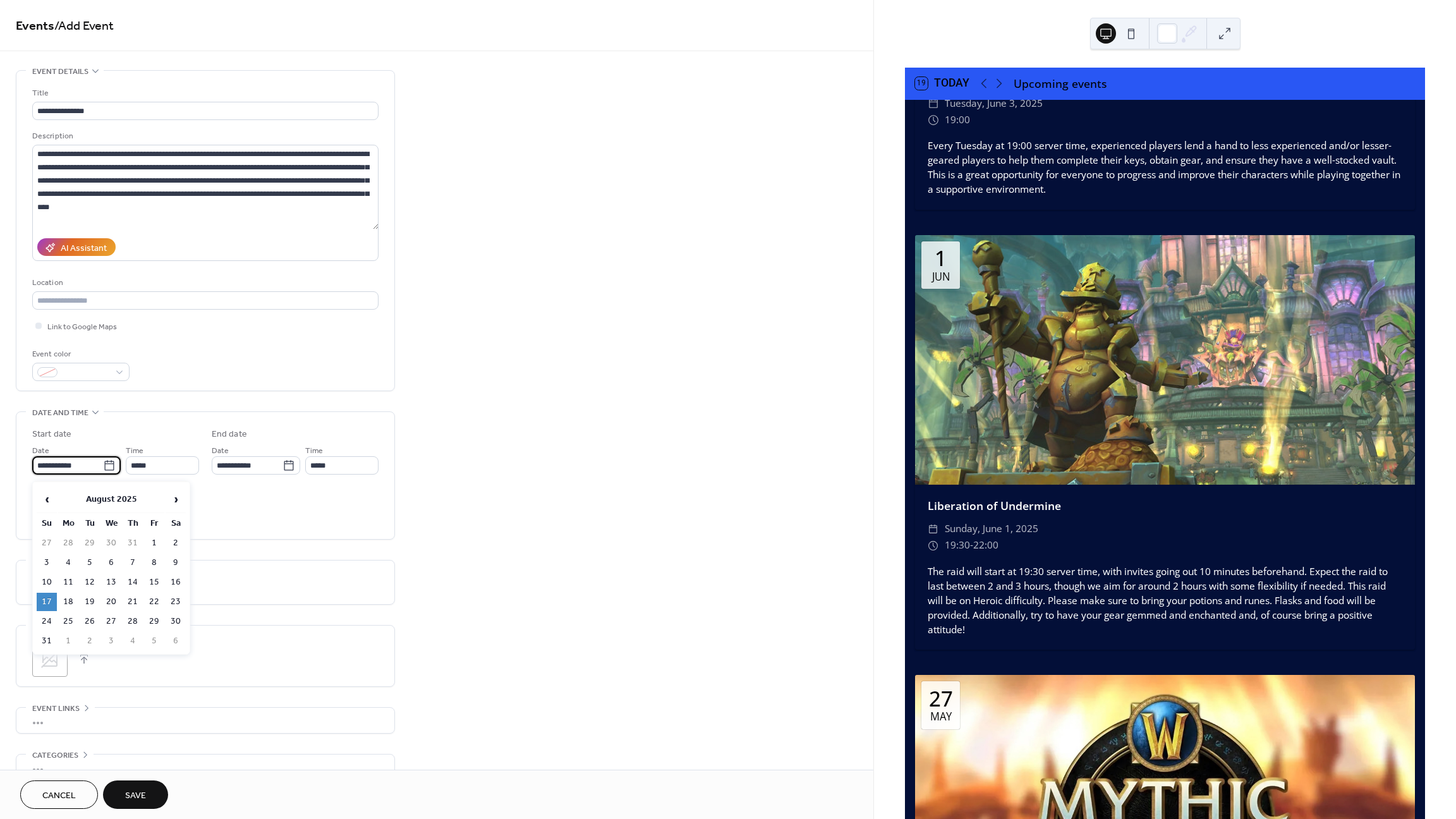click 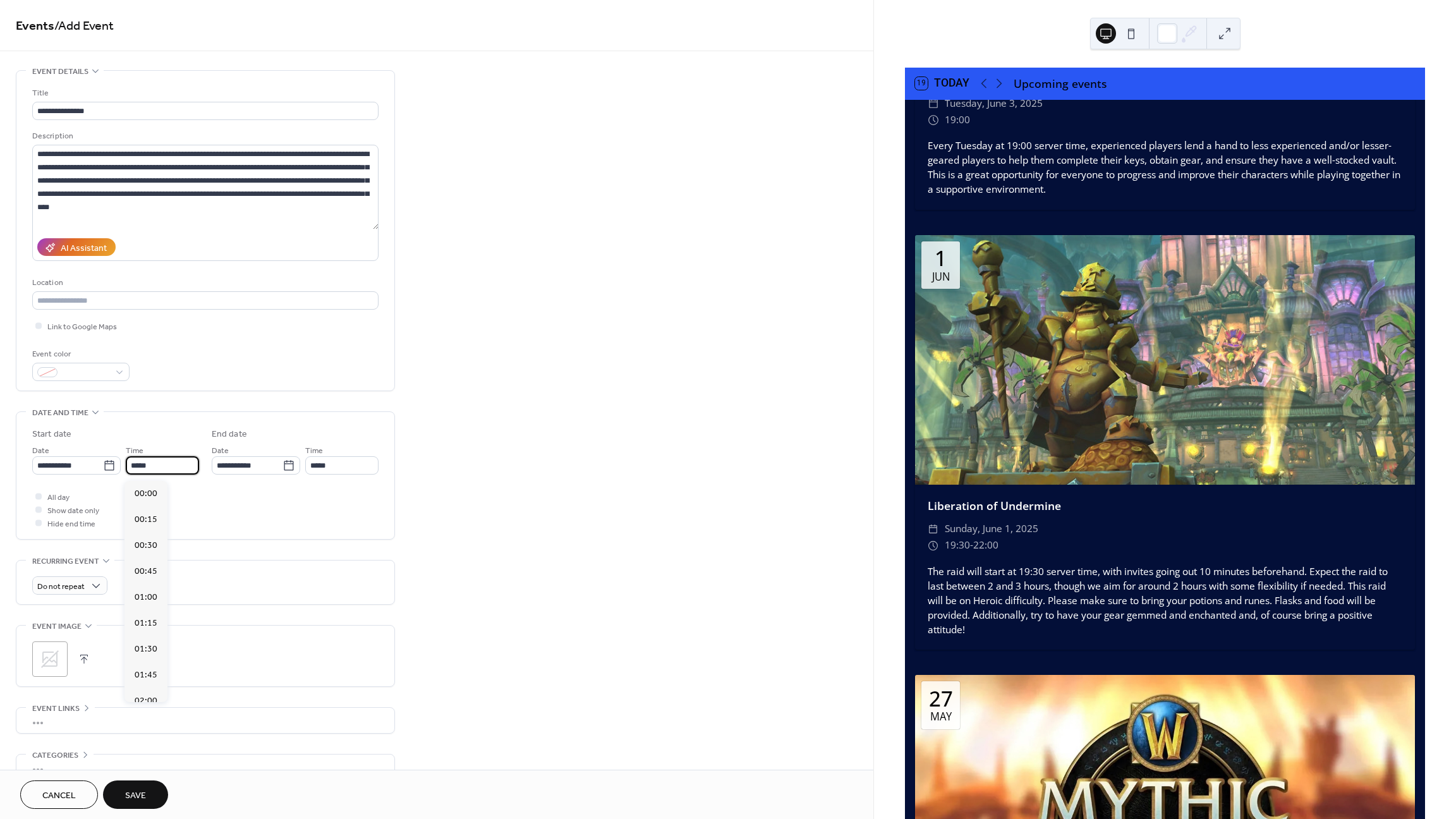 click on "*****" at bounding box center (162, 465) 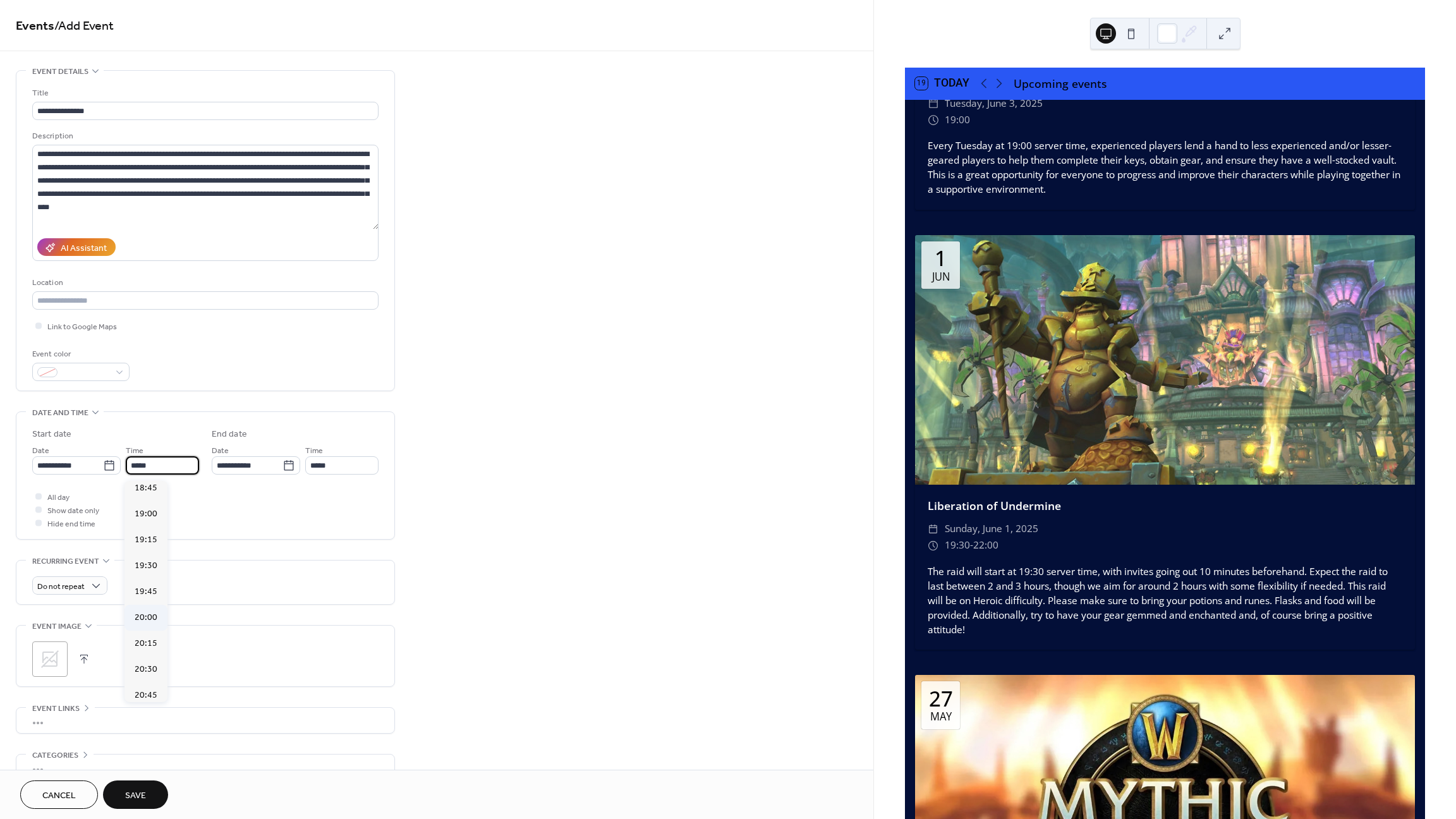 scroll, scrollTop: 1950, scrollLeft: 0, axis: vertical 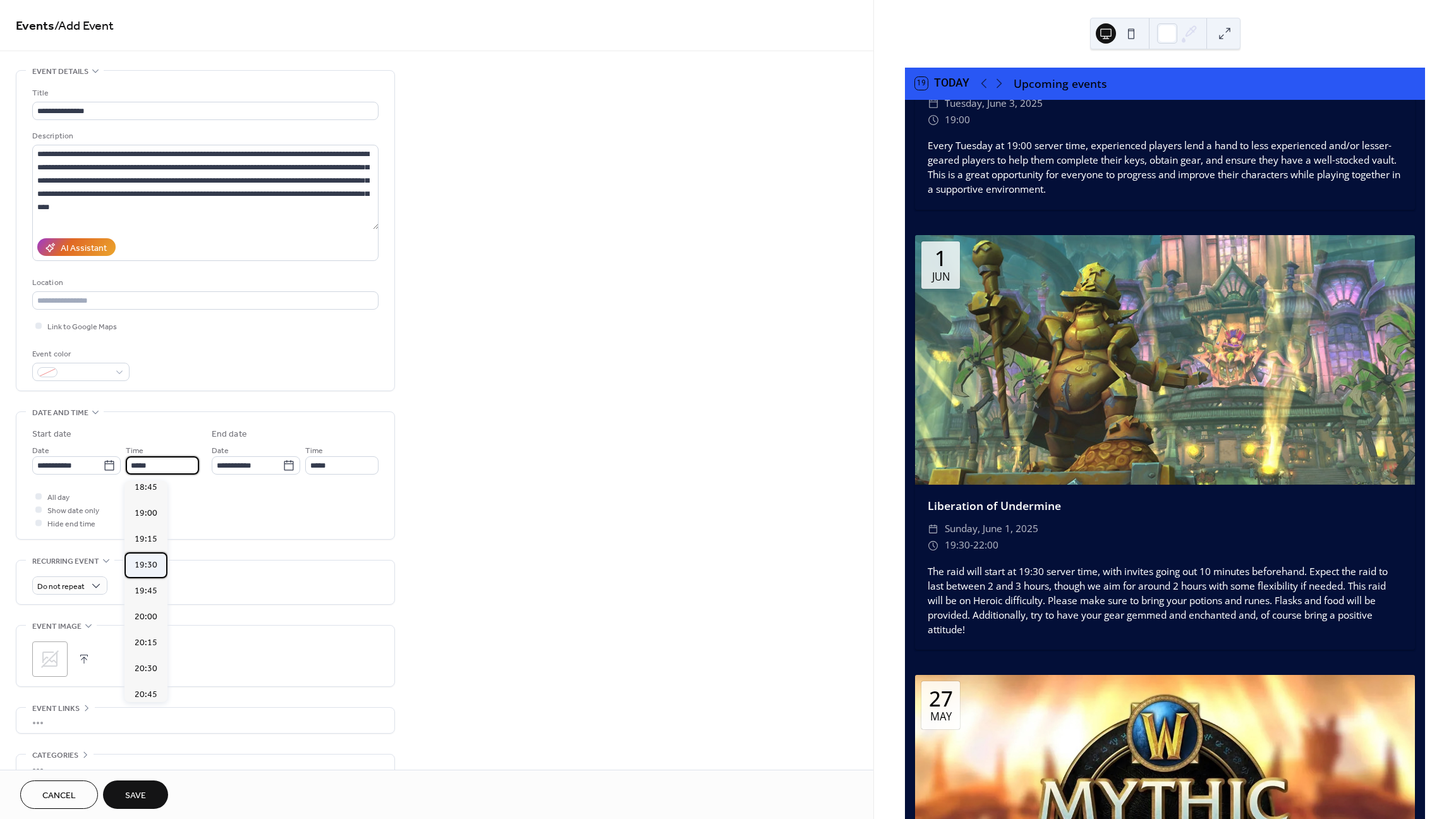 click on "19:30" at bounding box center (146, 565) 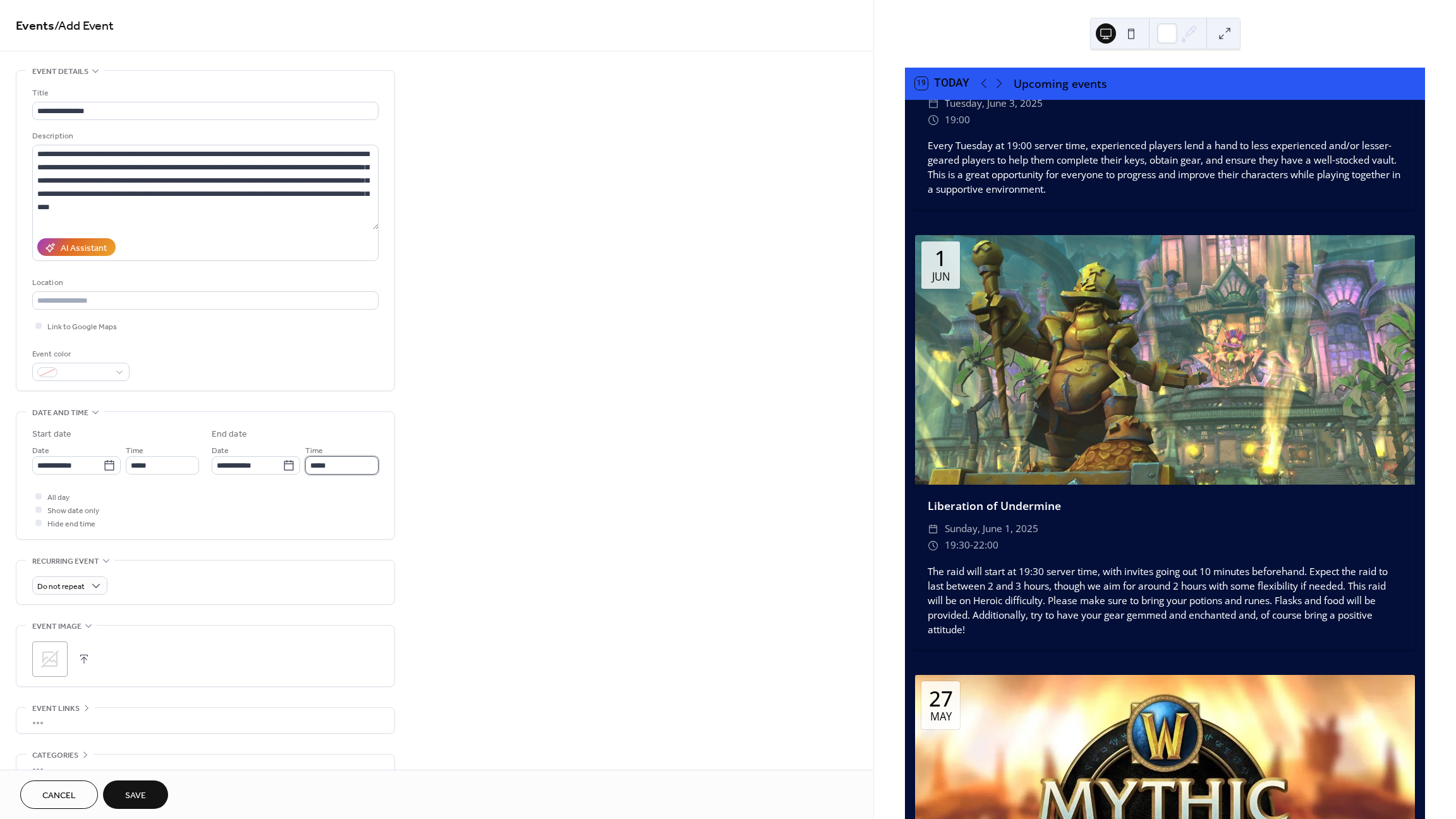 click on "*****" at bounding box center [342, 465] 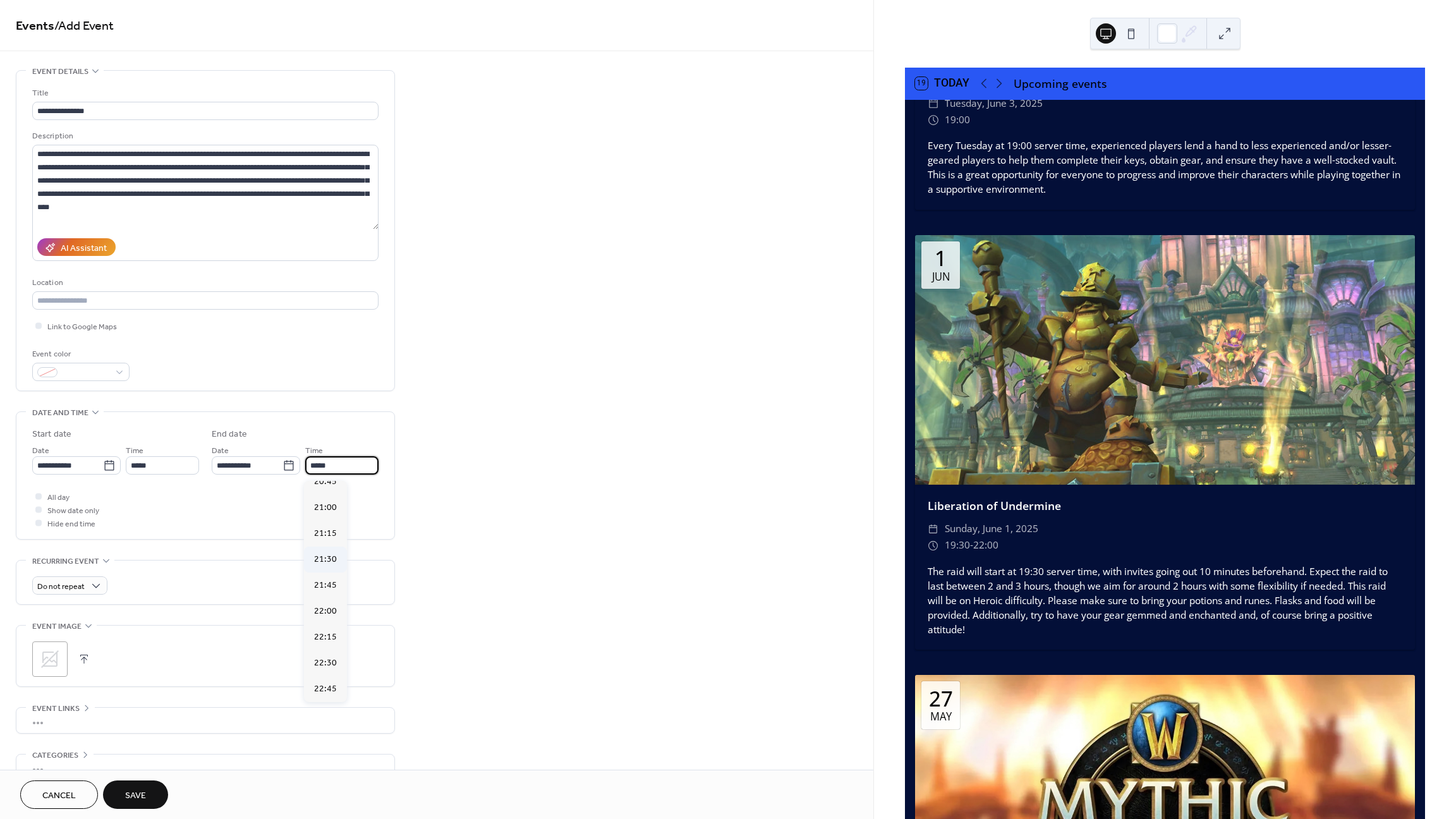 scroll, scrollTop: 135, scrollLeft: 0, axis: vertical 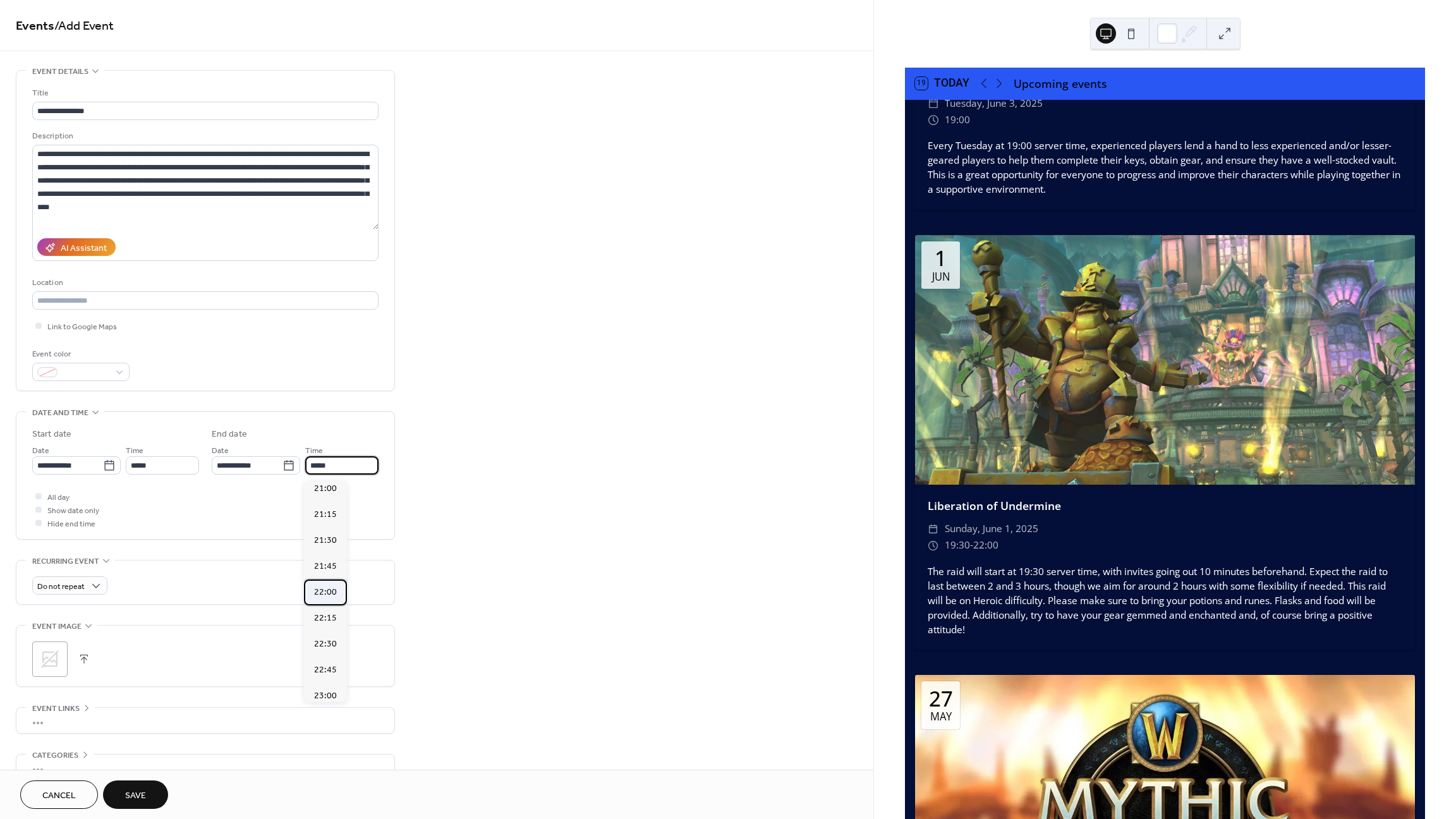 click on "22:00" at bounding box center [325, 592] 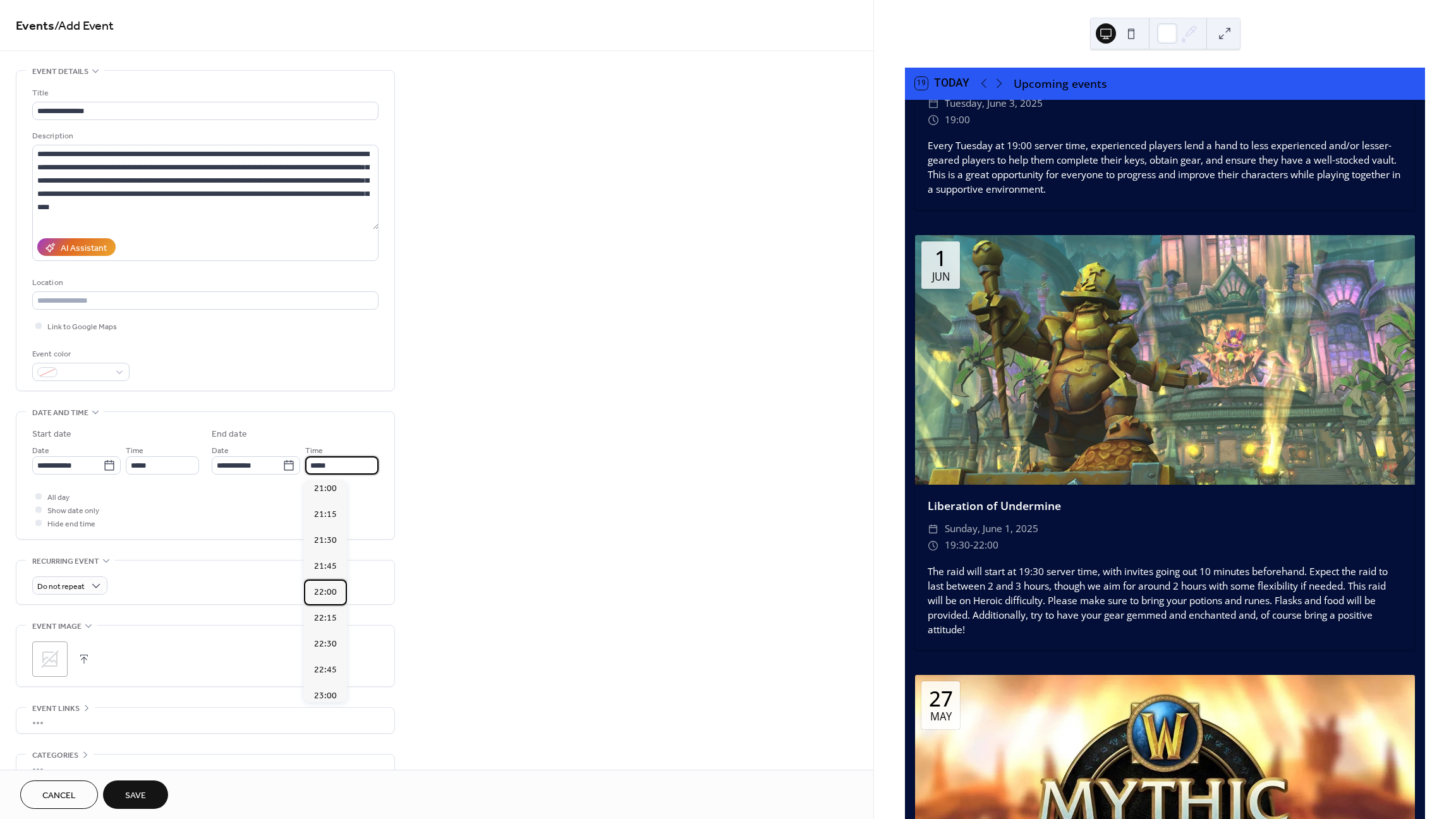 type on "*****" 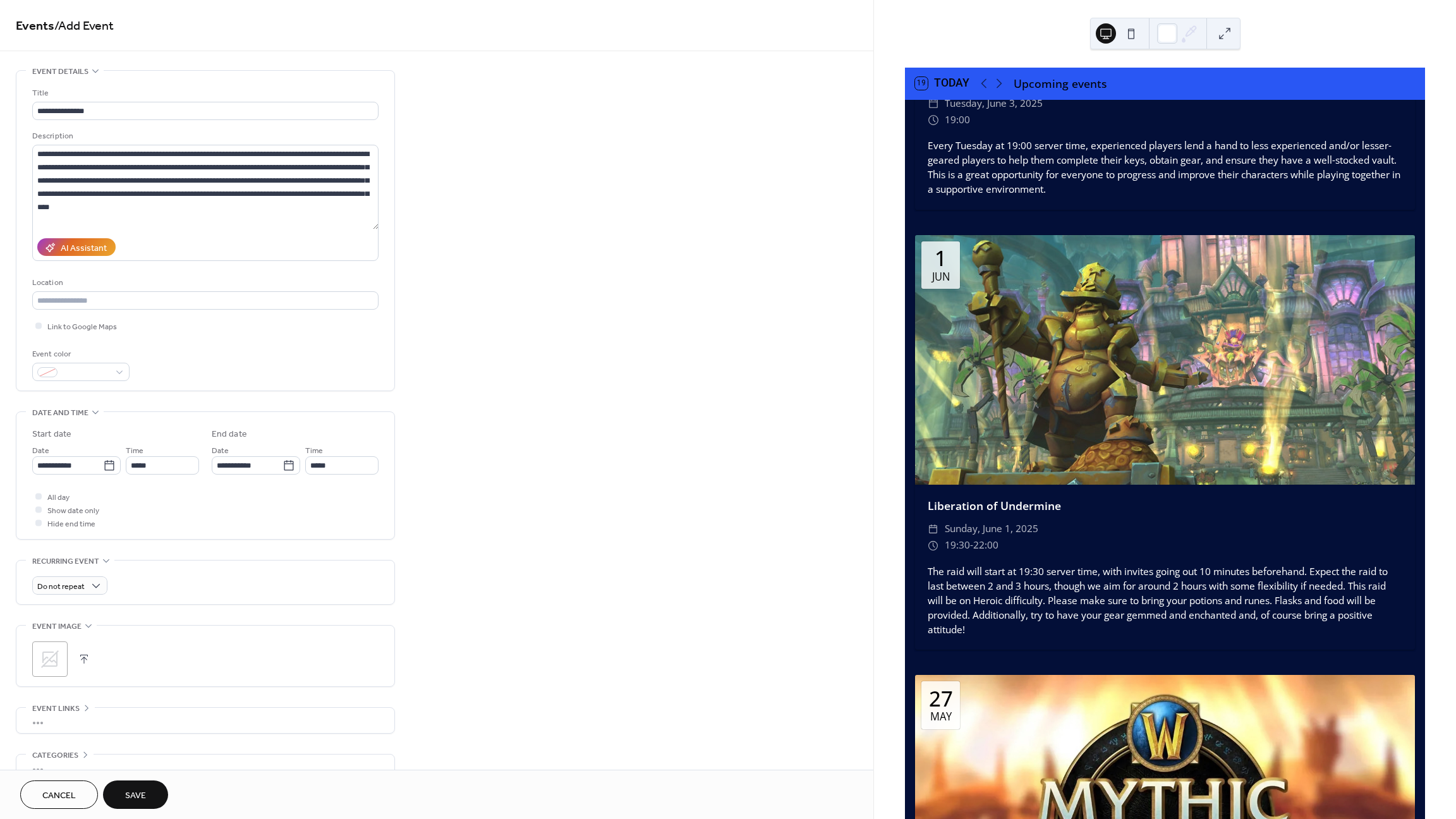 click 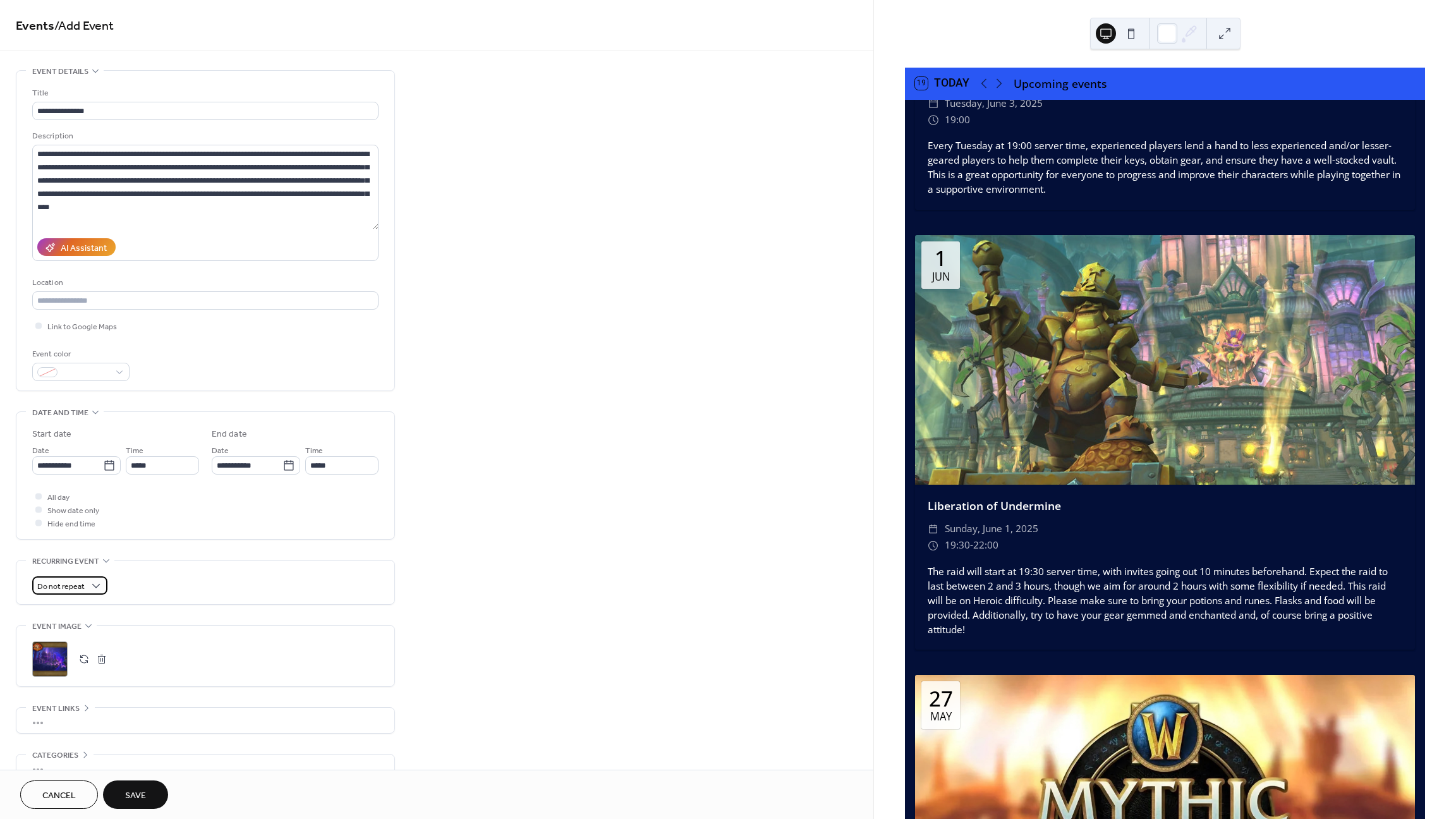 click on "Do not repeat" at bounding box center [61, 586] 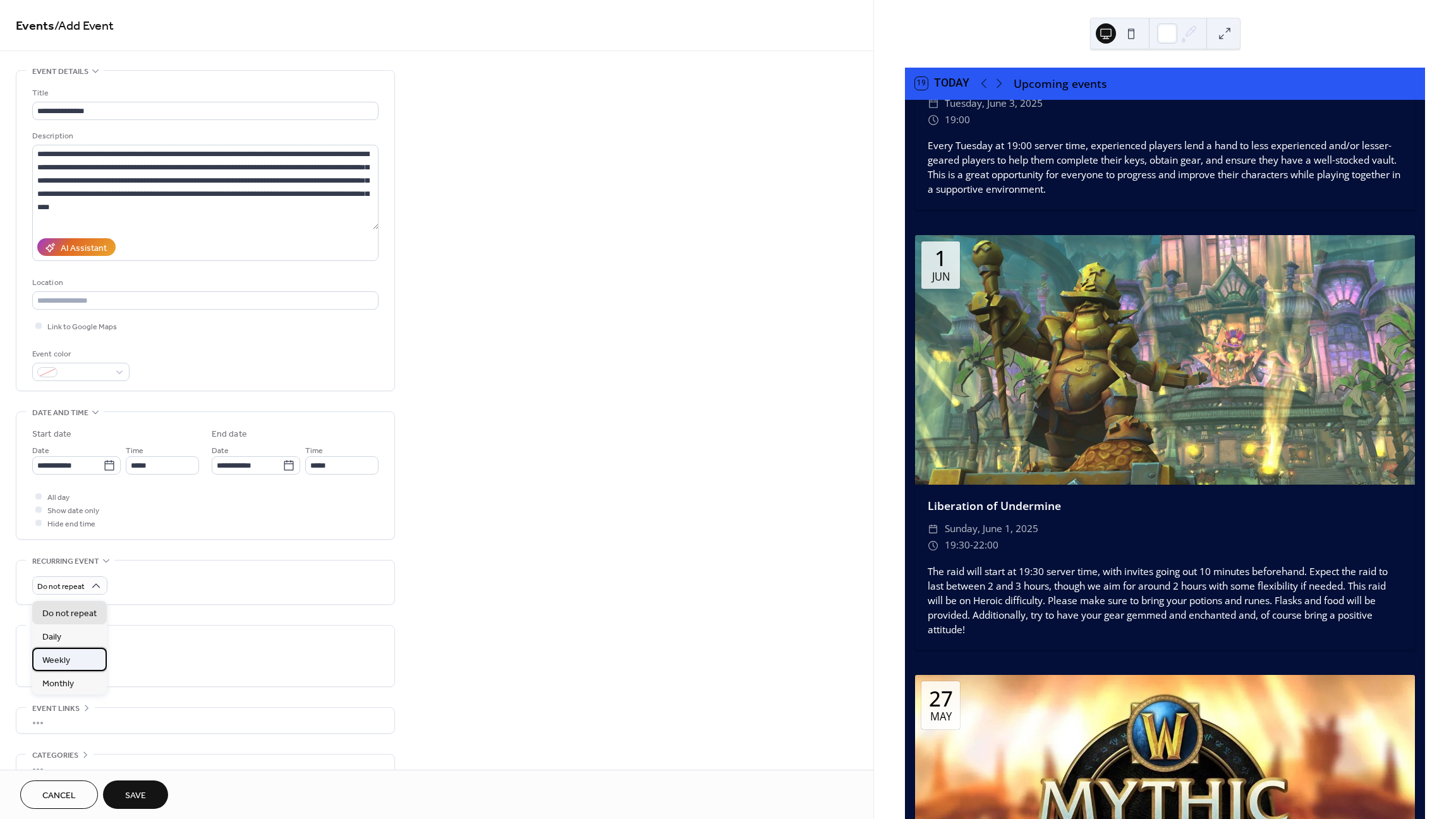 click on "Weekly" at bounding box center [70, 659] 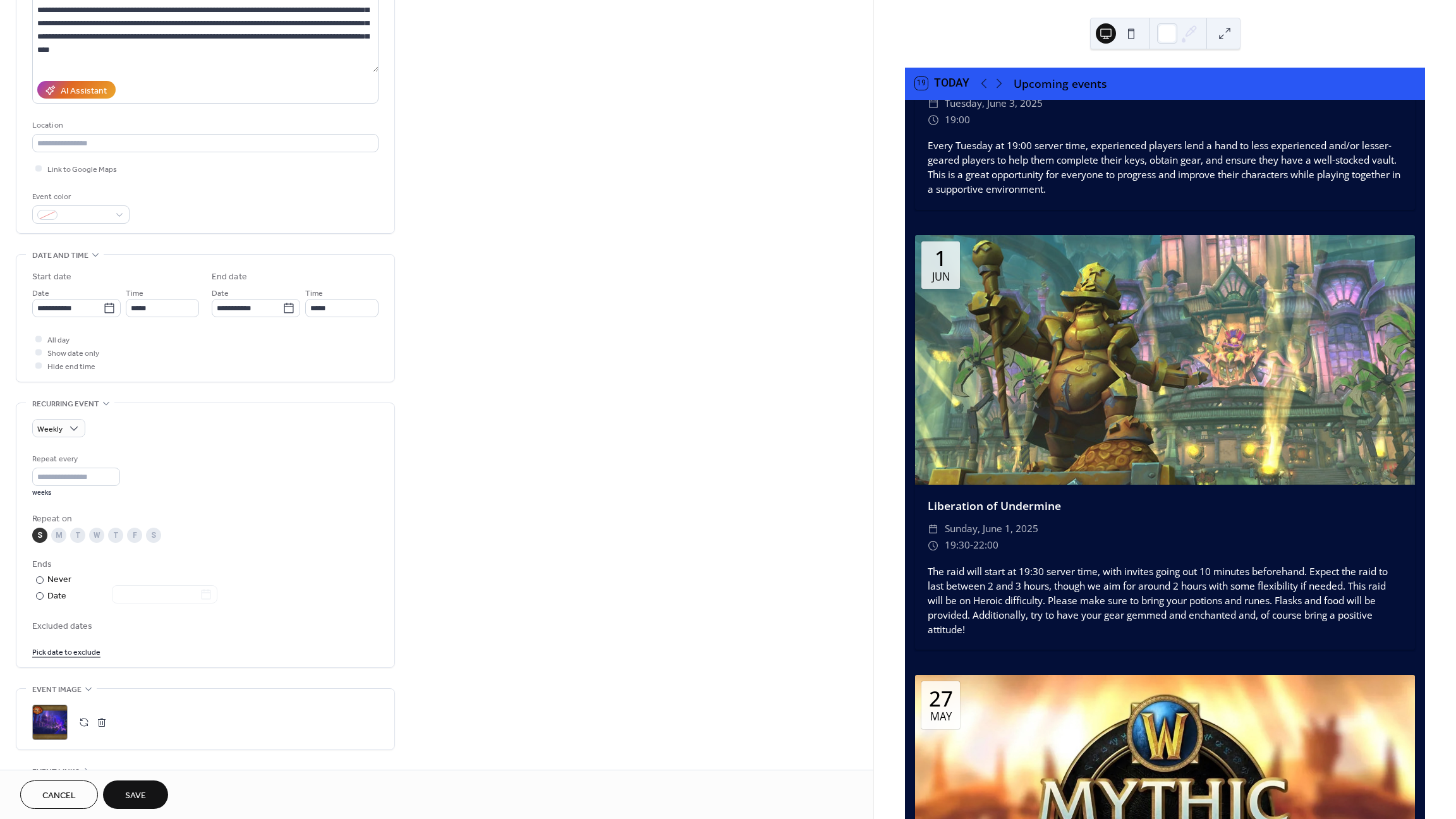 scroll, scrollTop: 158, scrollLeft: 0, axis: vertical 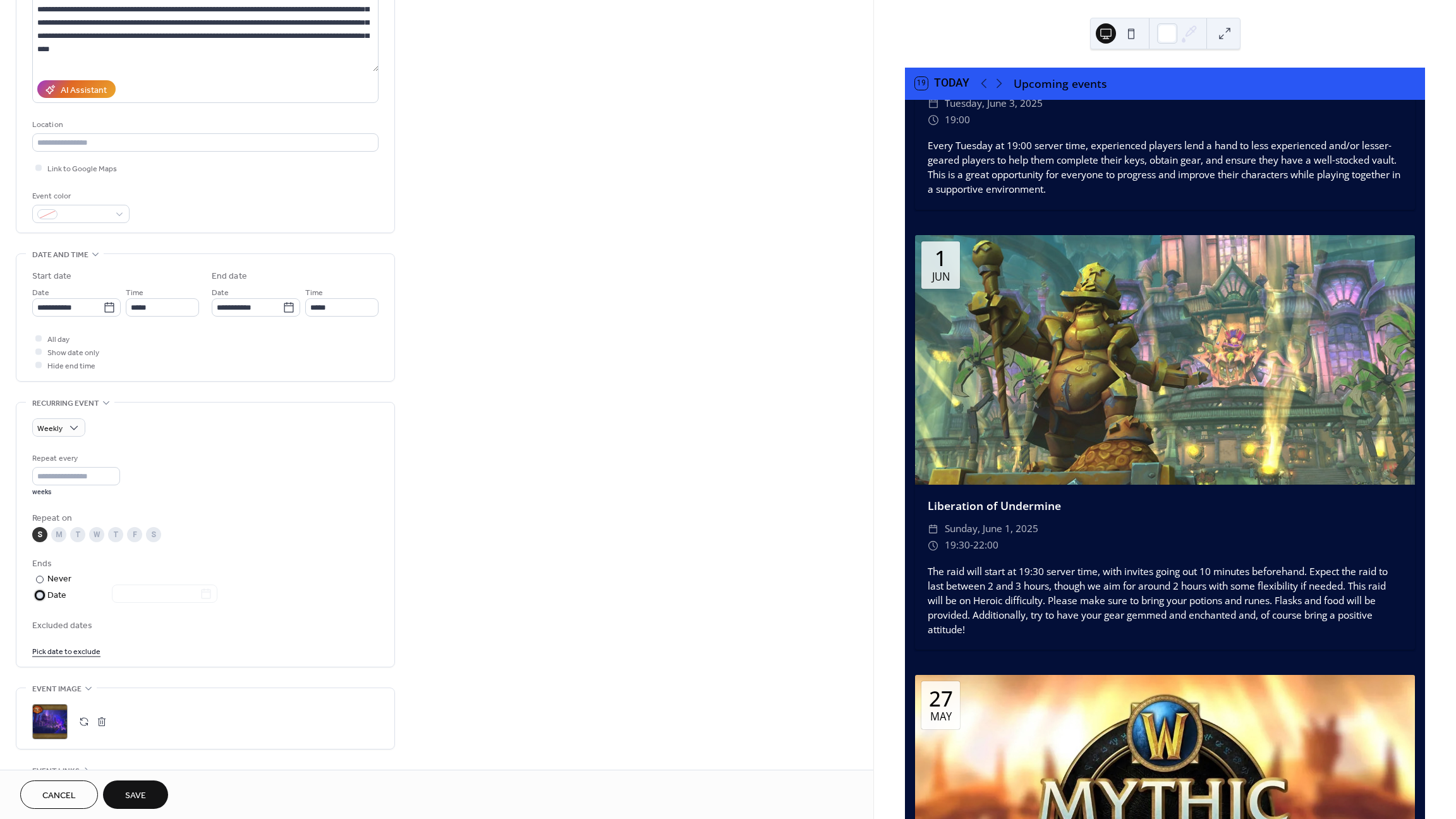 click at bounding box center (40, 595) 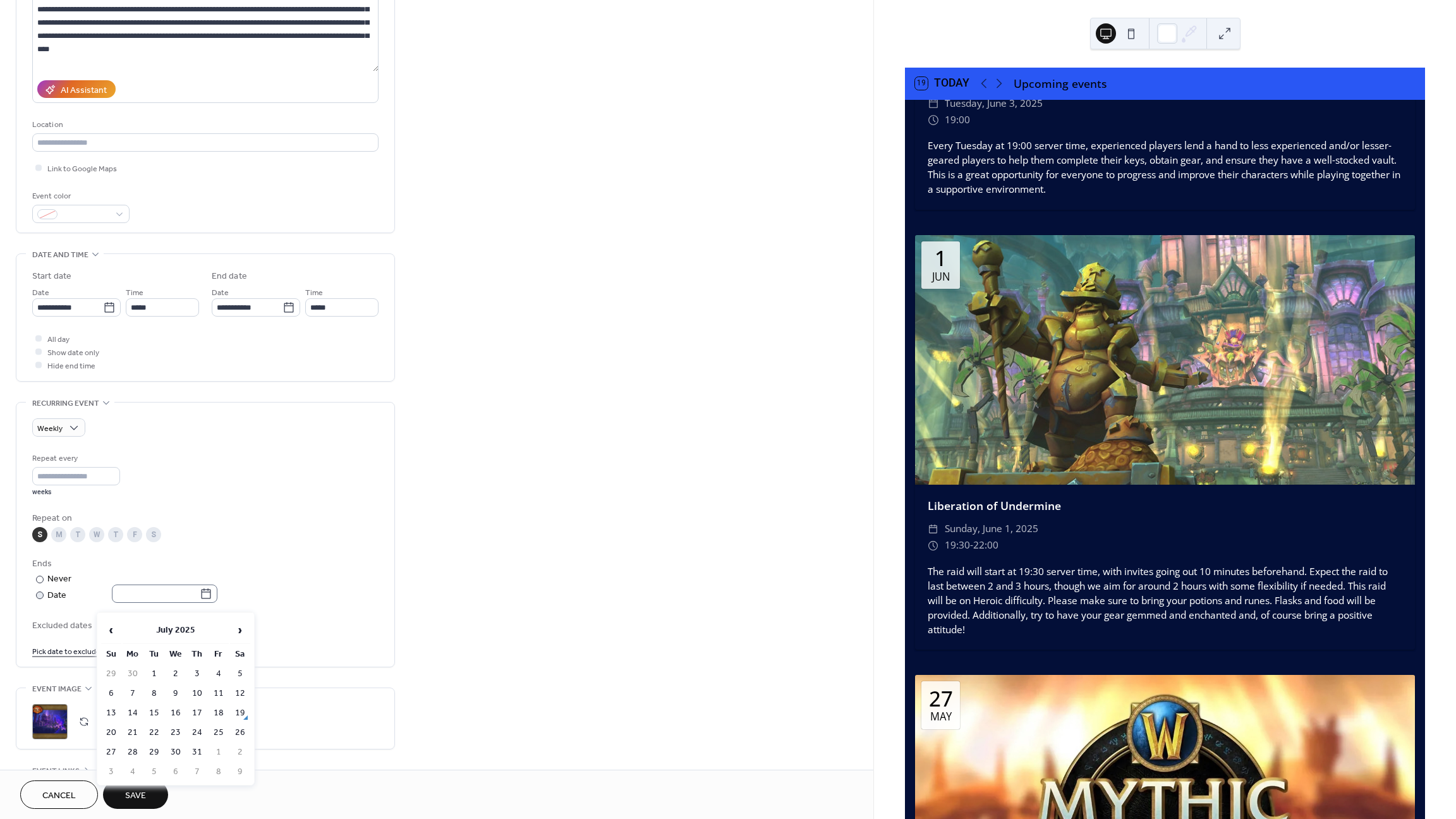 click 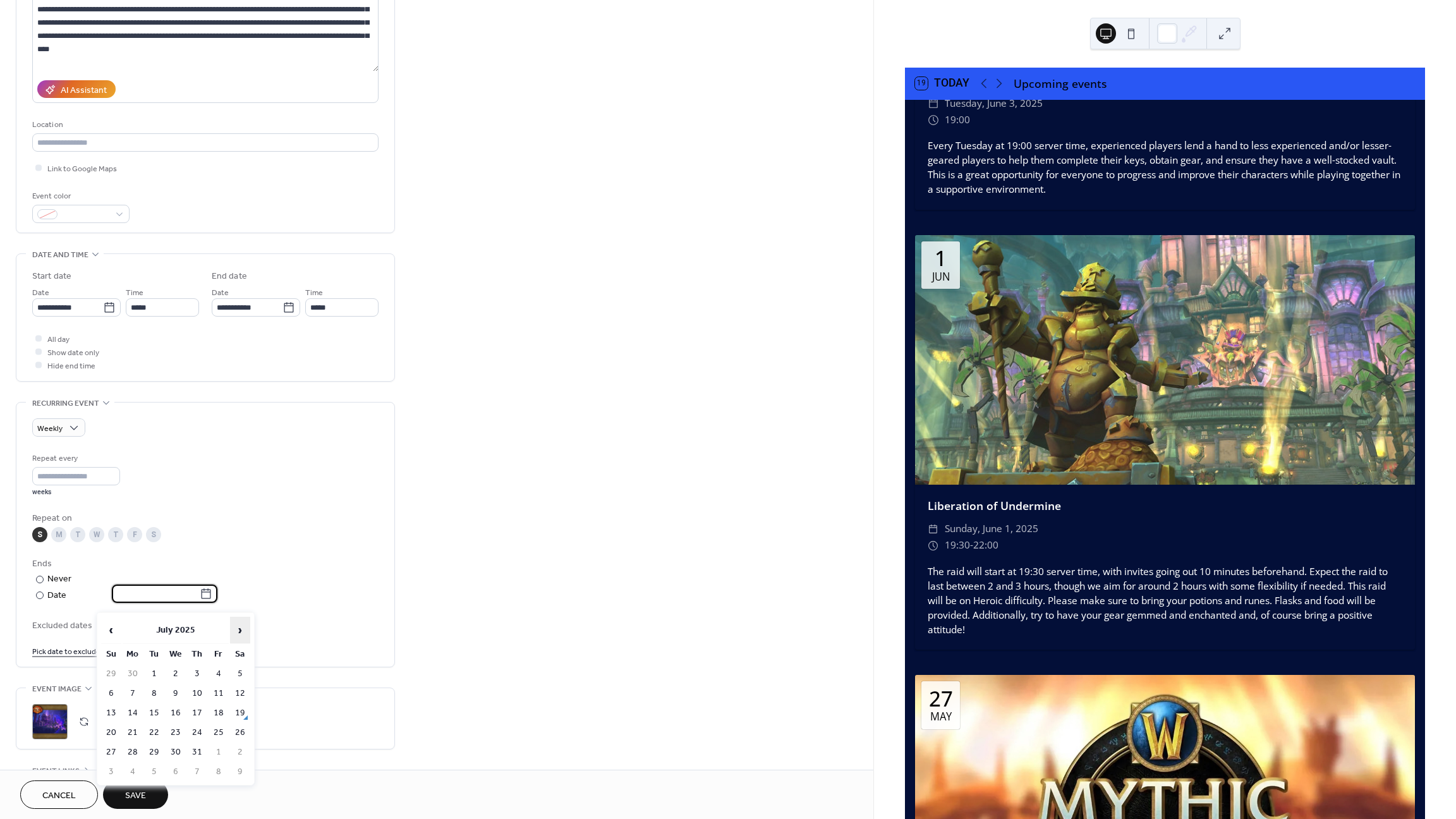 click on "›" at bounding box center (240, 630) 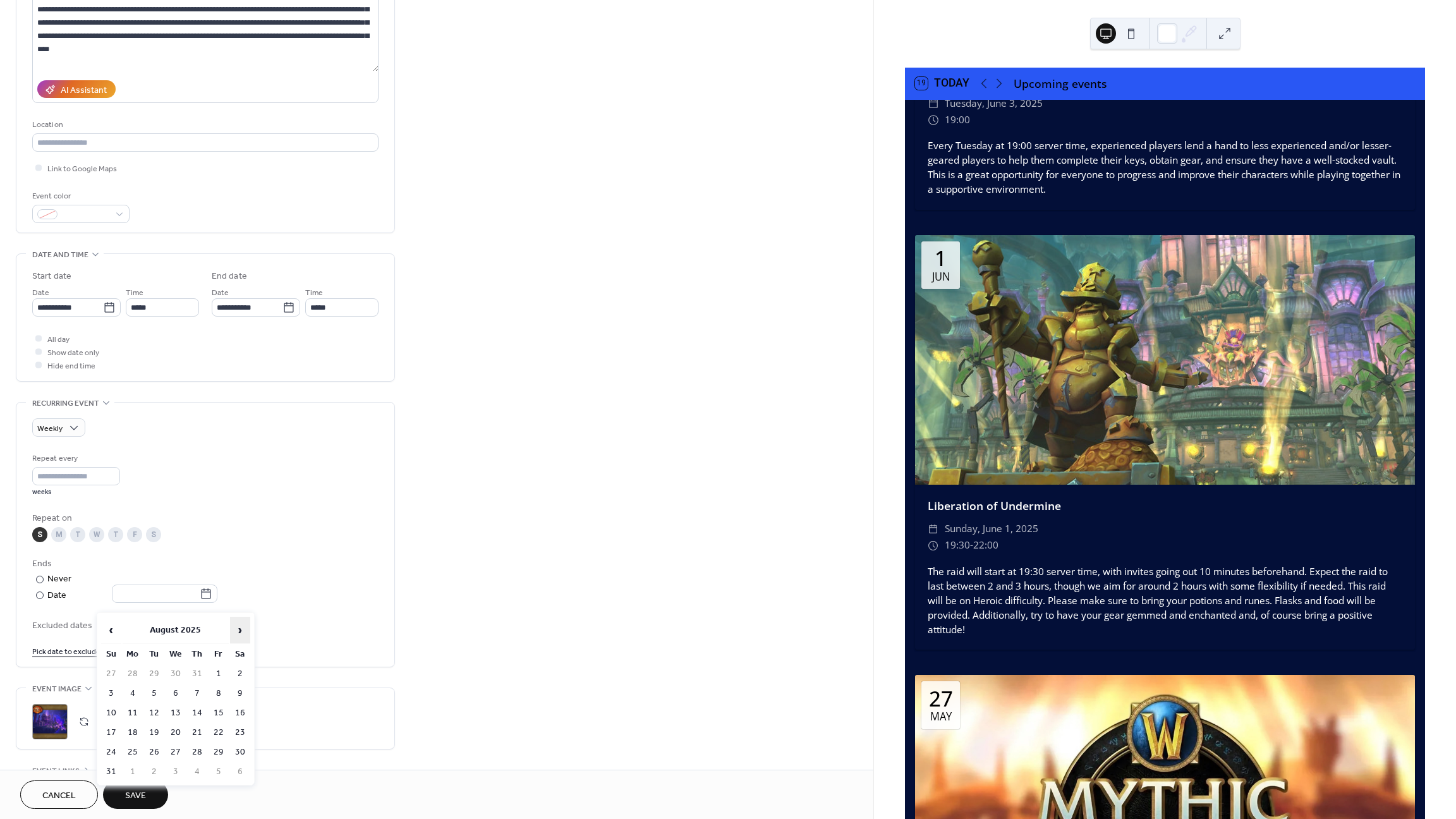 click on "›" at bounding box center (240, 630) 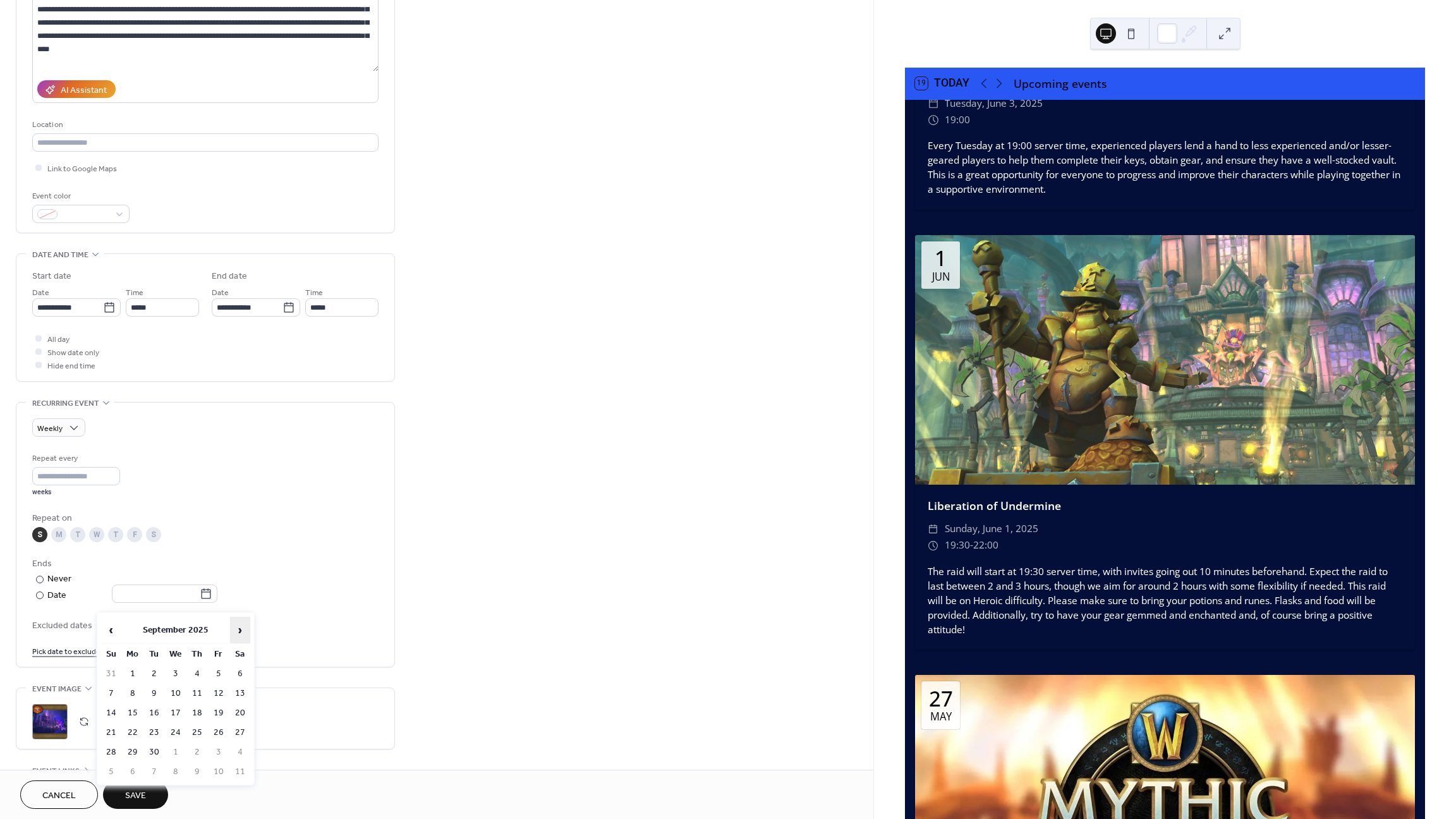 click on "›" at bounding box center [240, 630] 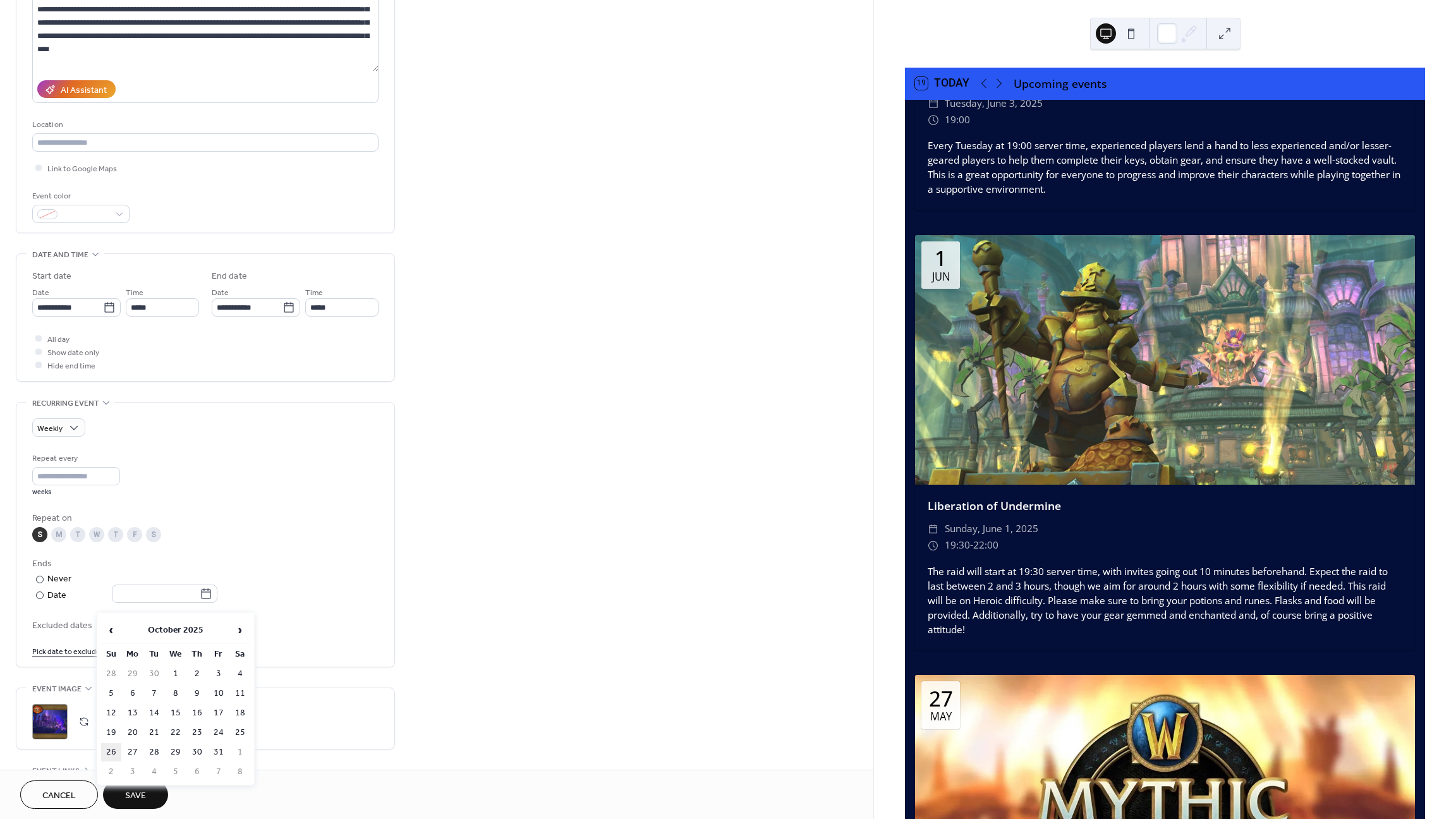 click on "26" at bounding box center [111, 752] 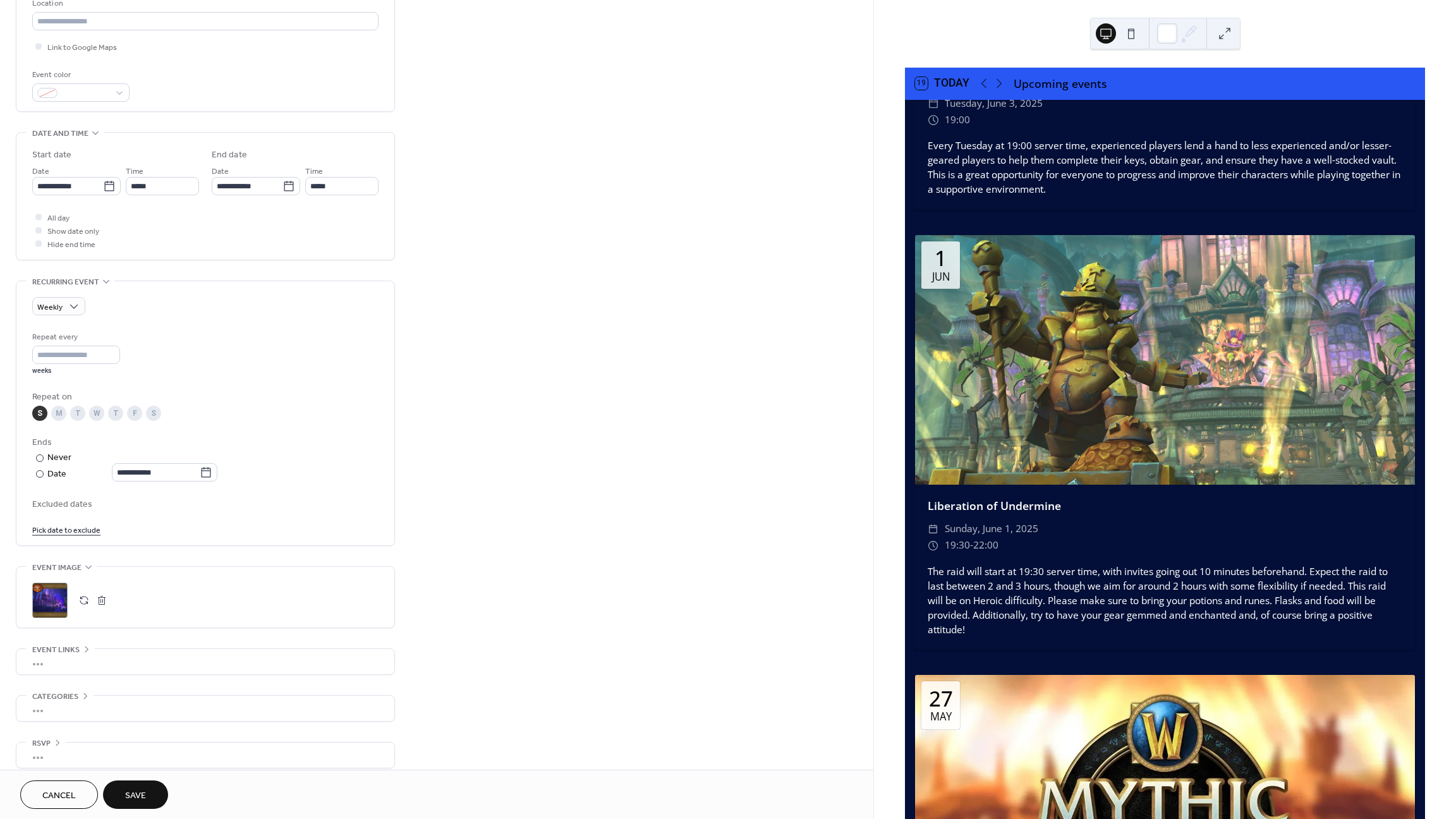 scroll, scrollTop: 297, scrollLeft: 0, axis: vertical 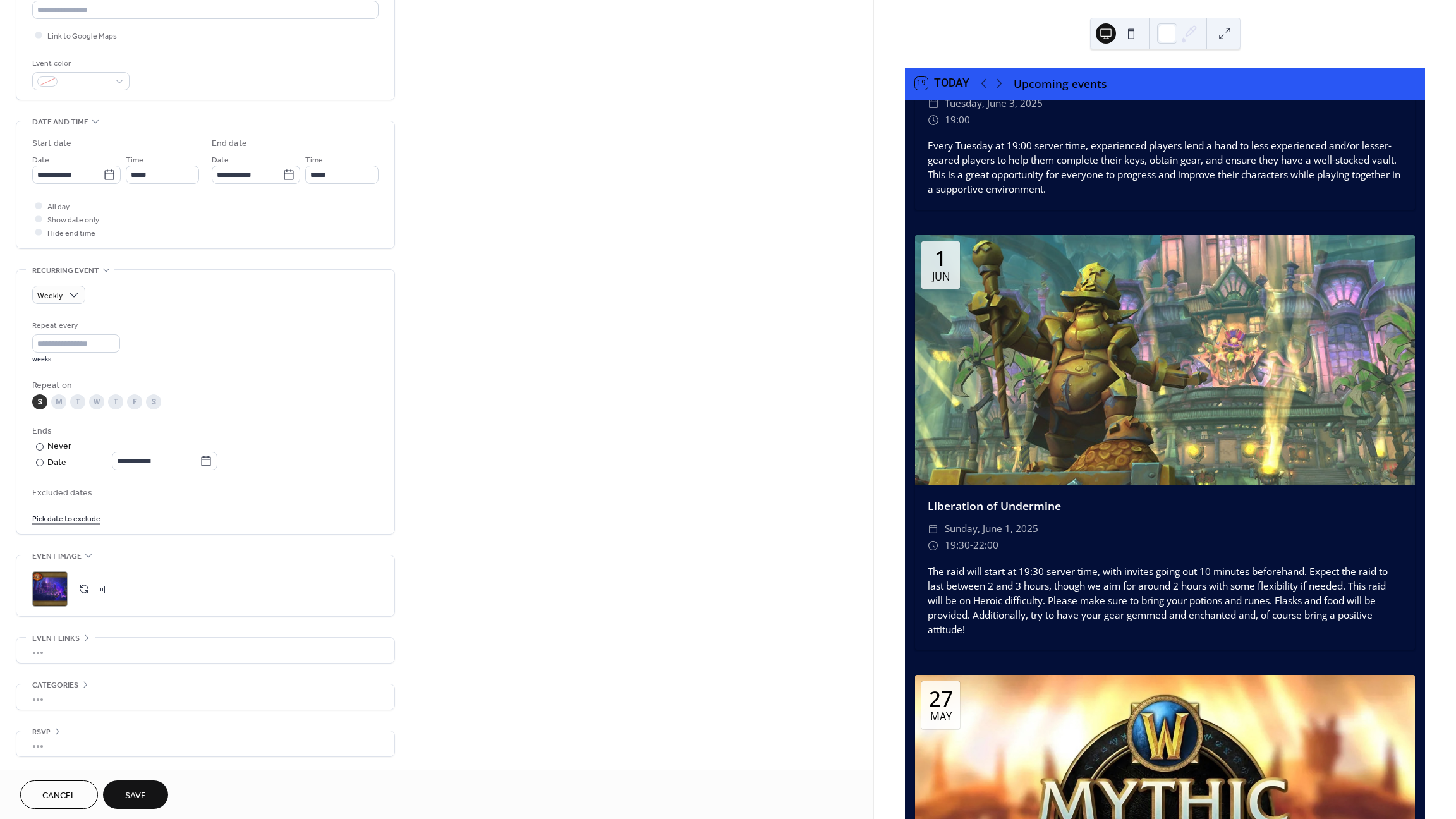 click on "Save" at bounding box center (135, 796) 